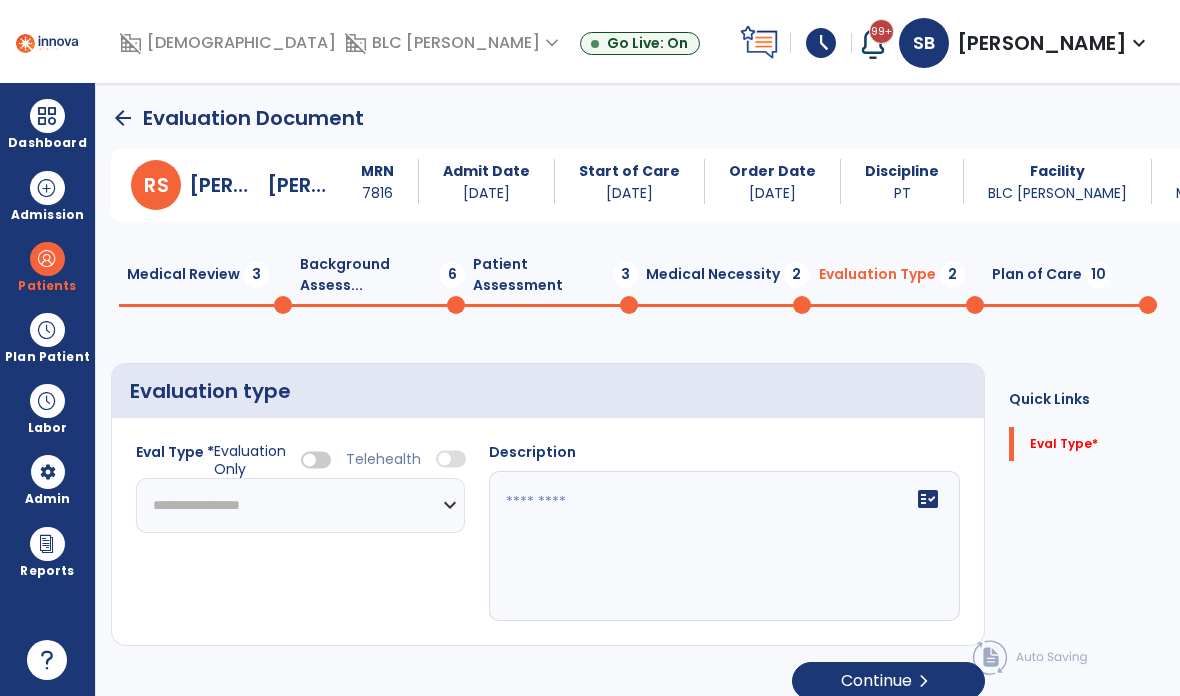 scroll, scrollTop: 80, scrollLeft: 0, axis: vertical 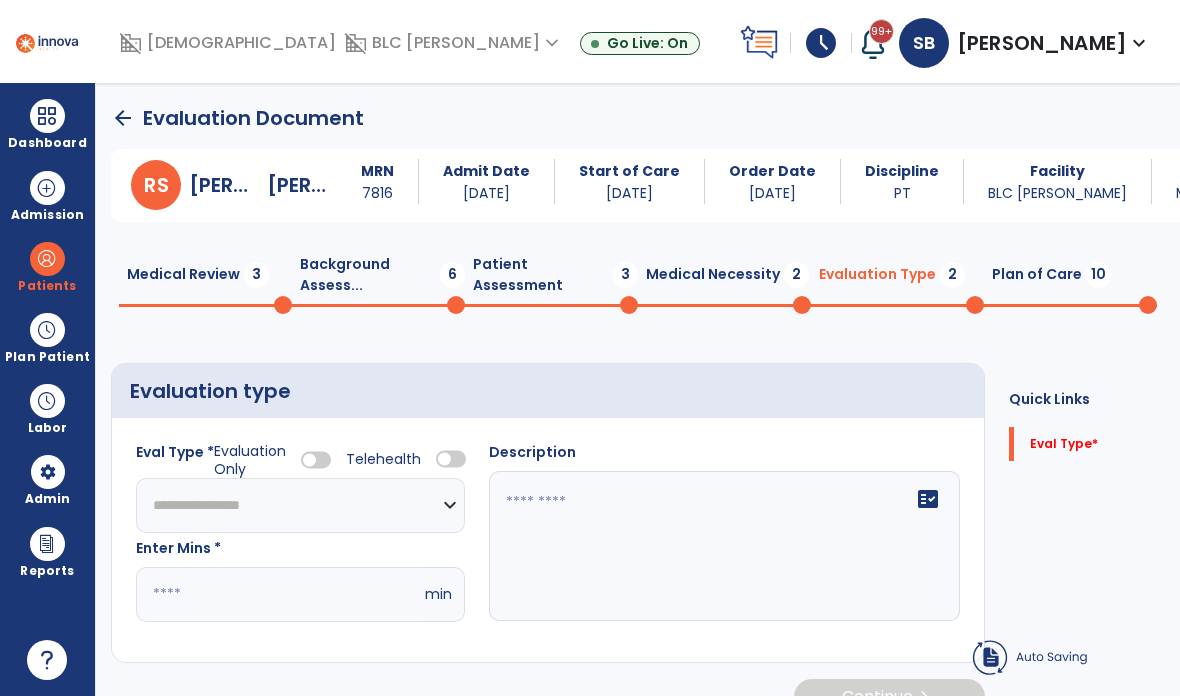 click on "*" 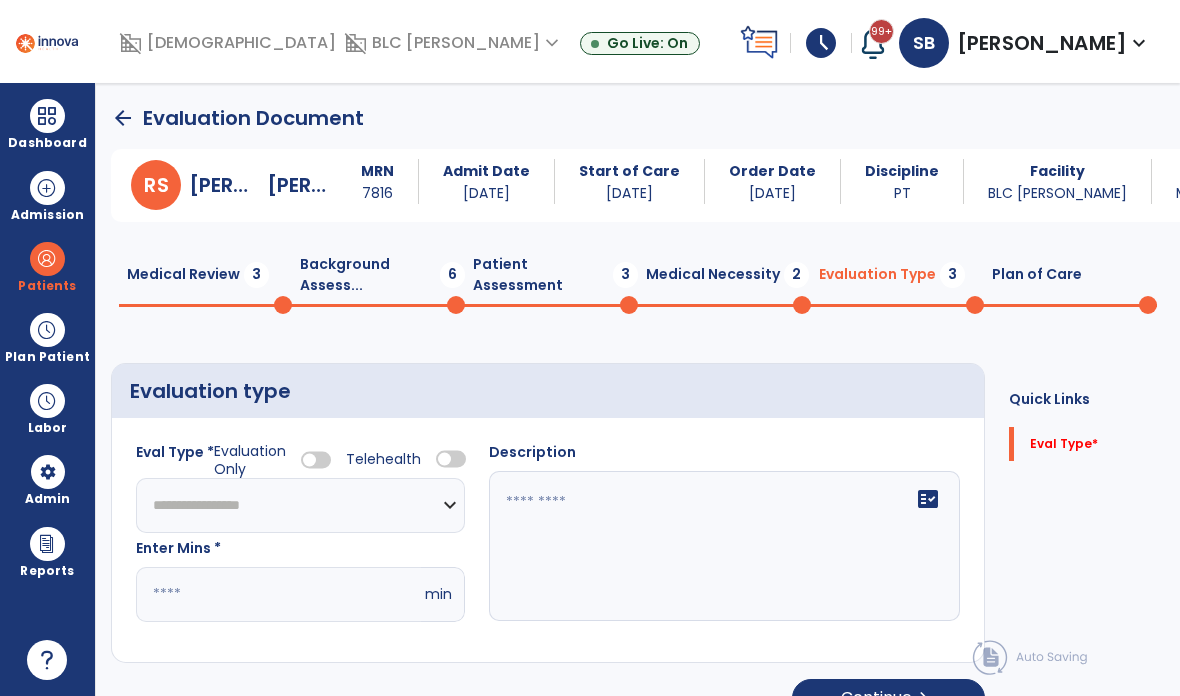 click on "**********" 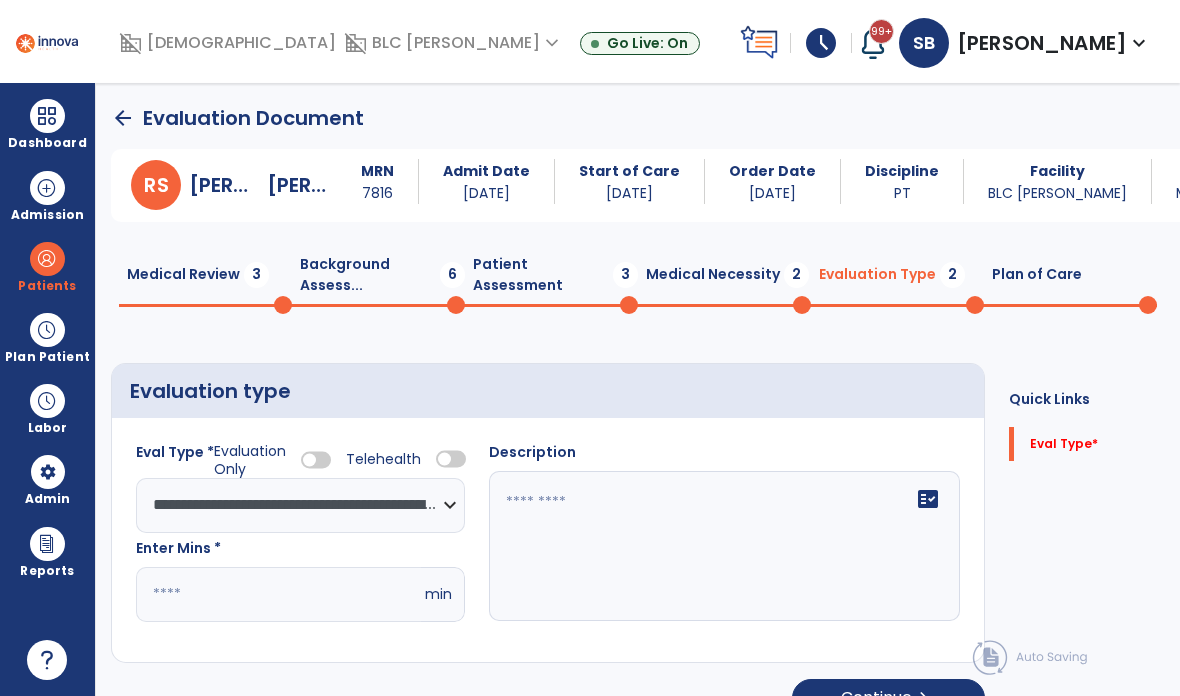 click on "Plan of Care  0" 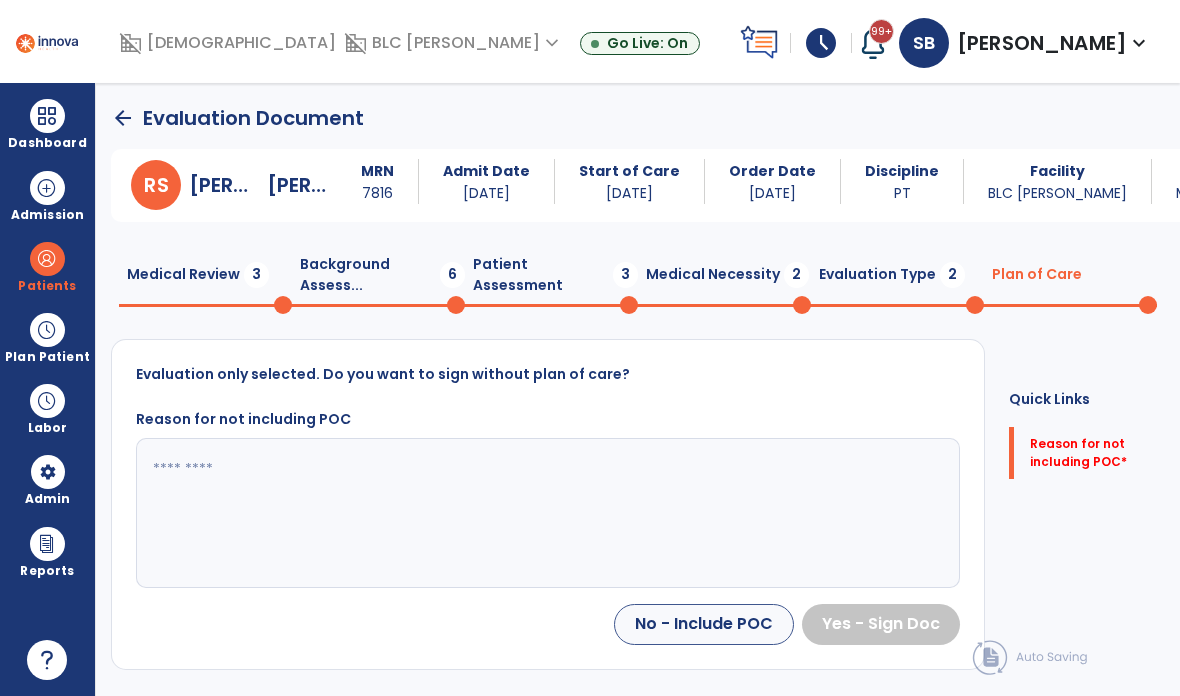 click 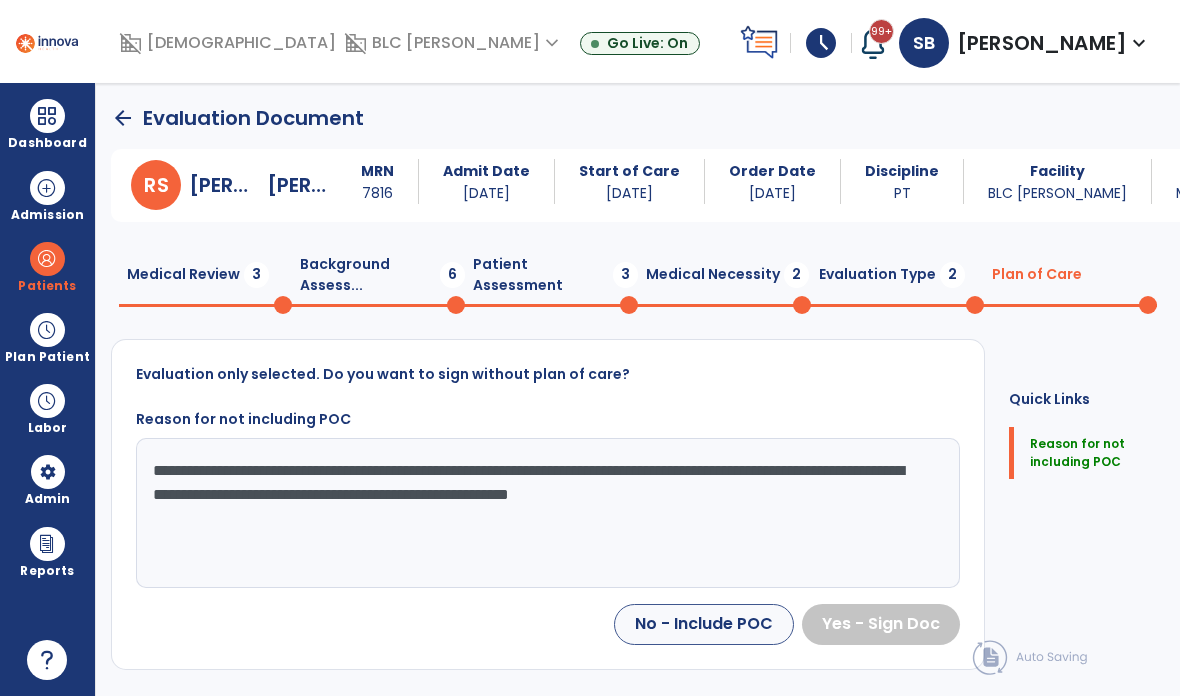 click on "**********" 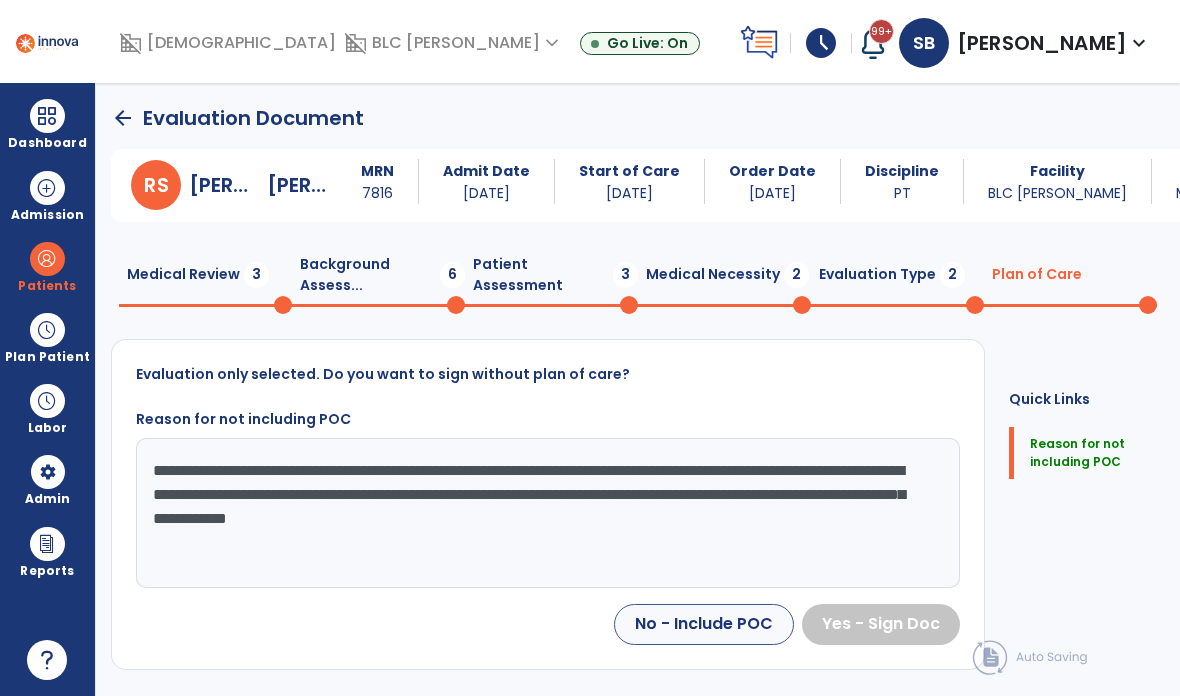 type on "**********" 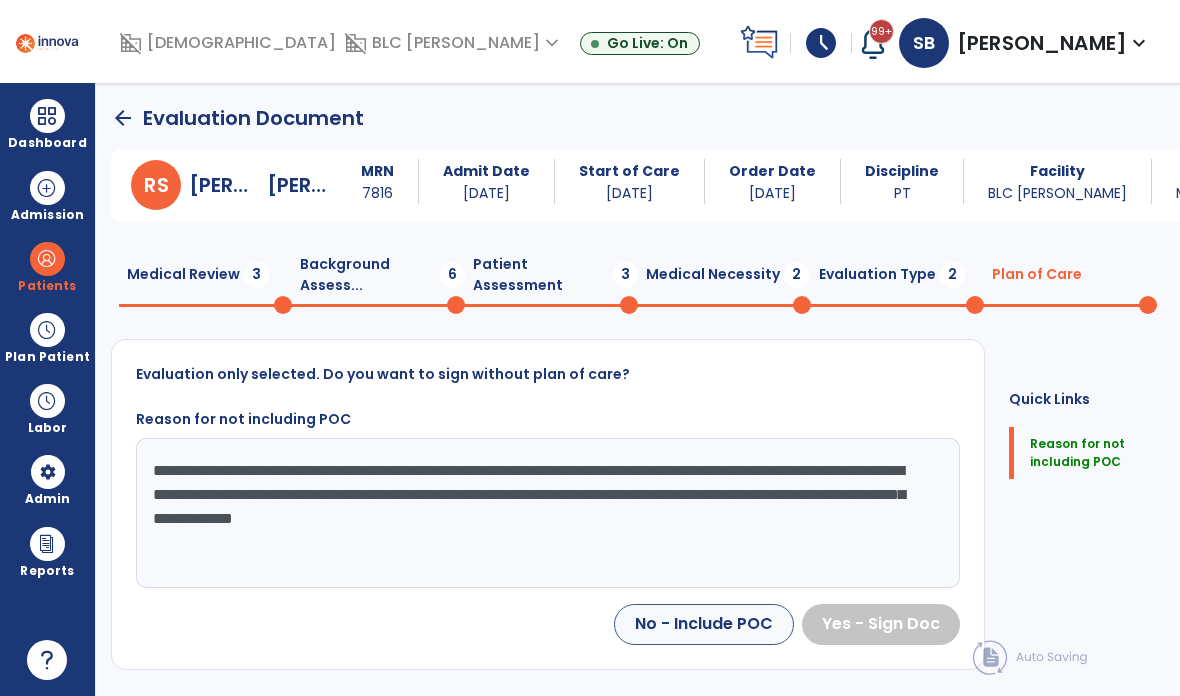 click on "**********" 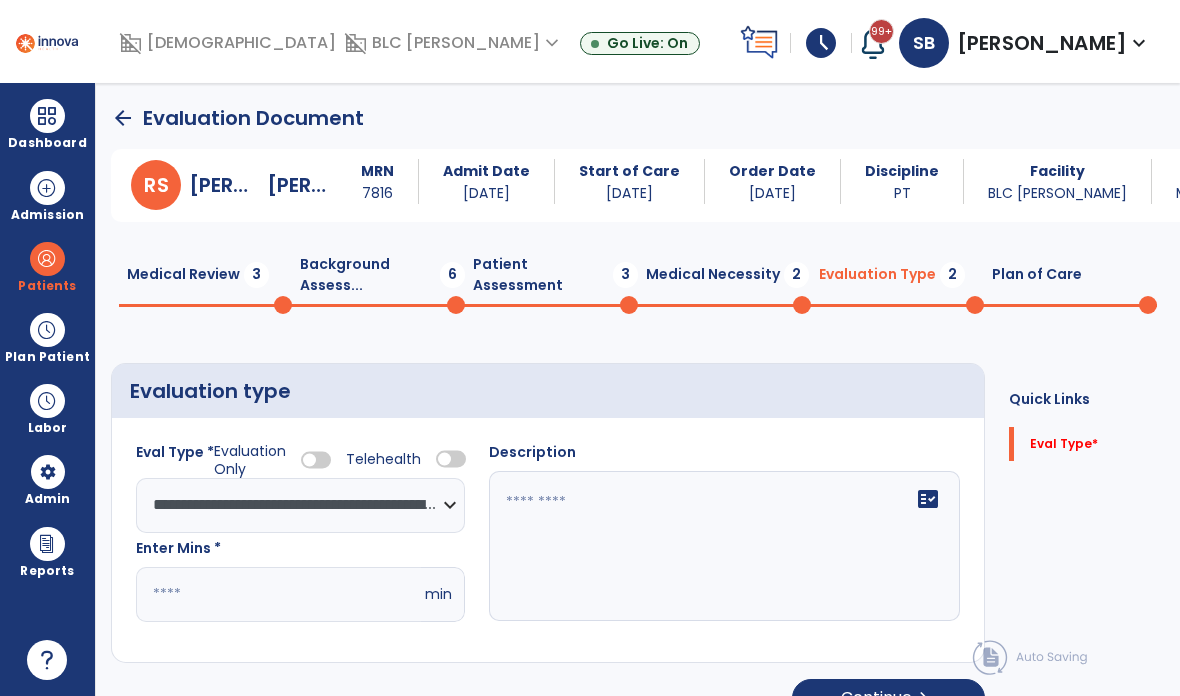 click on "fact_check" 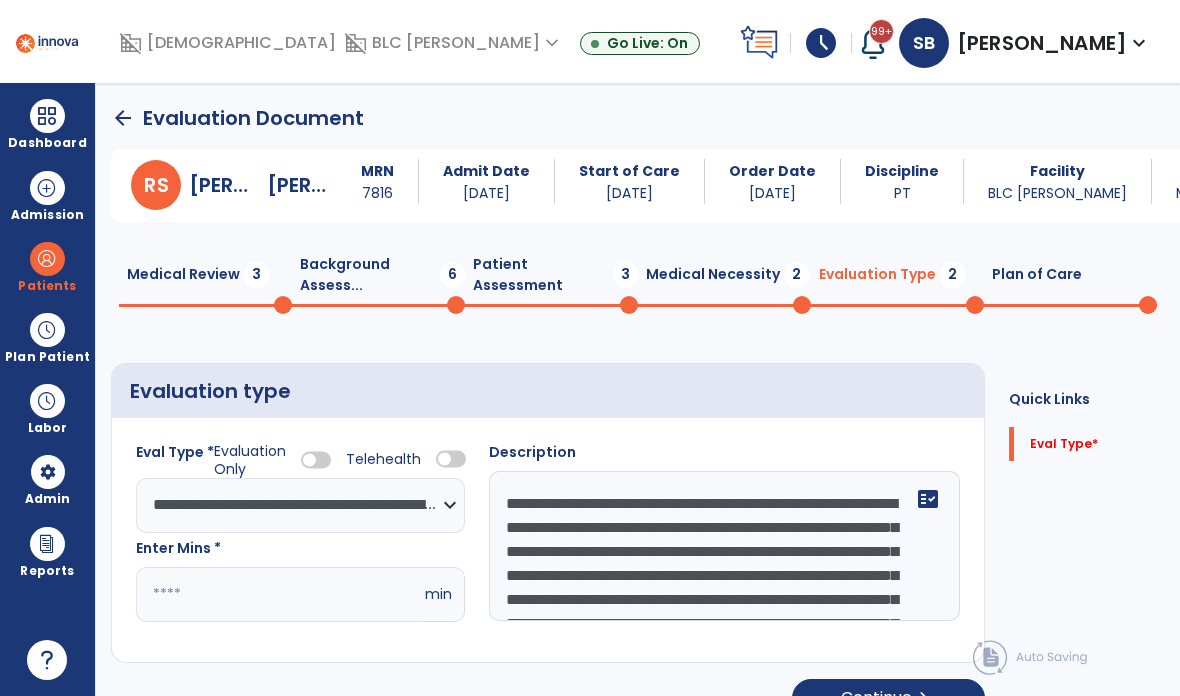 scroll, scrollTop: 120, scrollLeft: 0, axis: vertical 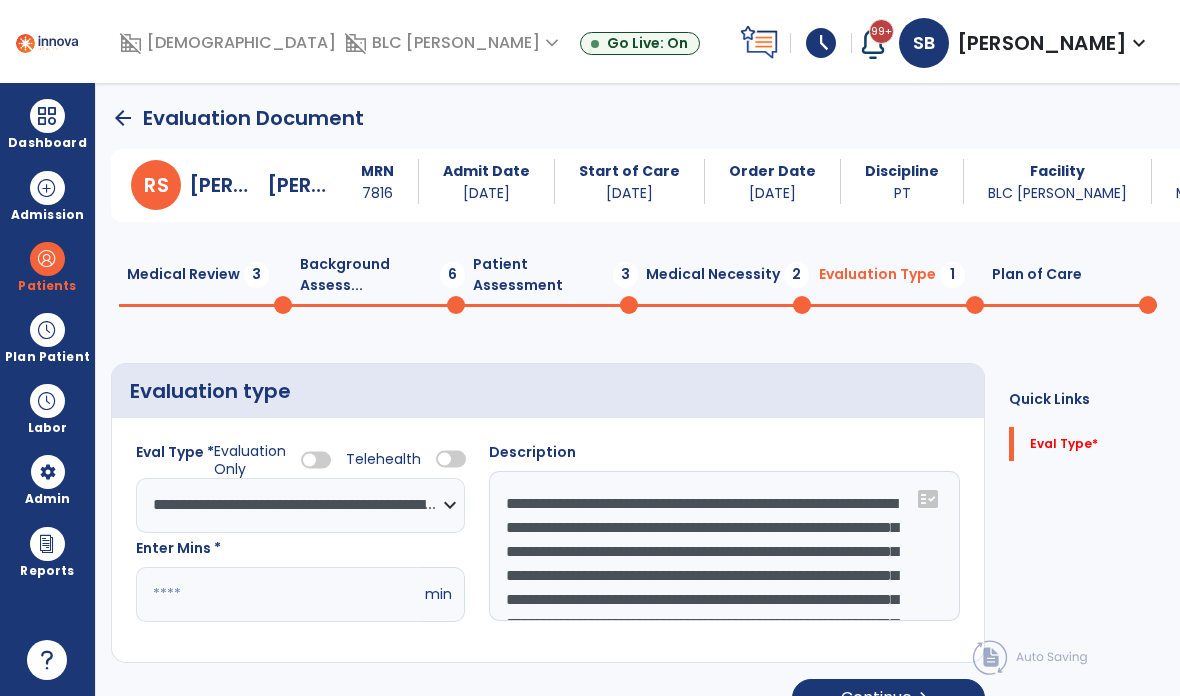 click on "**********" 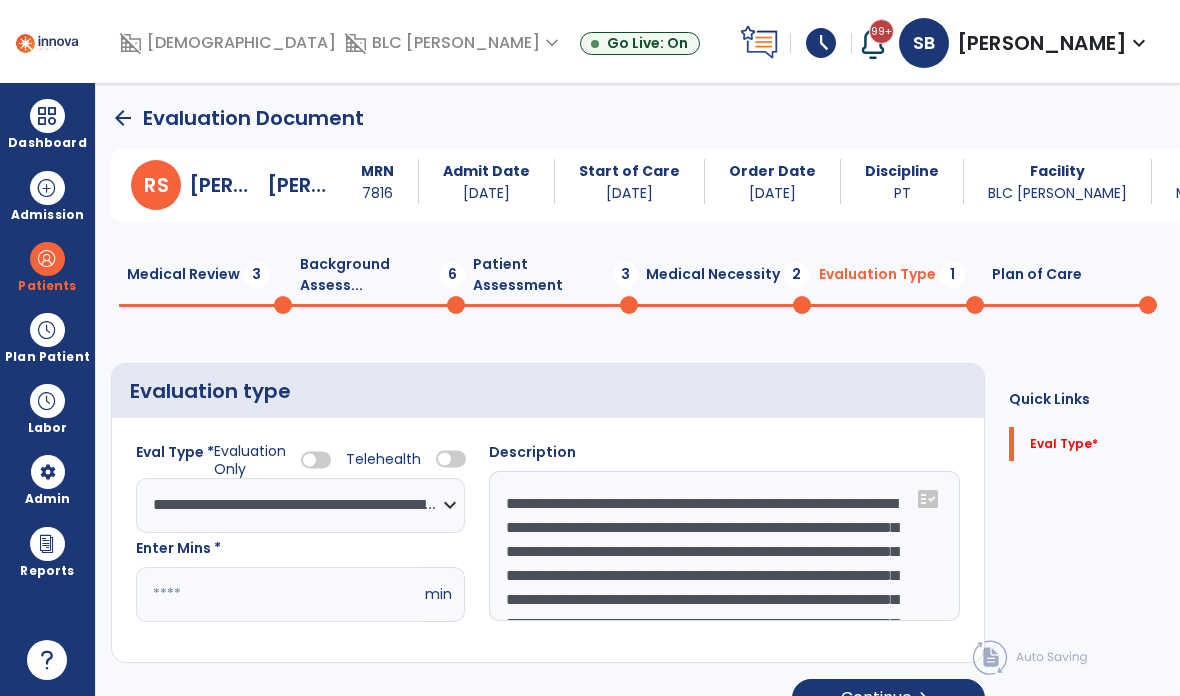 scroll, scrollTop: 22, scrollLeft: 0, axis: vertical 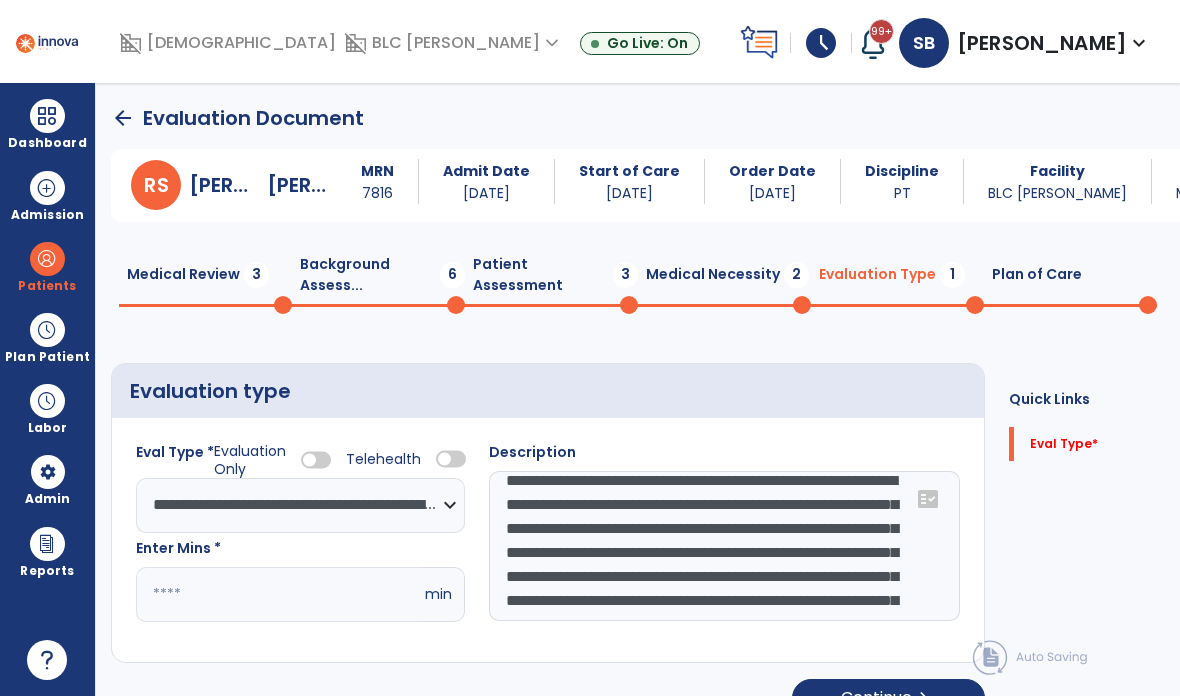 click on "**********" 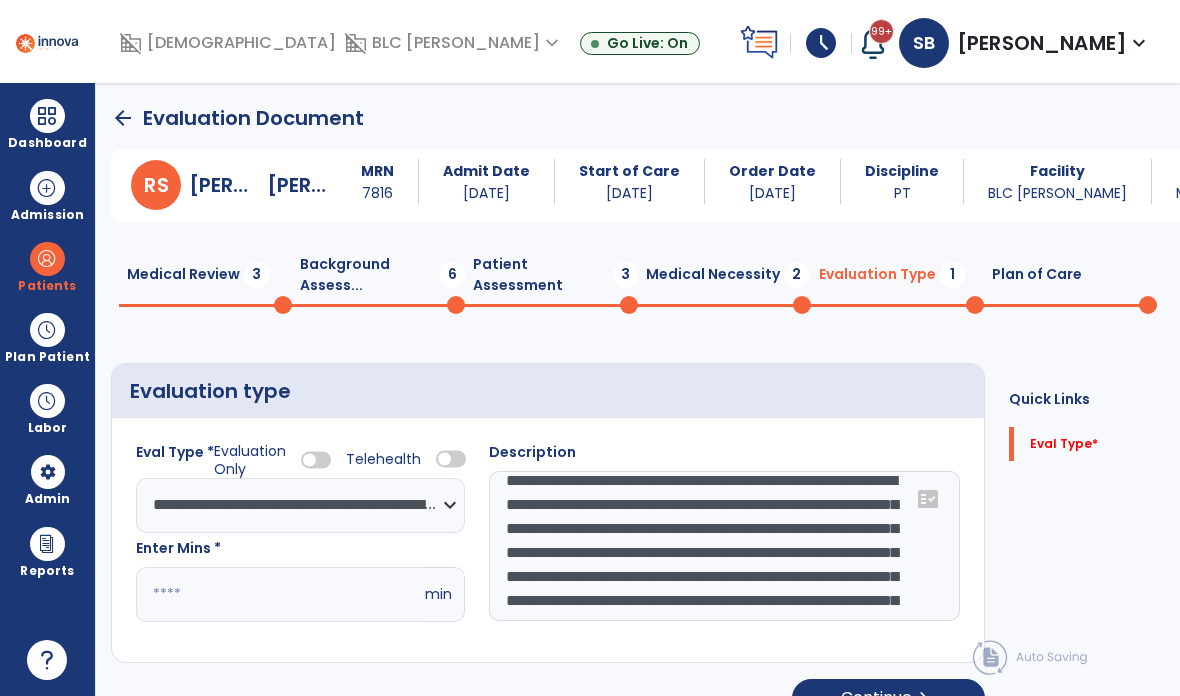 scroll, scrollTop: 39, scrollLeft: 0, axis: vertical 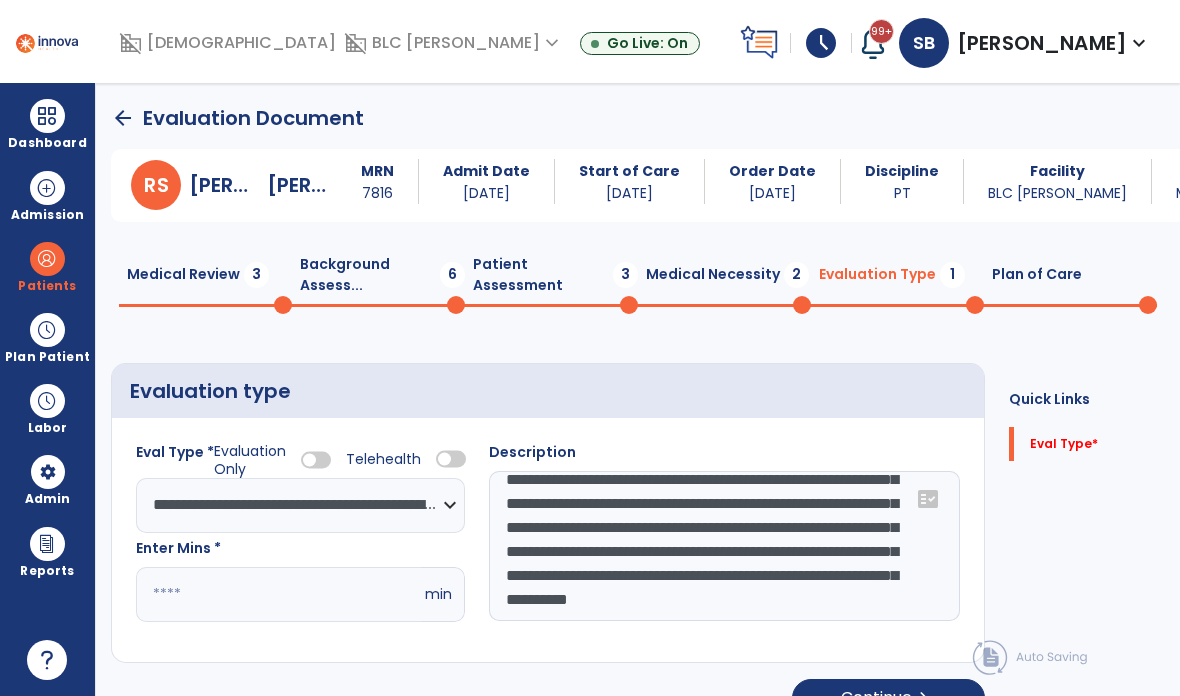 click on "**********" 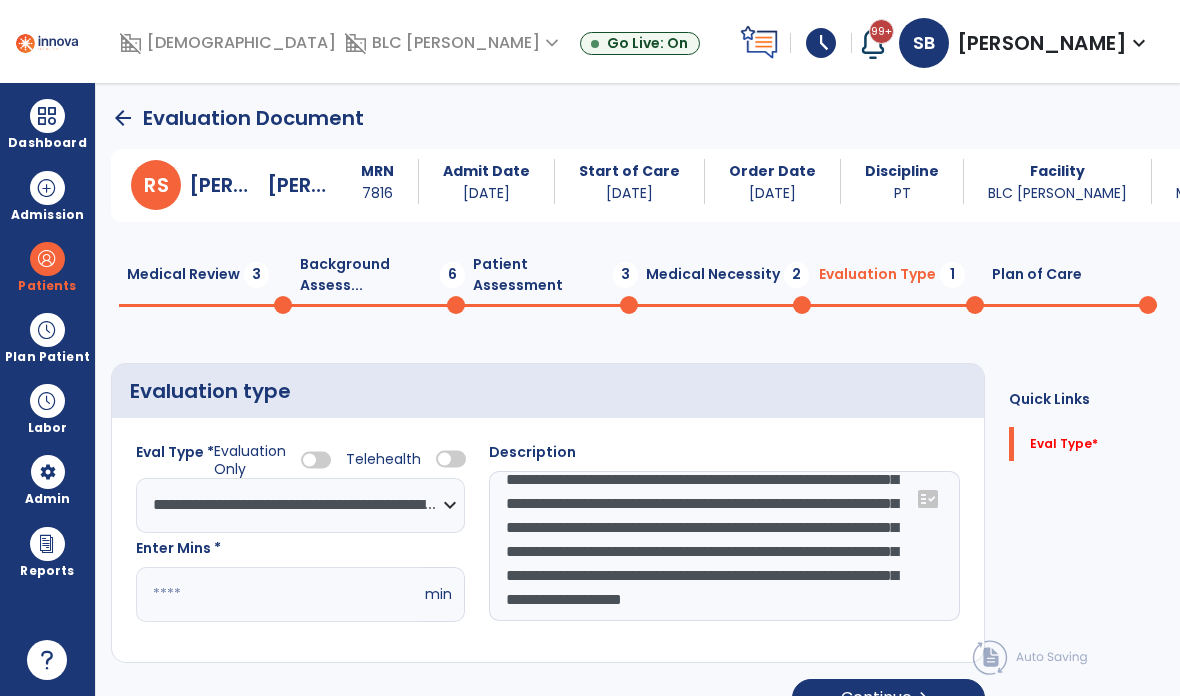 click on "**********" 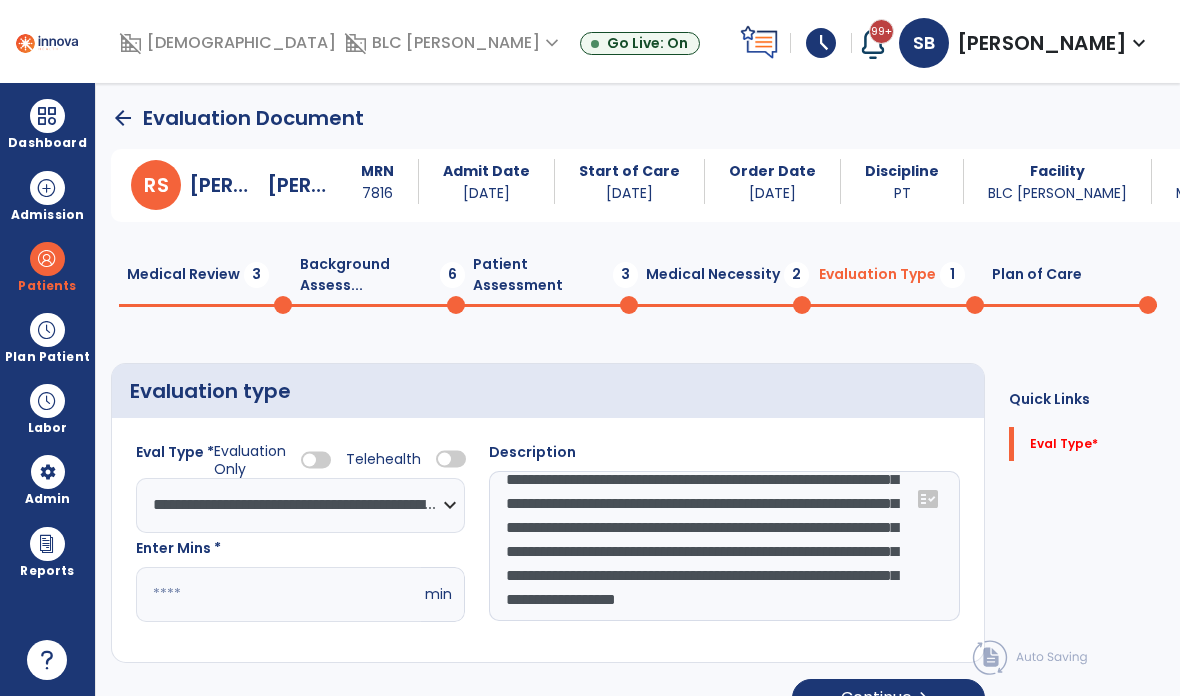 scroll, scrollTop: 168, scrollLeft: 0, axis: vertical 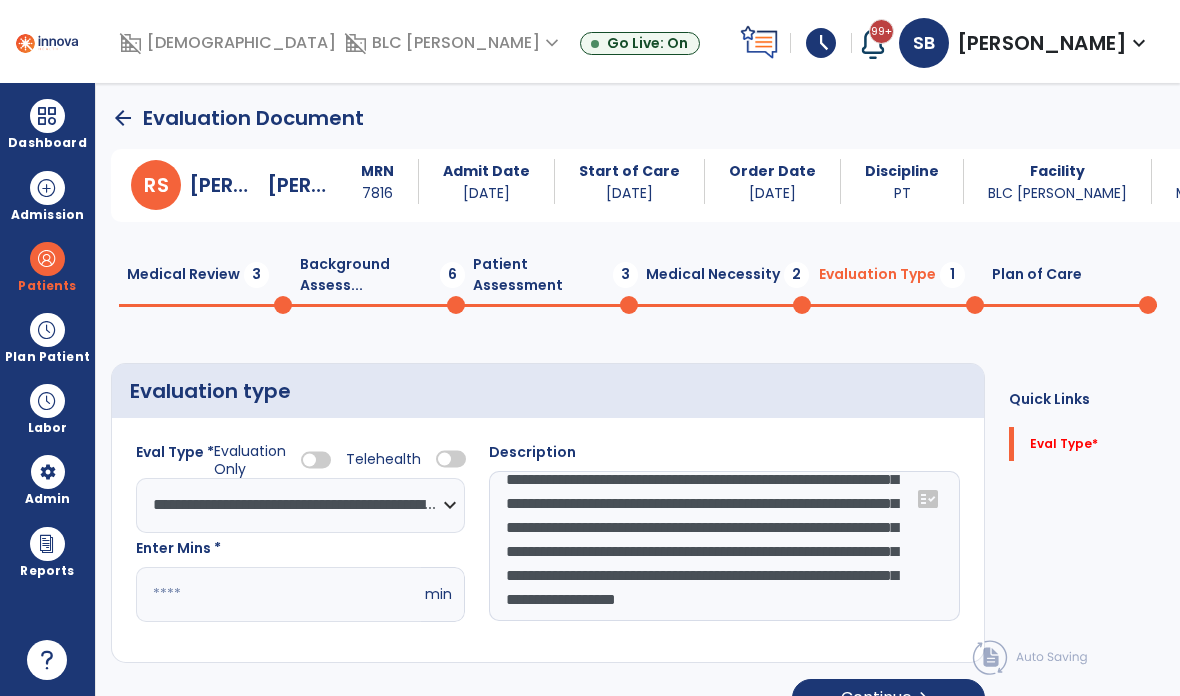 click on "**********" 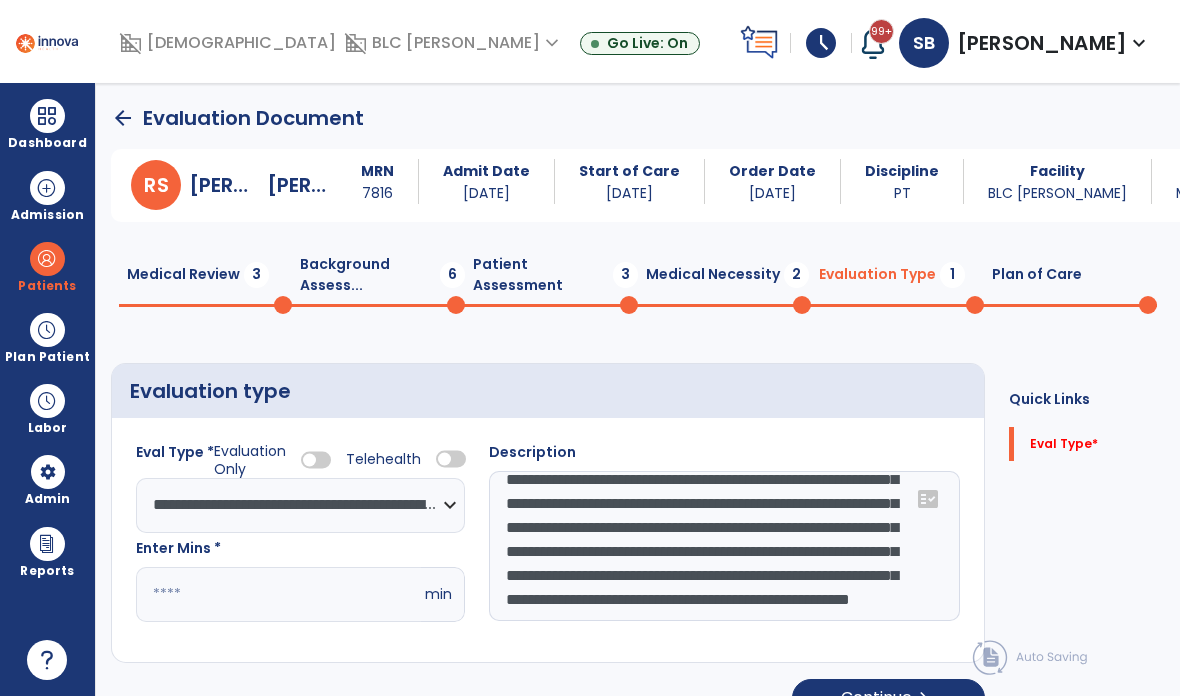 scroll, scrollTop: 144, scrollLeft: 0, axis: vertical 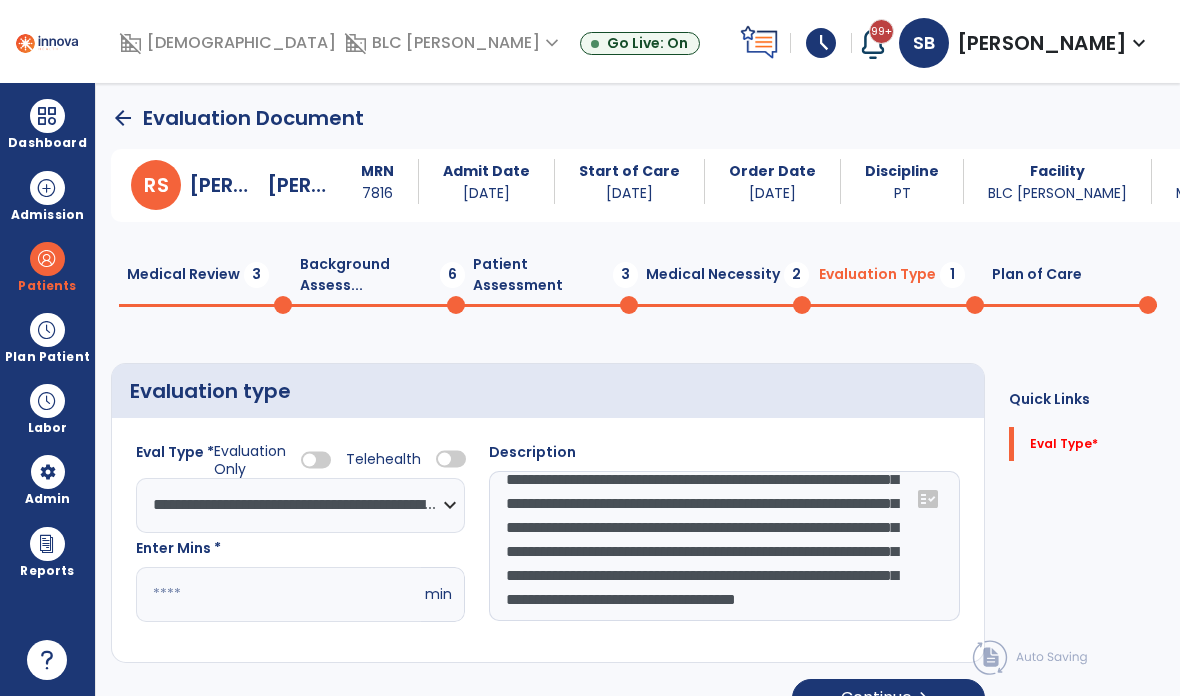 paste on "**********" 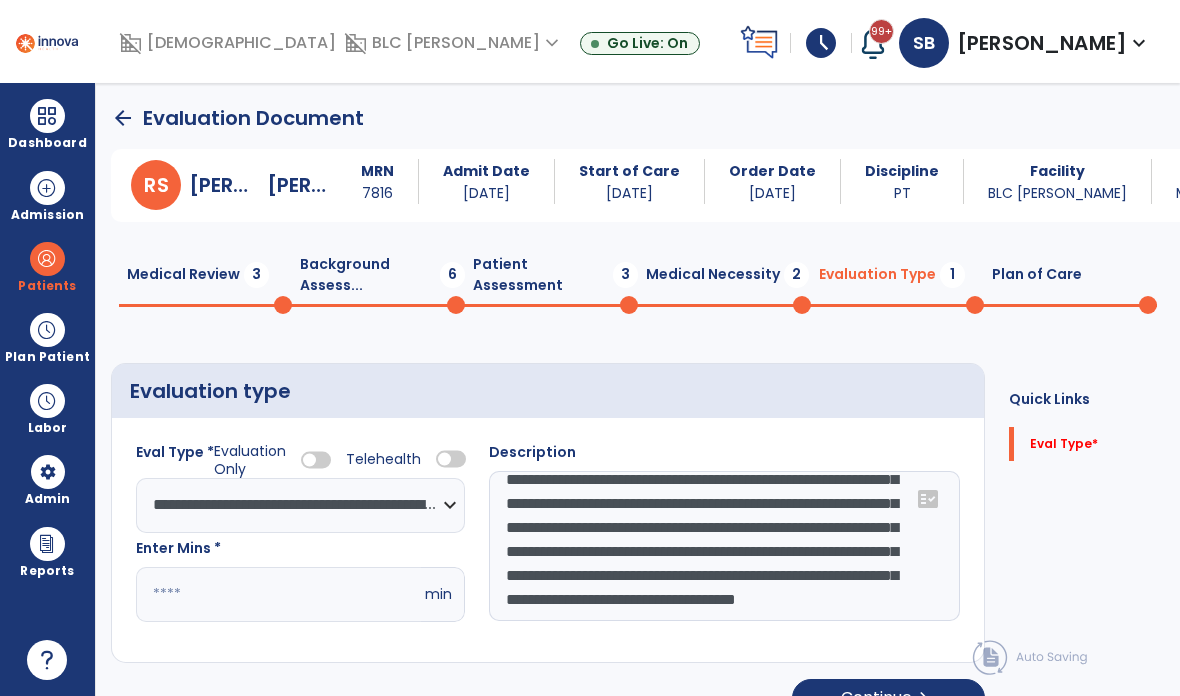 type on "**********" 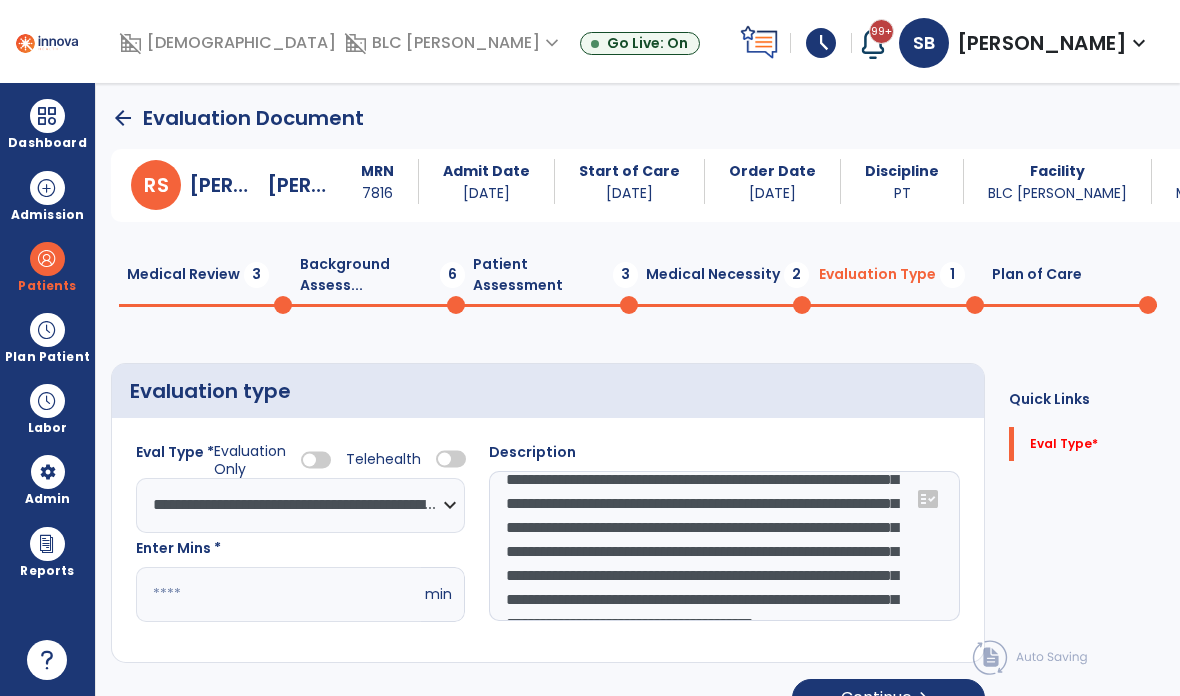 scroll, scrollTop: 288, scrollLeft: 0, axis: vertical 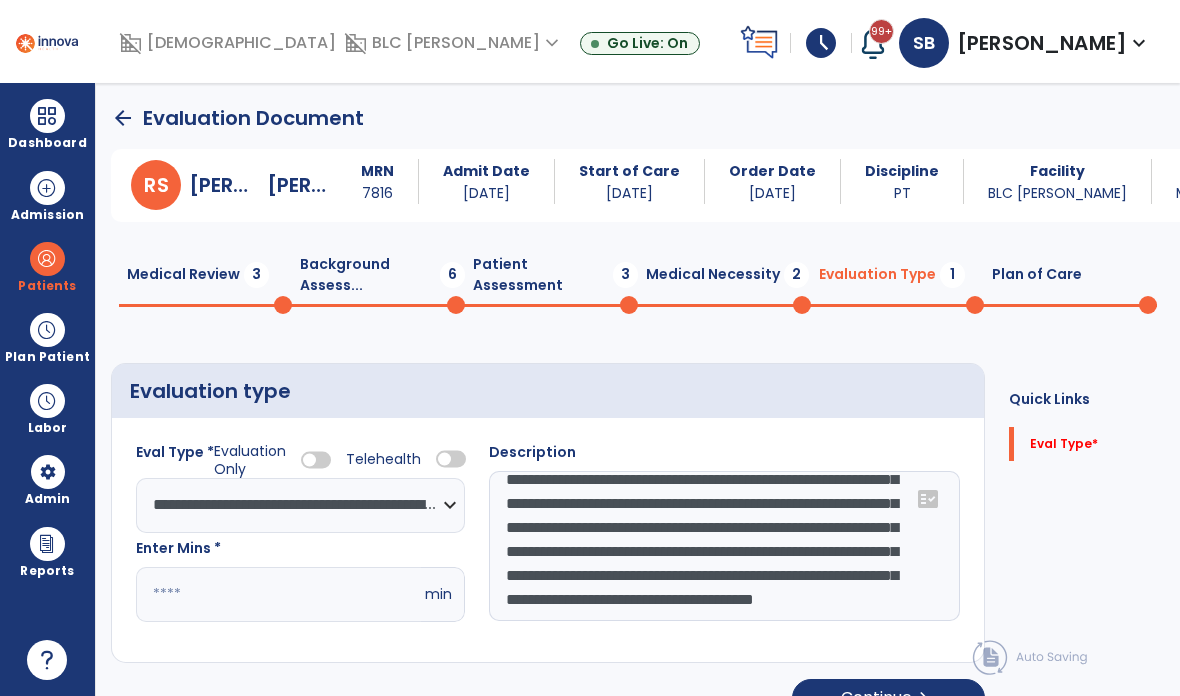 click on "Medical Necessity  2" 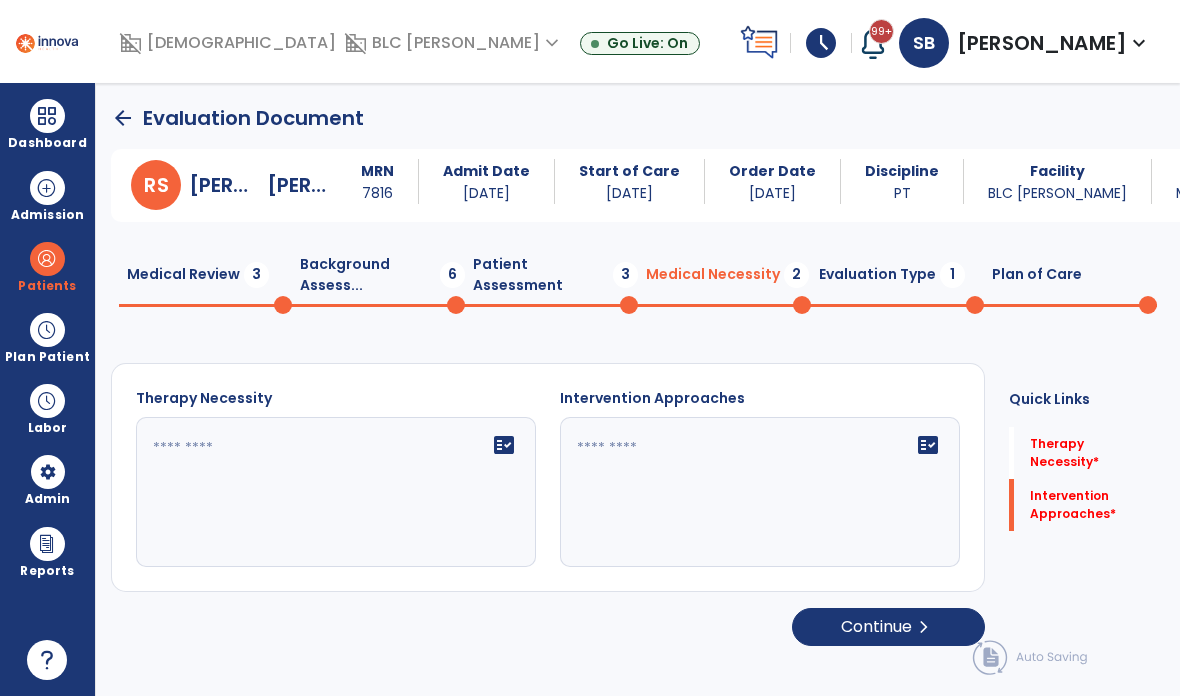 click on "fact_check" 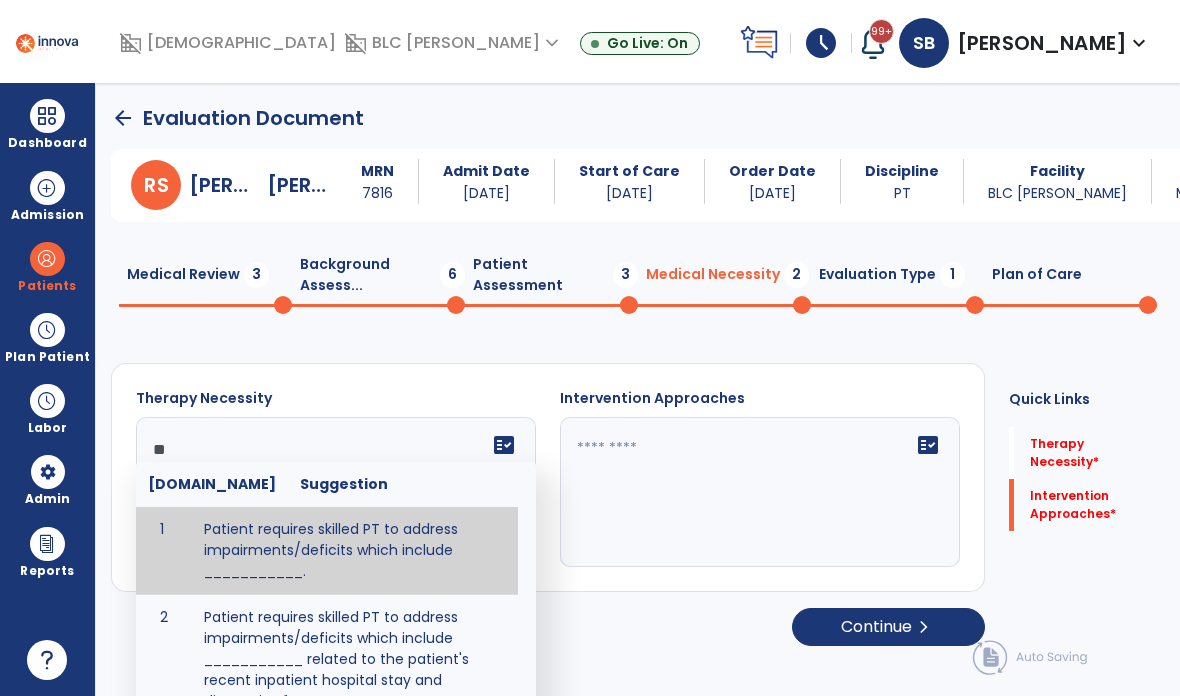 type on "*" 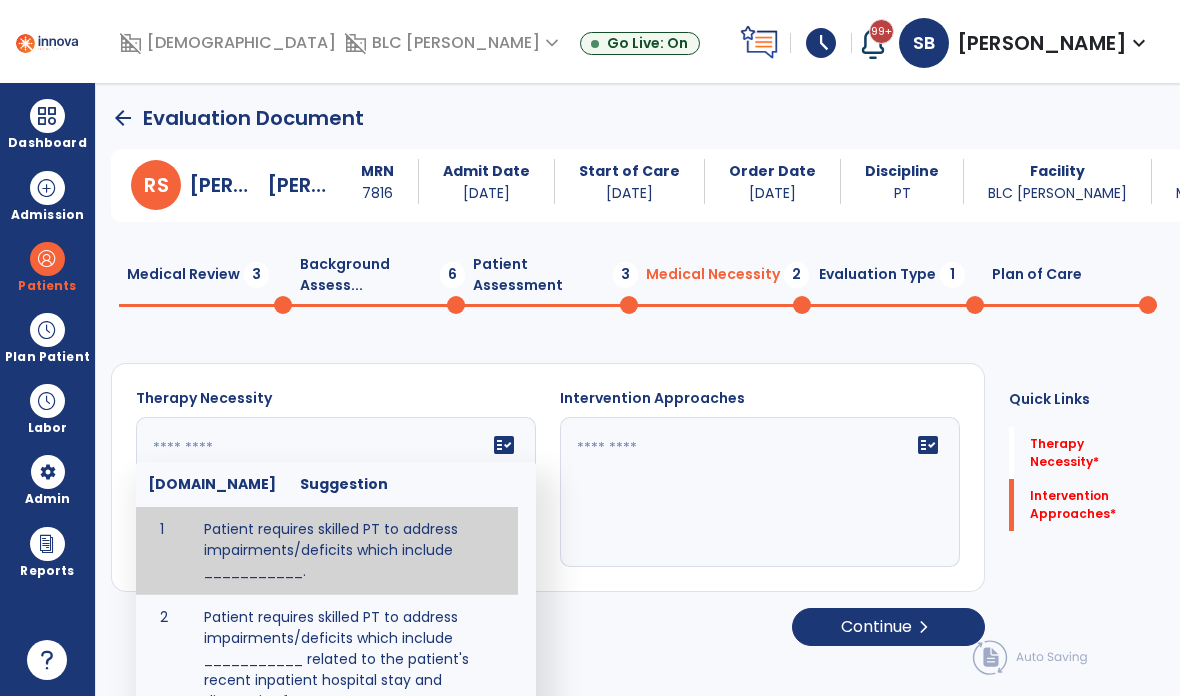 paste on "**********" 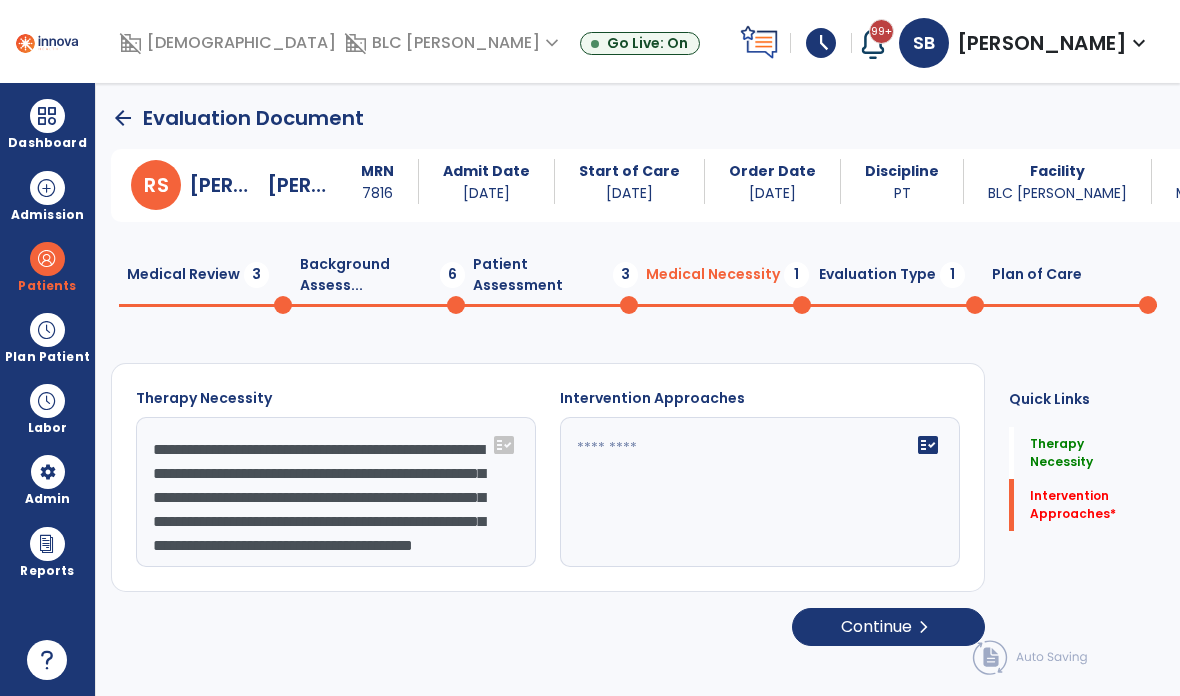 type on "**********" 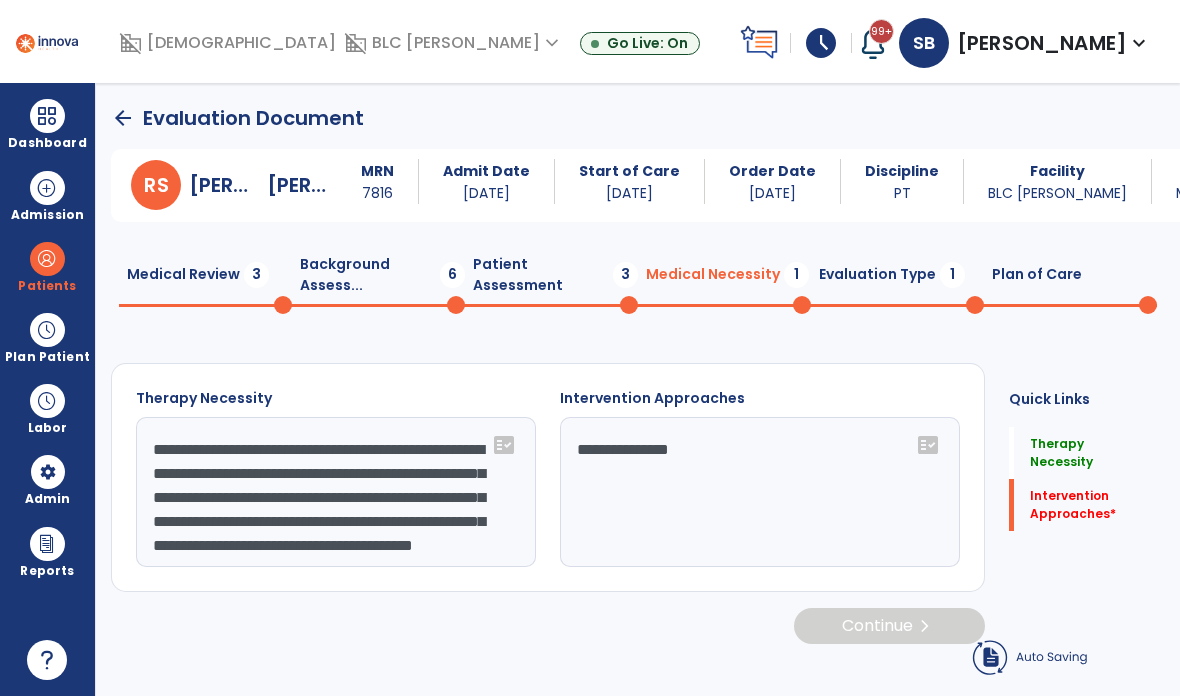 type on "**********" 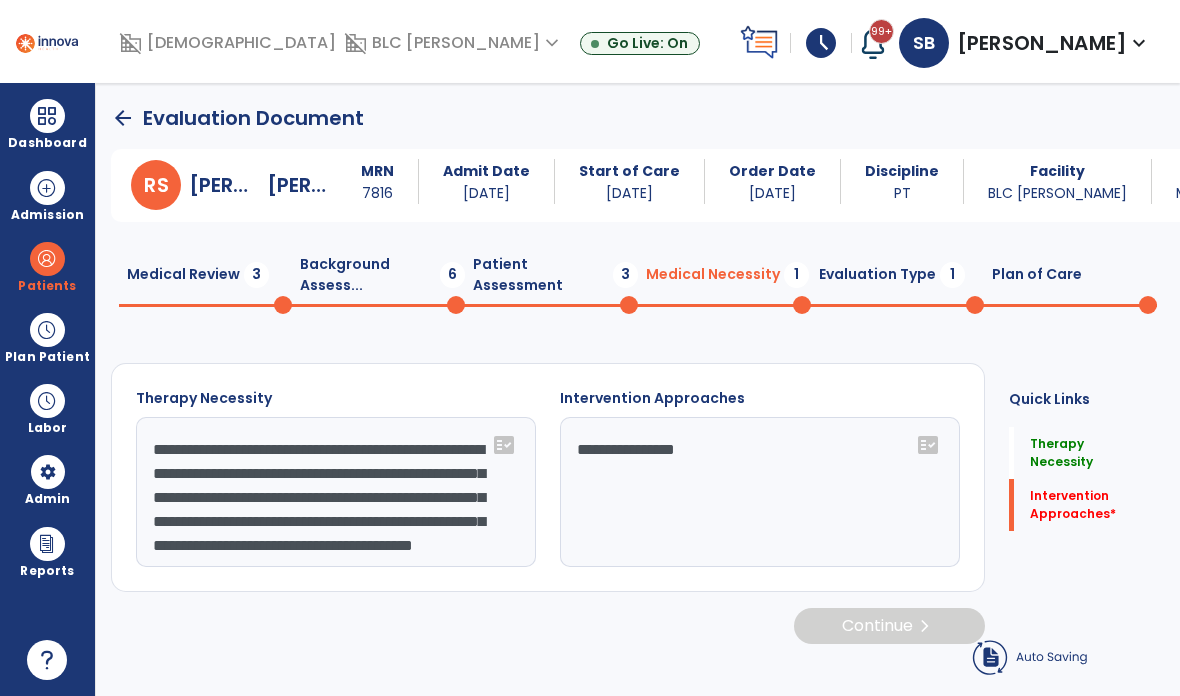click on "Patient Assessment  3" 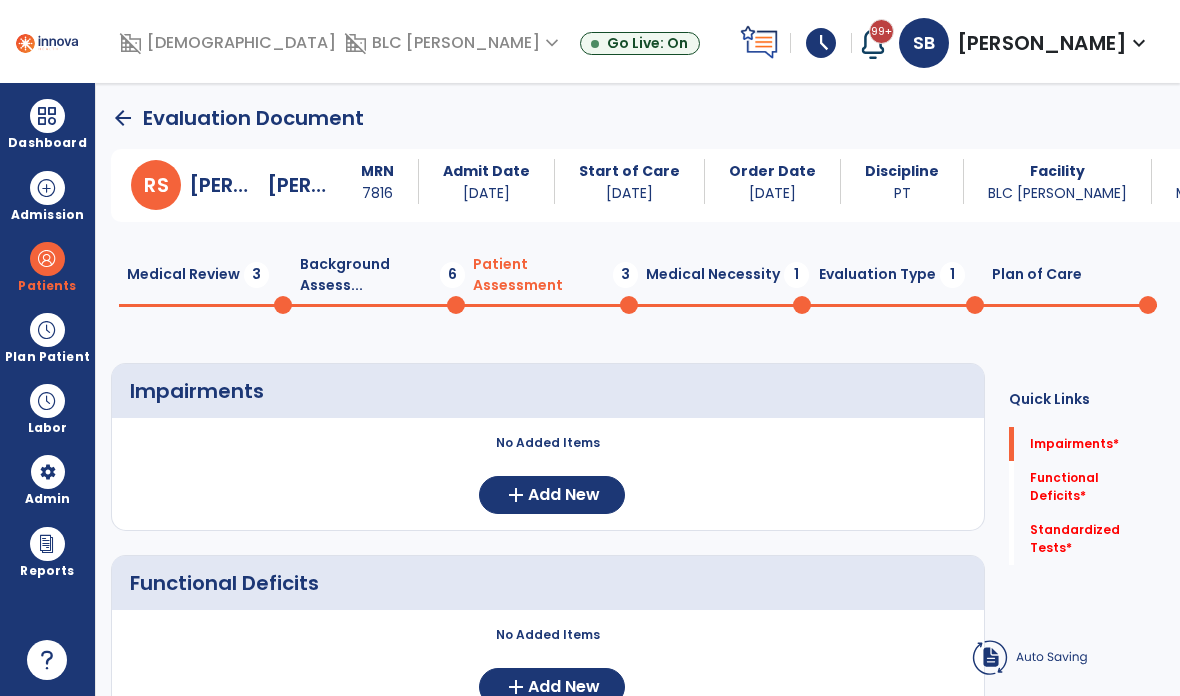 click on "Add New" 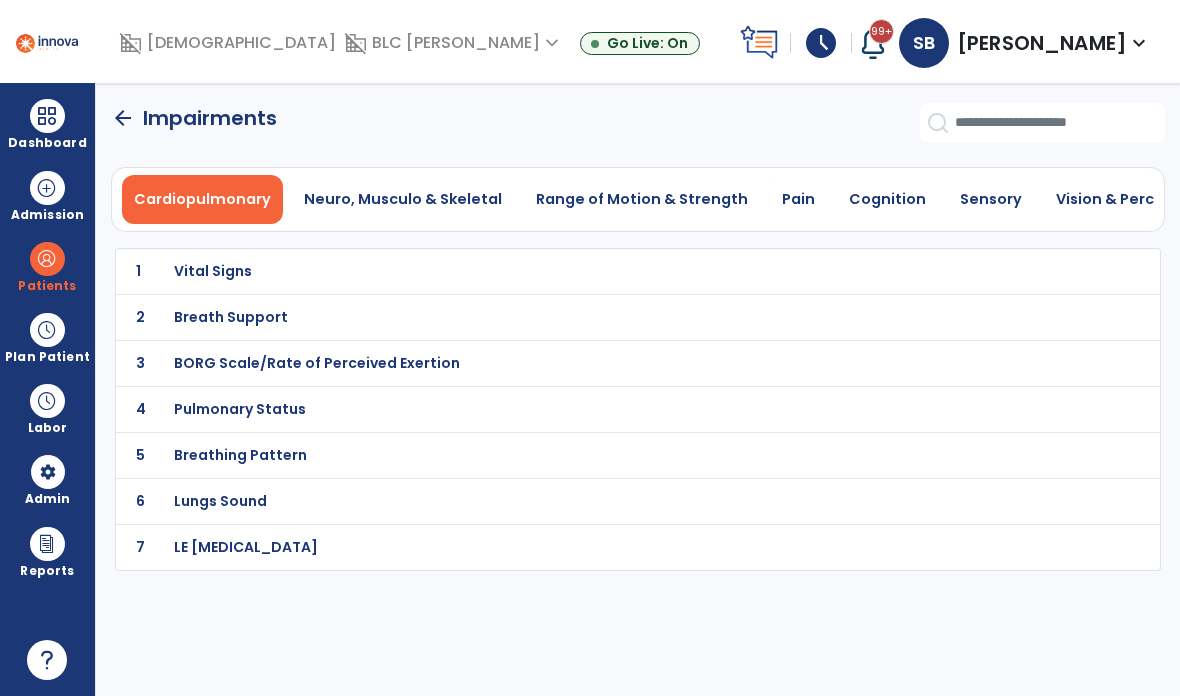 click on "Cognition" at bounding box center [887, 199] 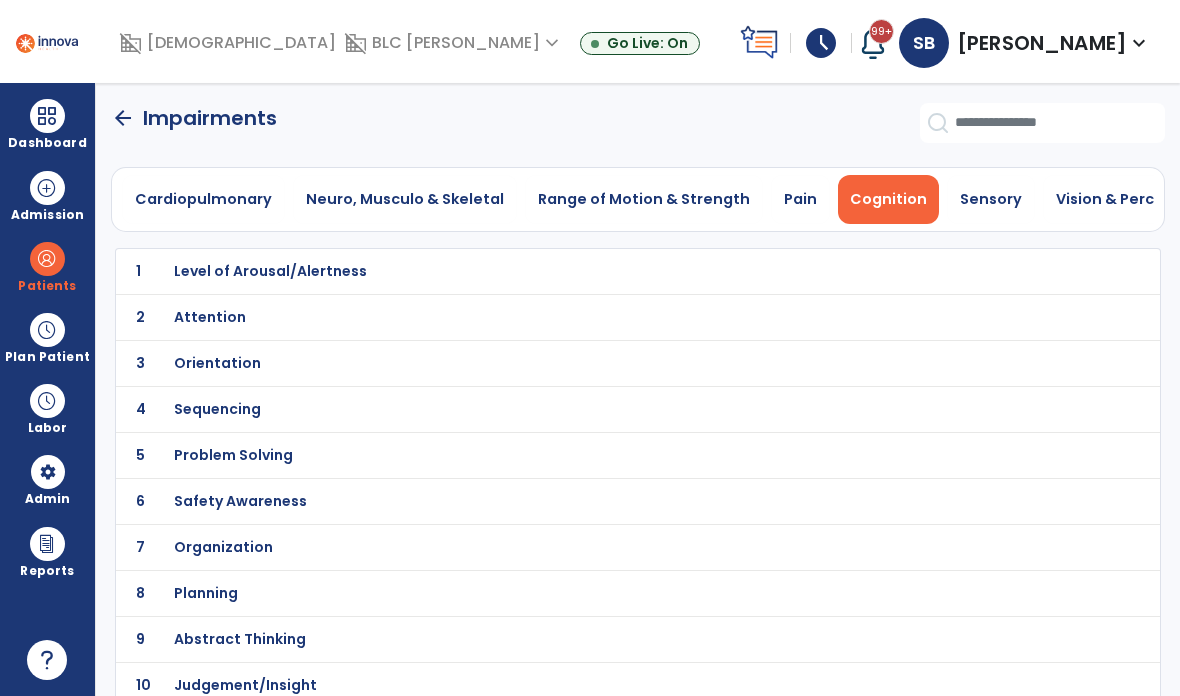 click on "Level of Arousal/Alertness" at bounding box center [270, 271] 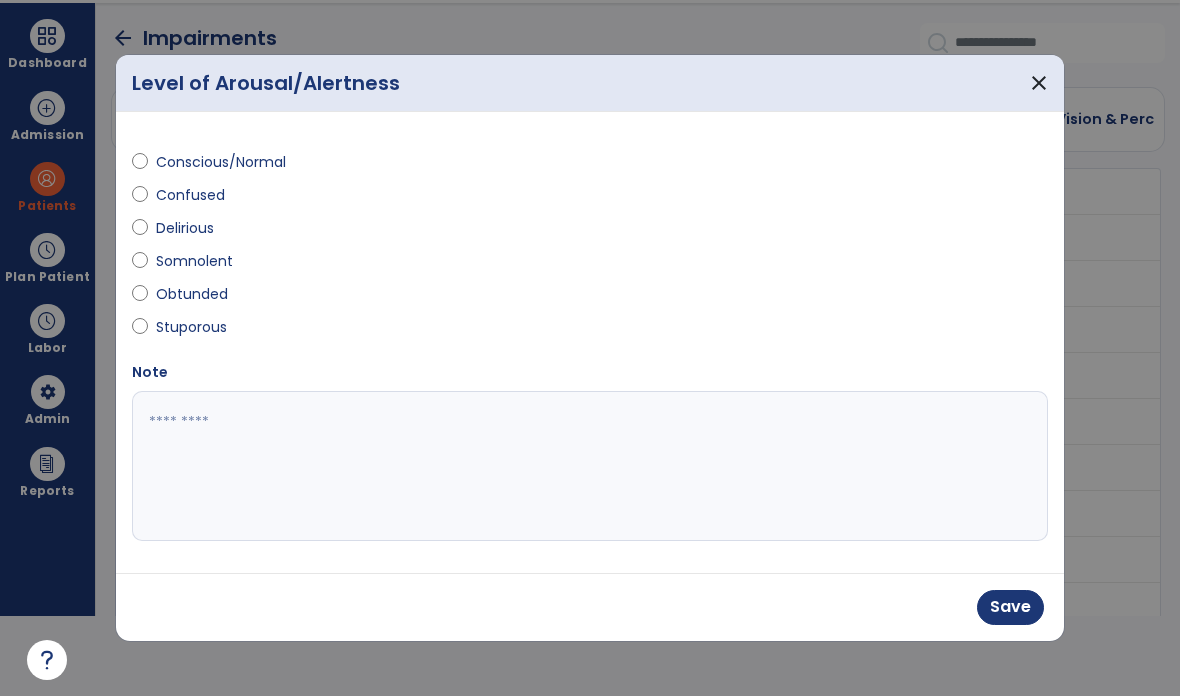 click on "Save" at bounding box center [1010, 607] 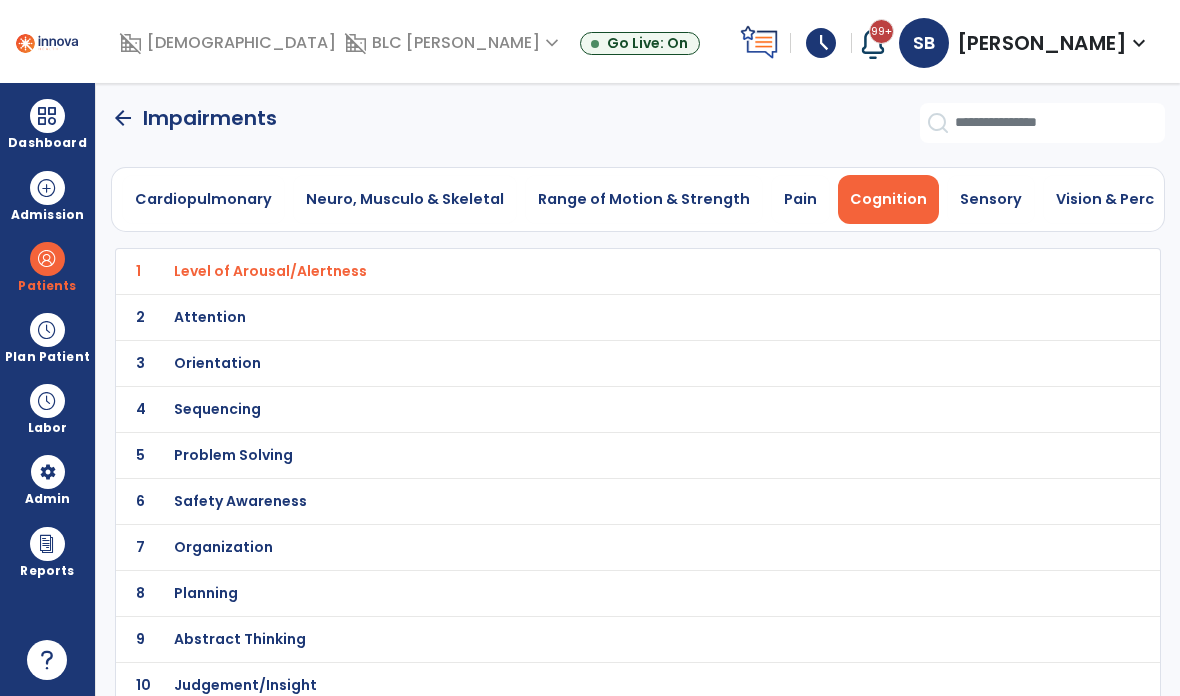 click on "Orientation" at bounding box center [270, 271] 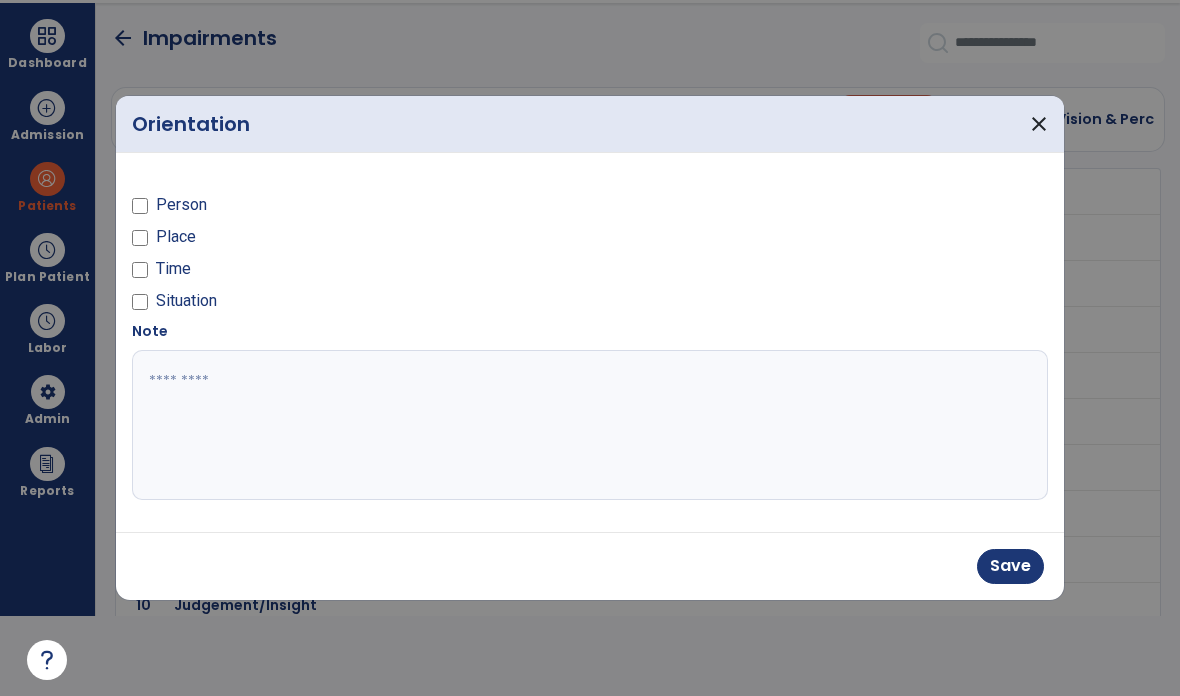 click on "Save" at bounding box center [1010, 566] 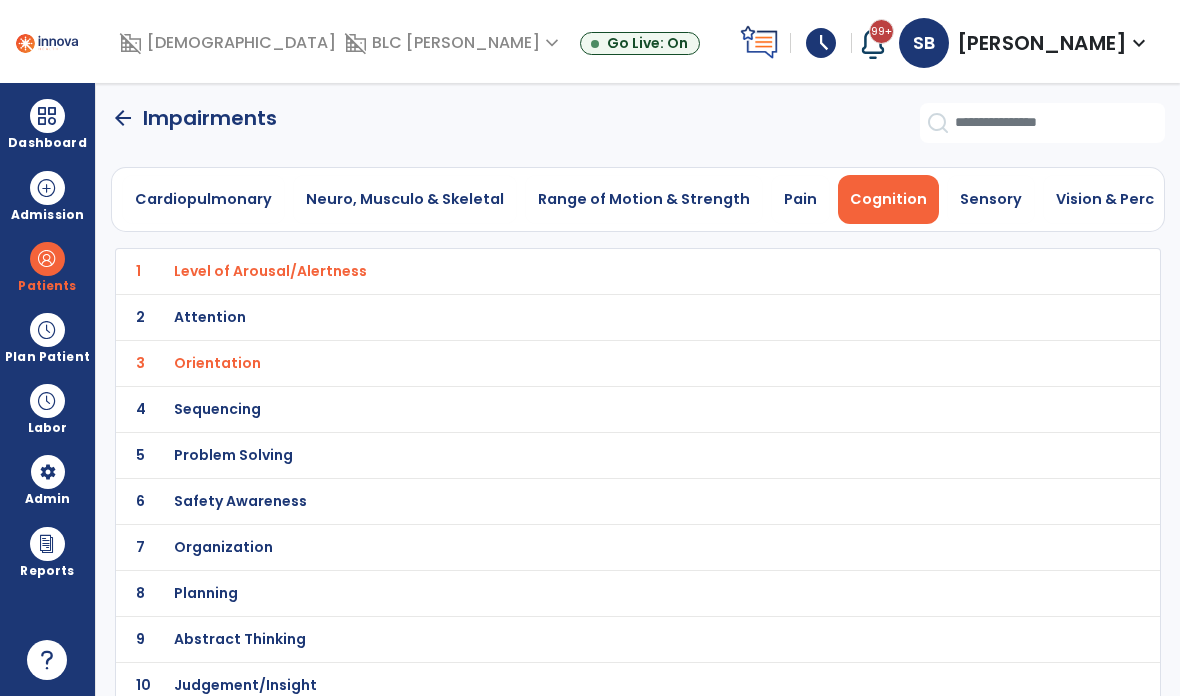 click on "Range of Motion & Strength" at bounding box center (644, 199) 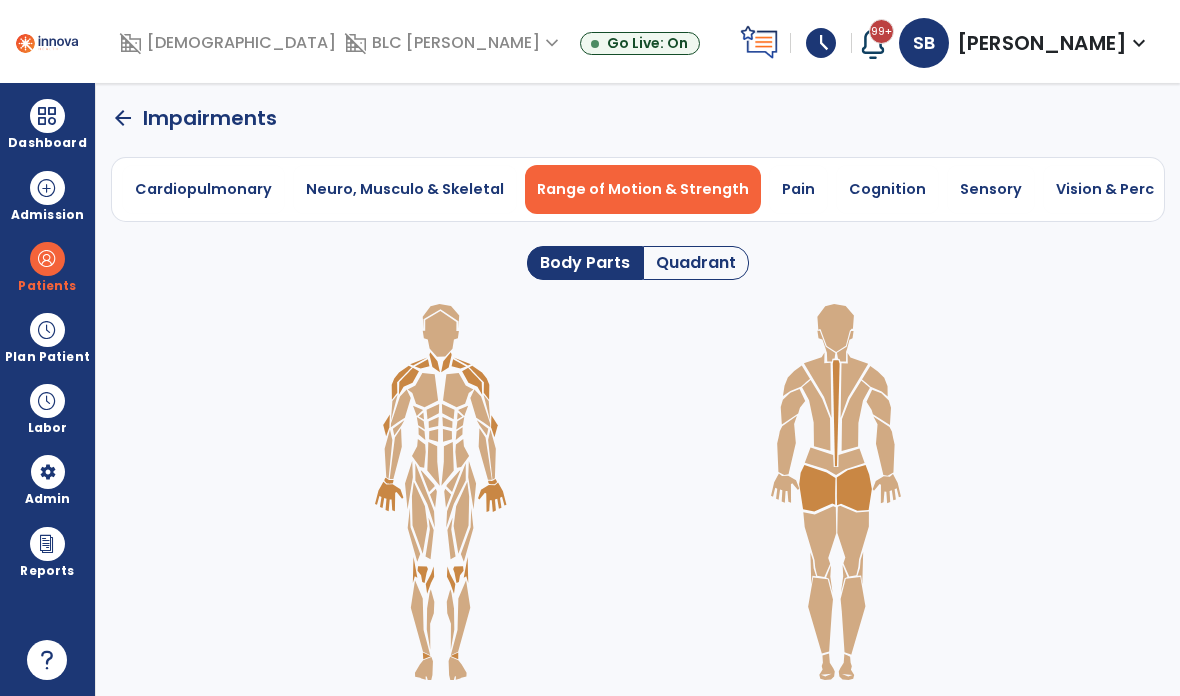 click on "Quadrant" 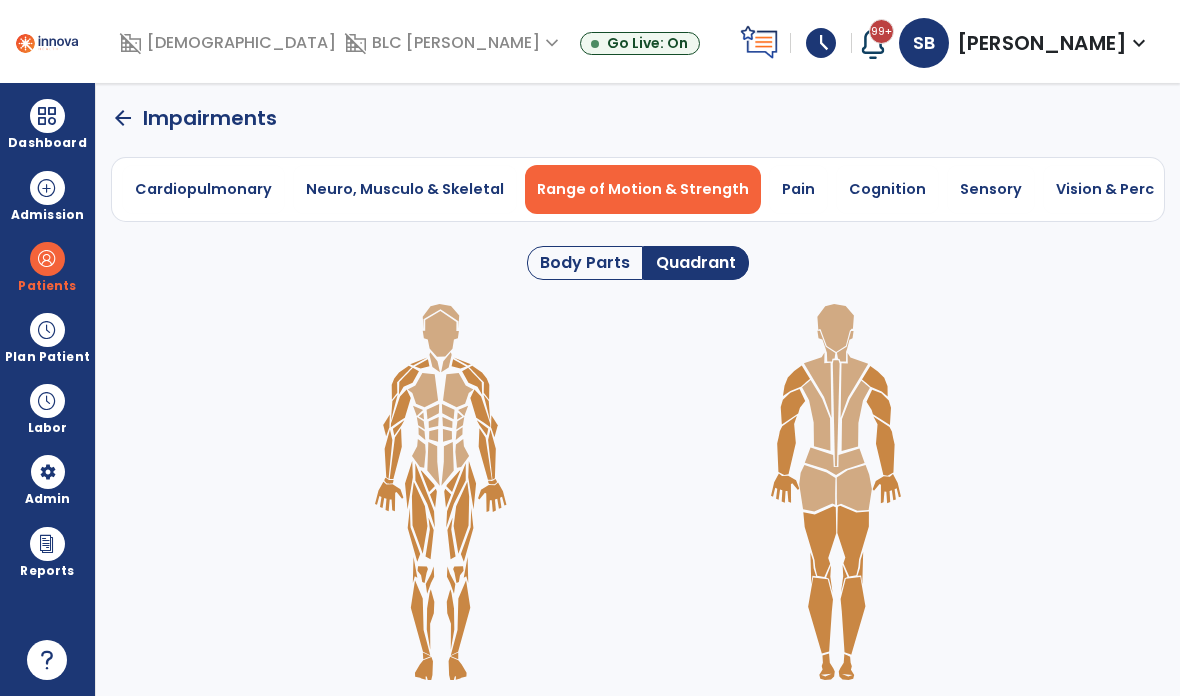 click 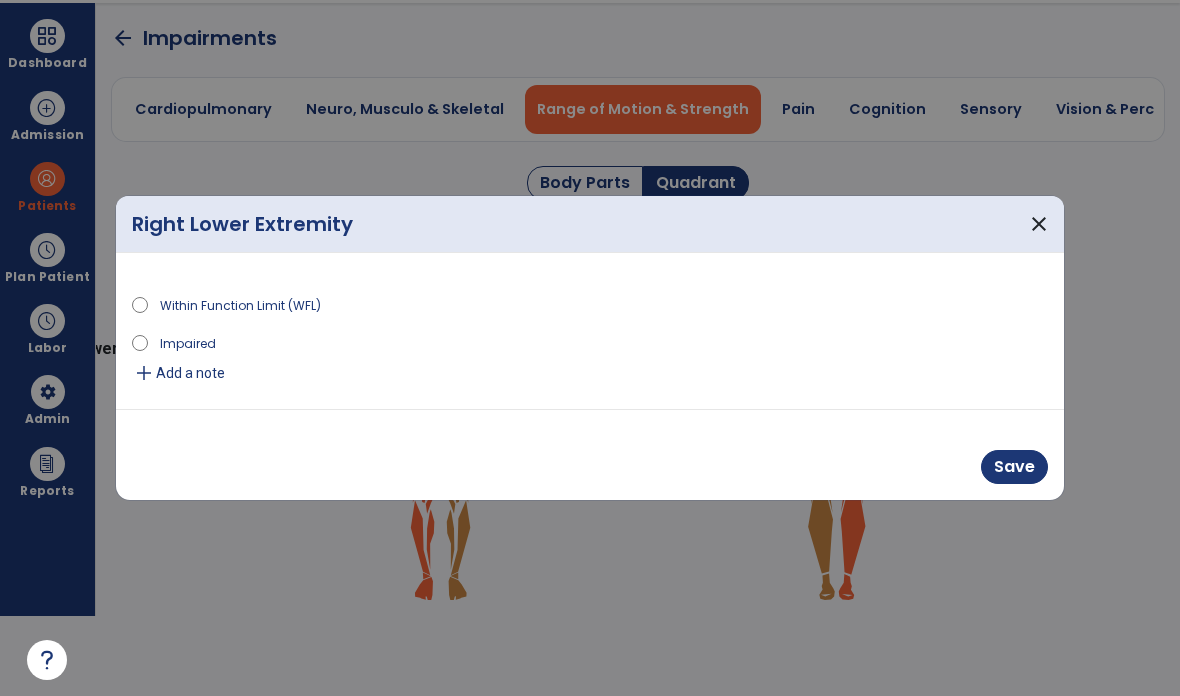click on "Save" at bounding box center (1014, 467) 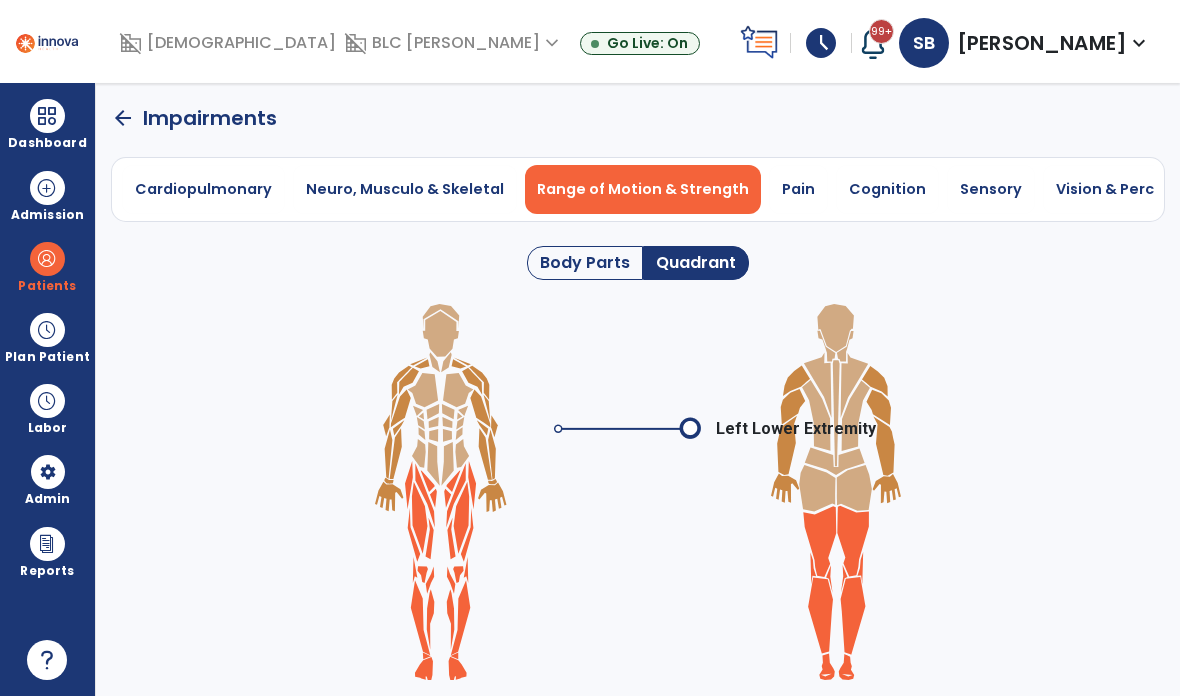 click 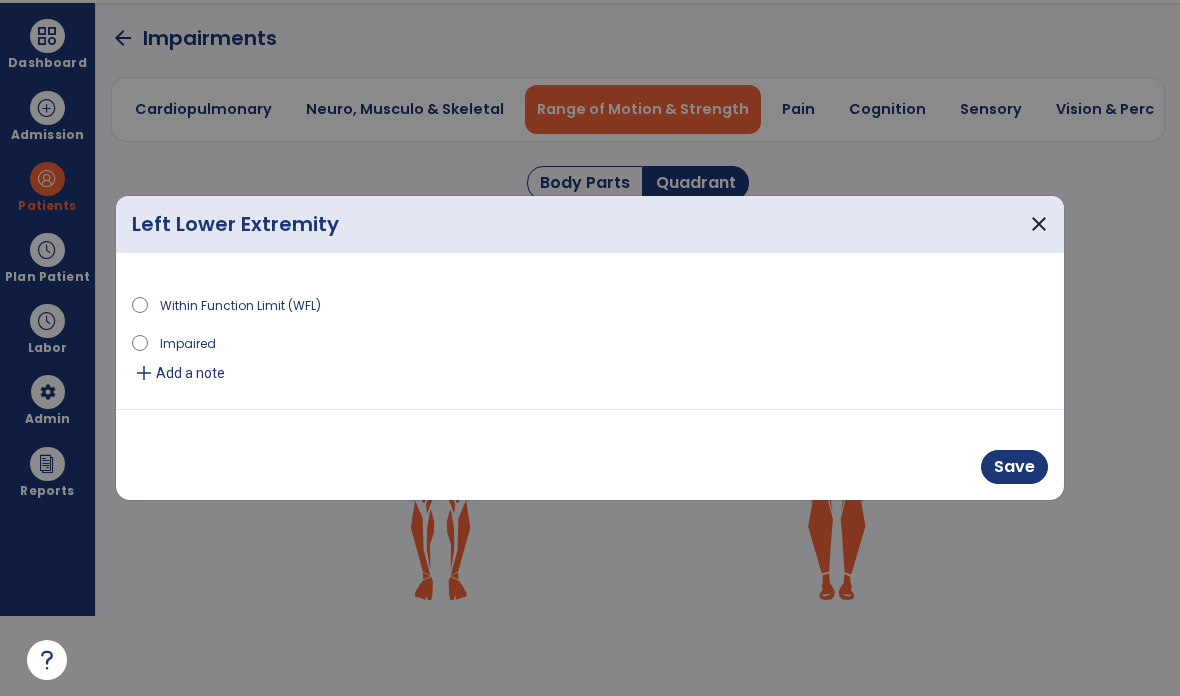 click on "Save" at bounding box center (1014, 467) 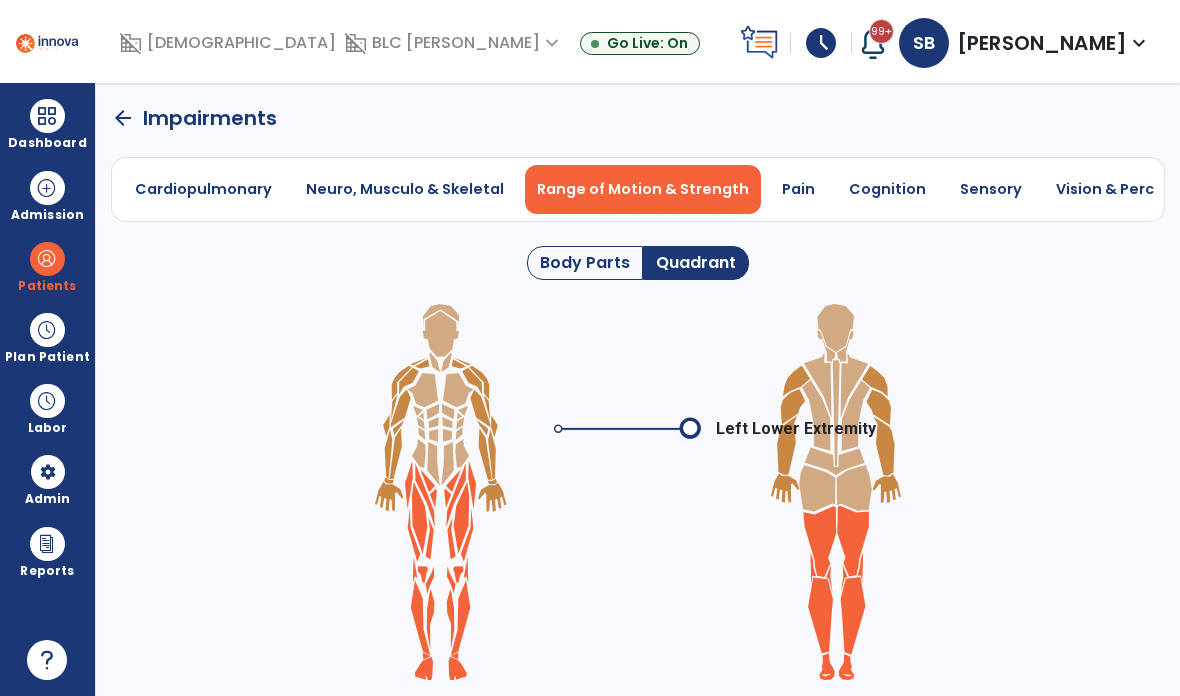 click on "arrow_back" 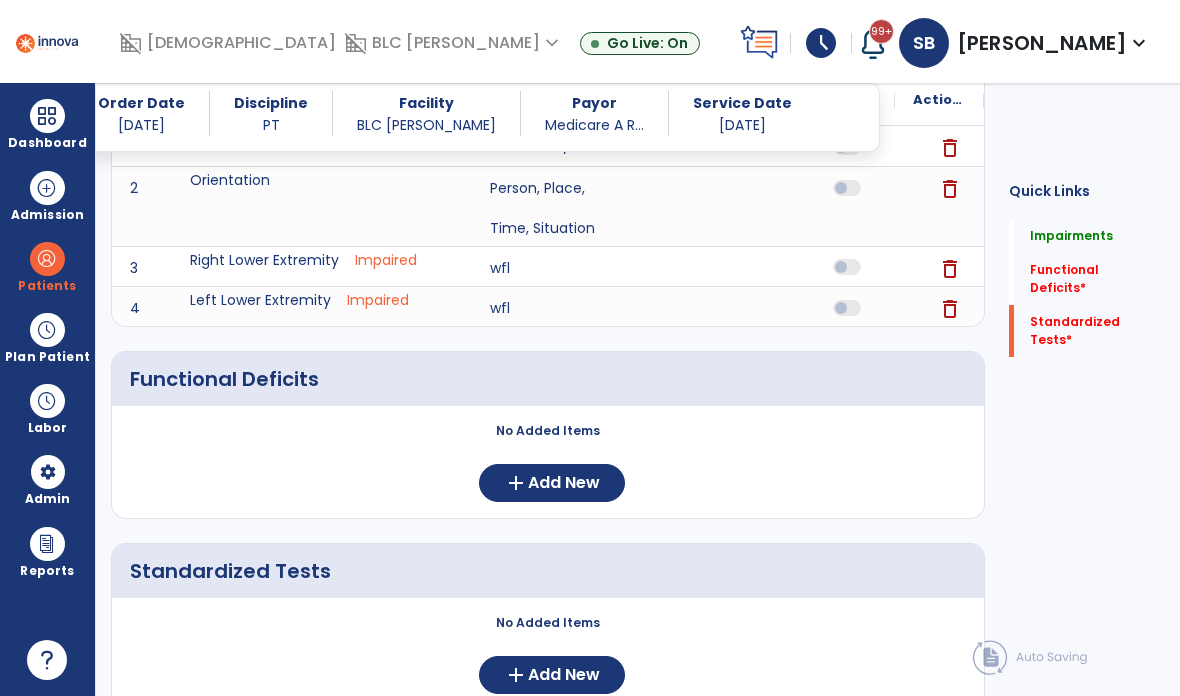 click on "Add New" 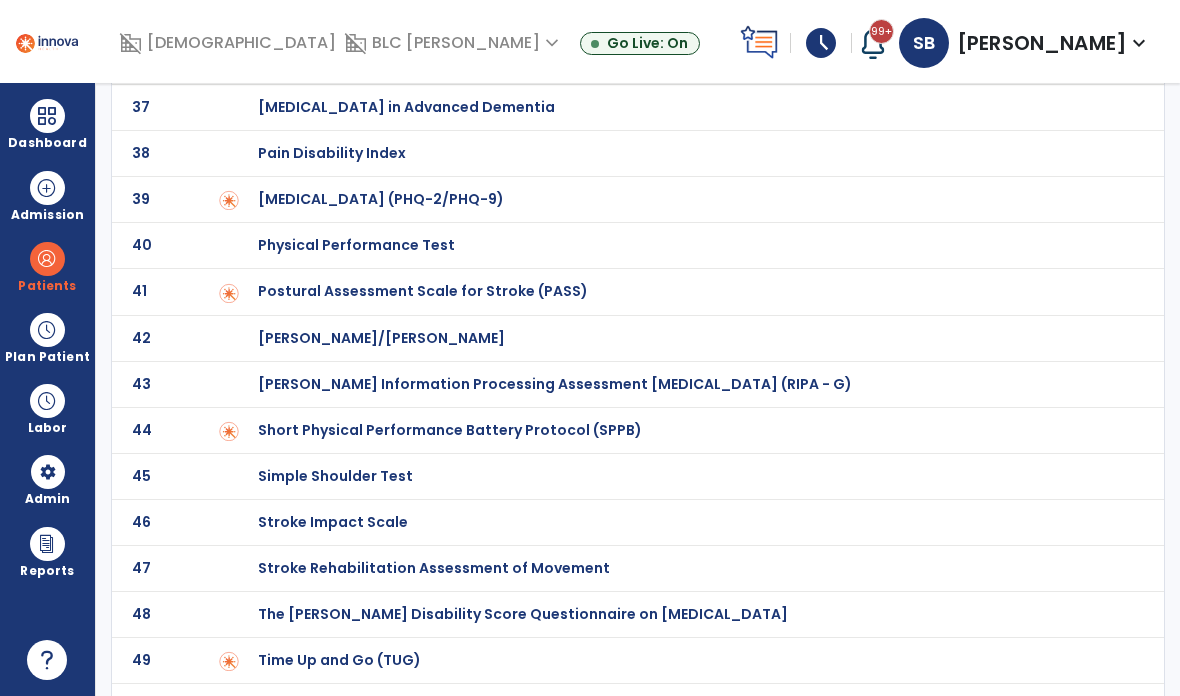 click on "50 Tinetti Assessment" 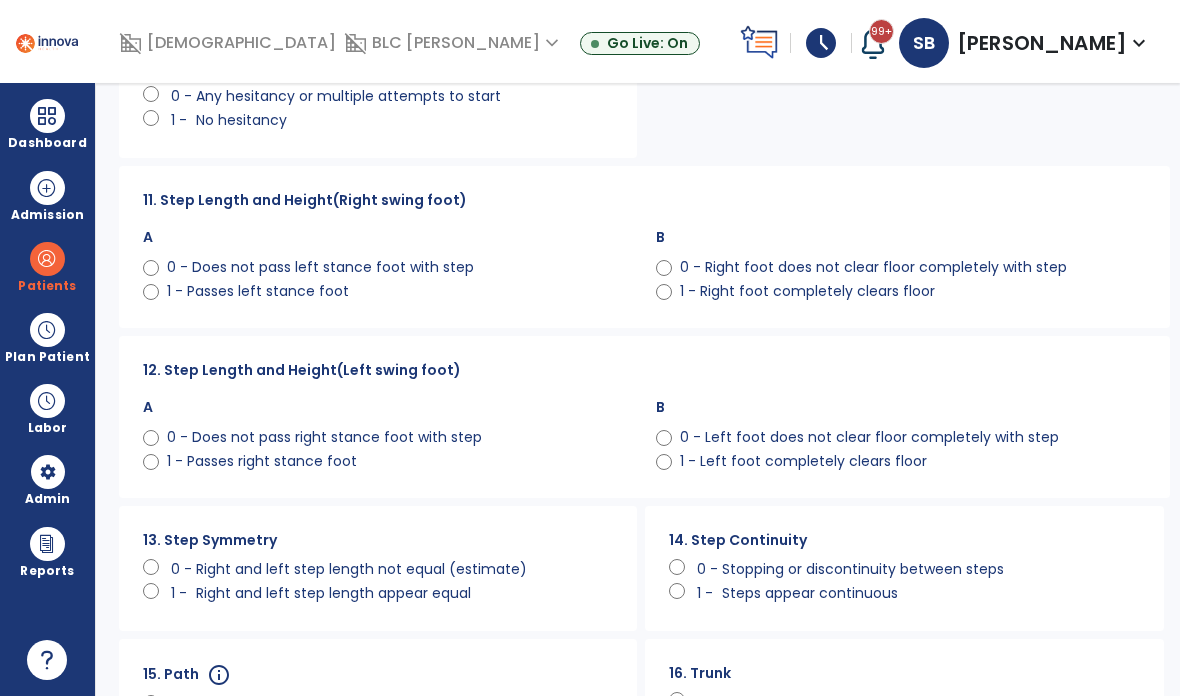 click on "13. Step Symmetry      0 -   Right and left step length not equal (estimate)      1 -   Right and left step length appear equal" 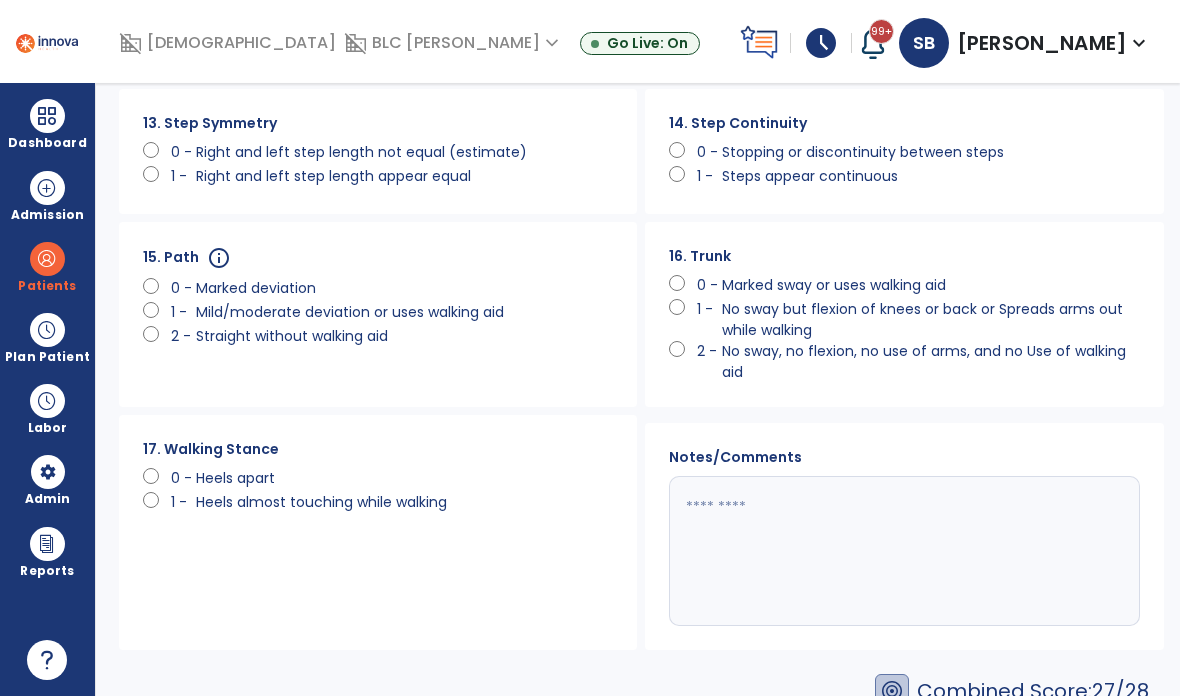 click on "Save" 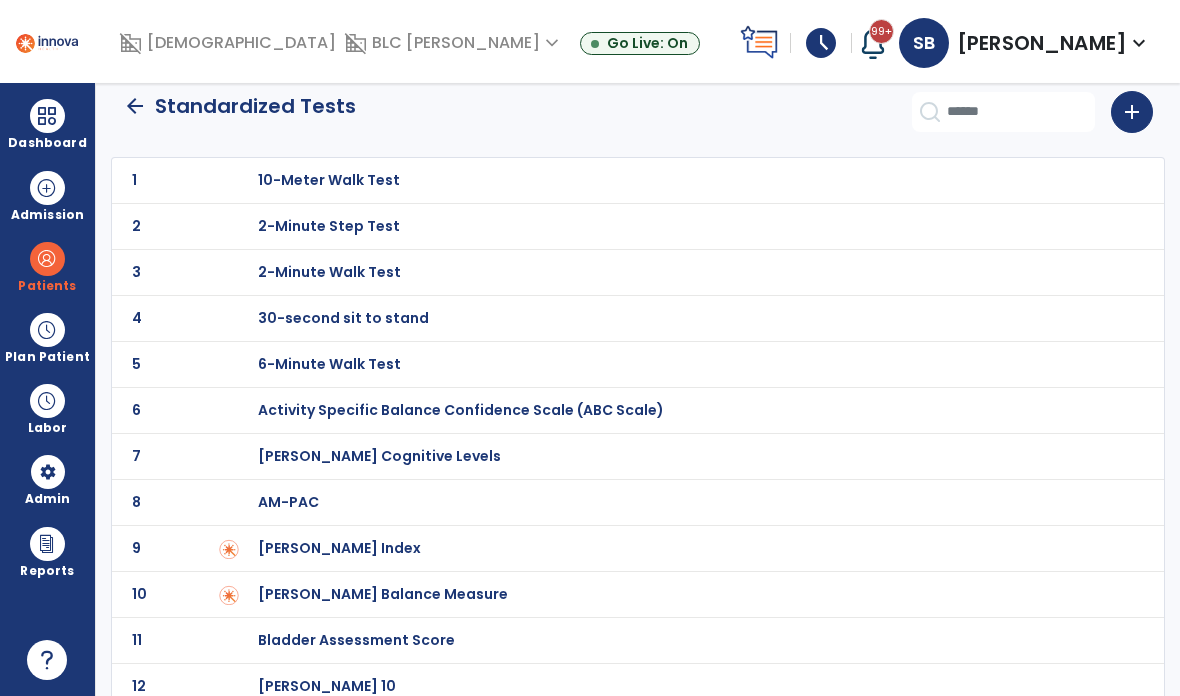 click on "arrow_back" 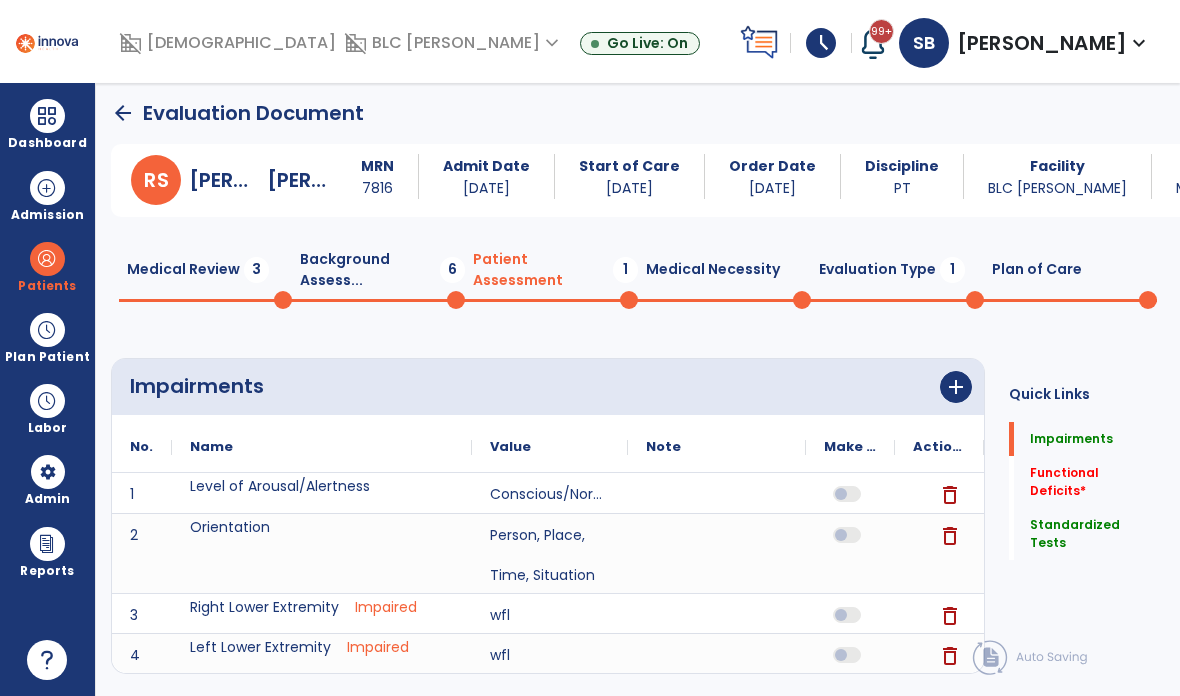 click on "Standardized Tests" 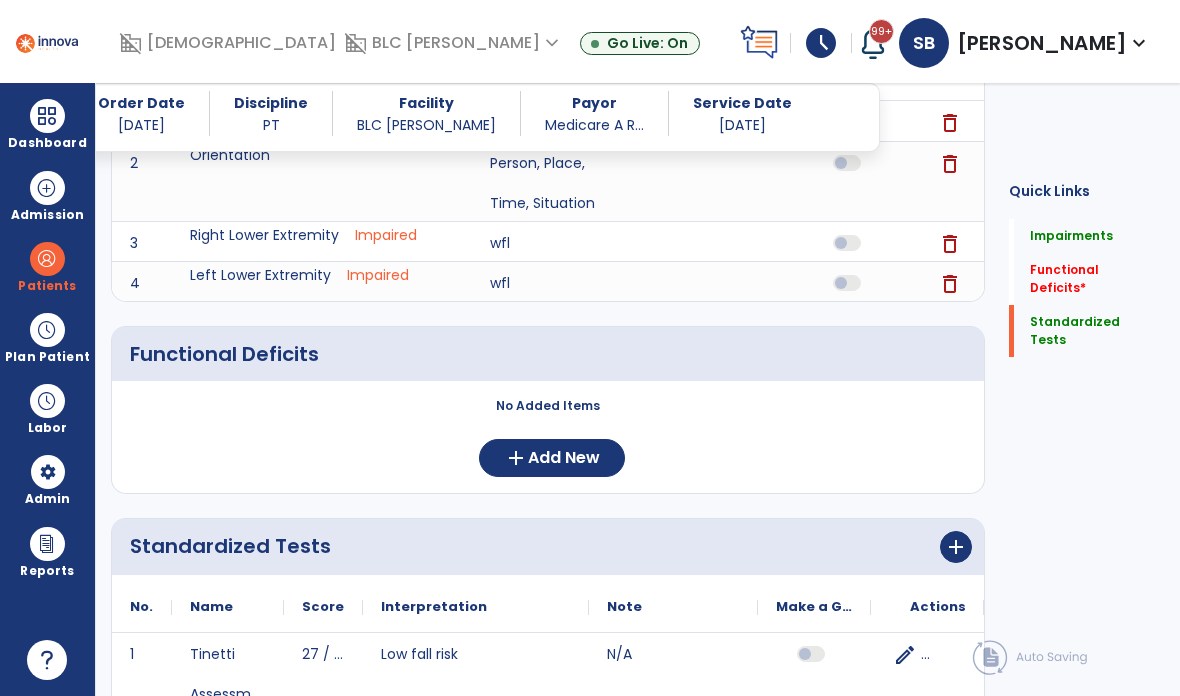 click on "Add New" 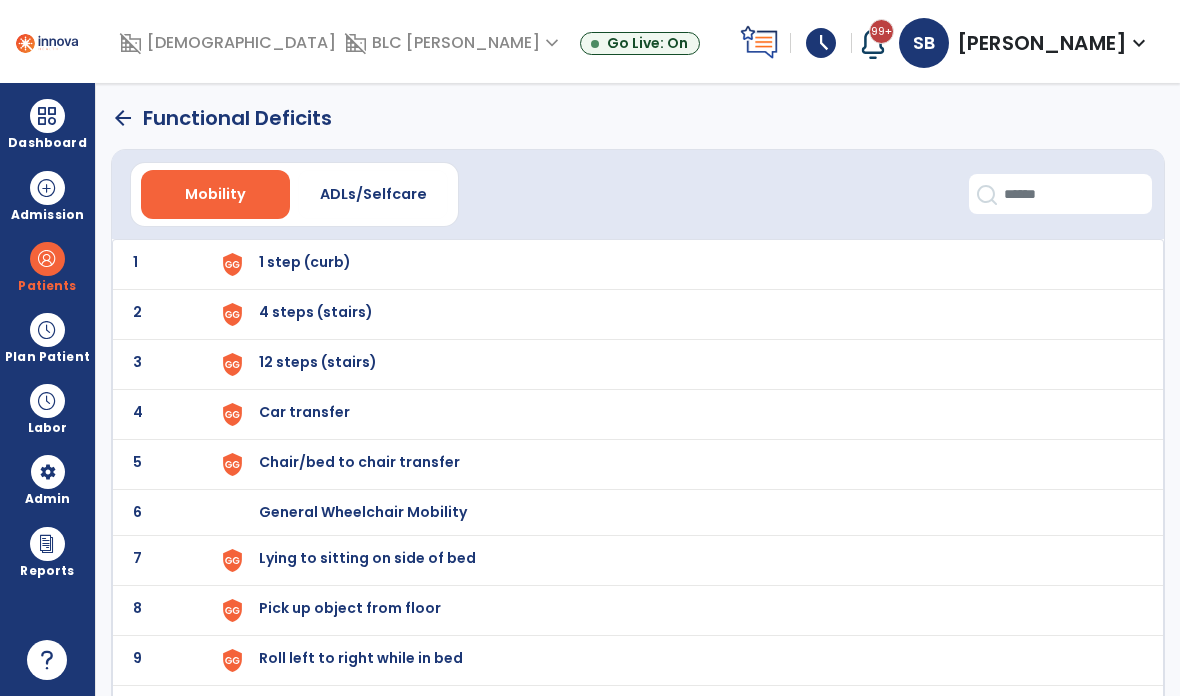 scroll, scrollTop: 0, scrollLeft: 0, axis: both 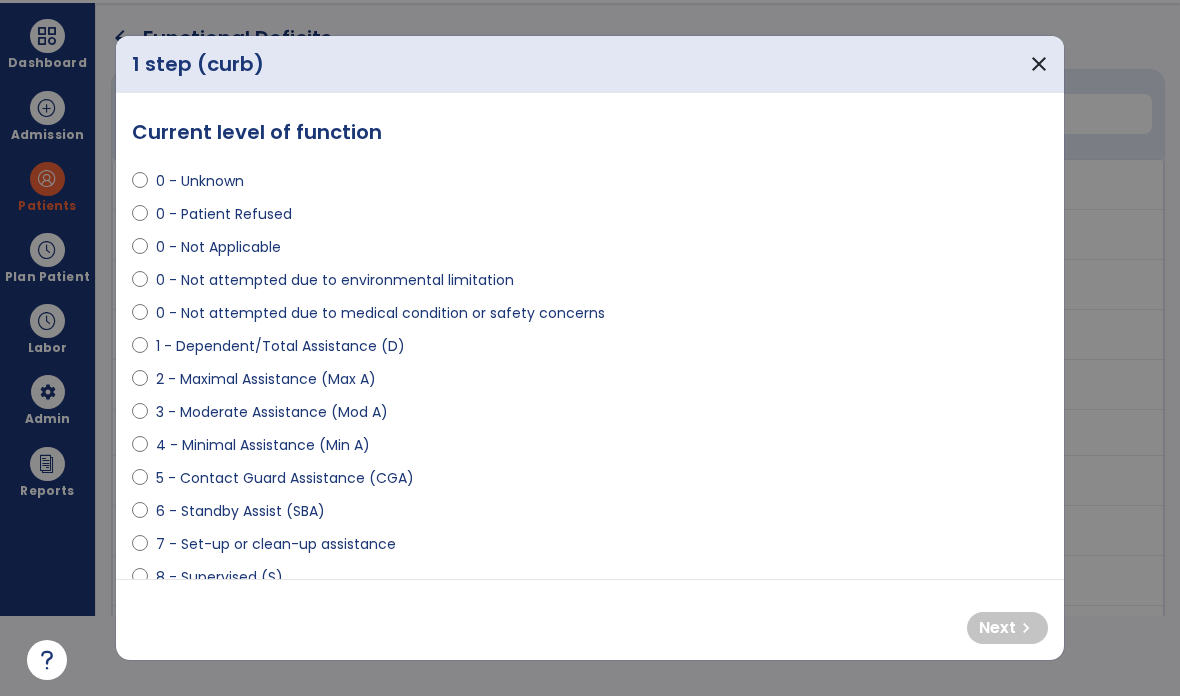 select on "**********" 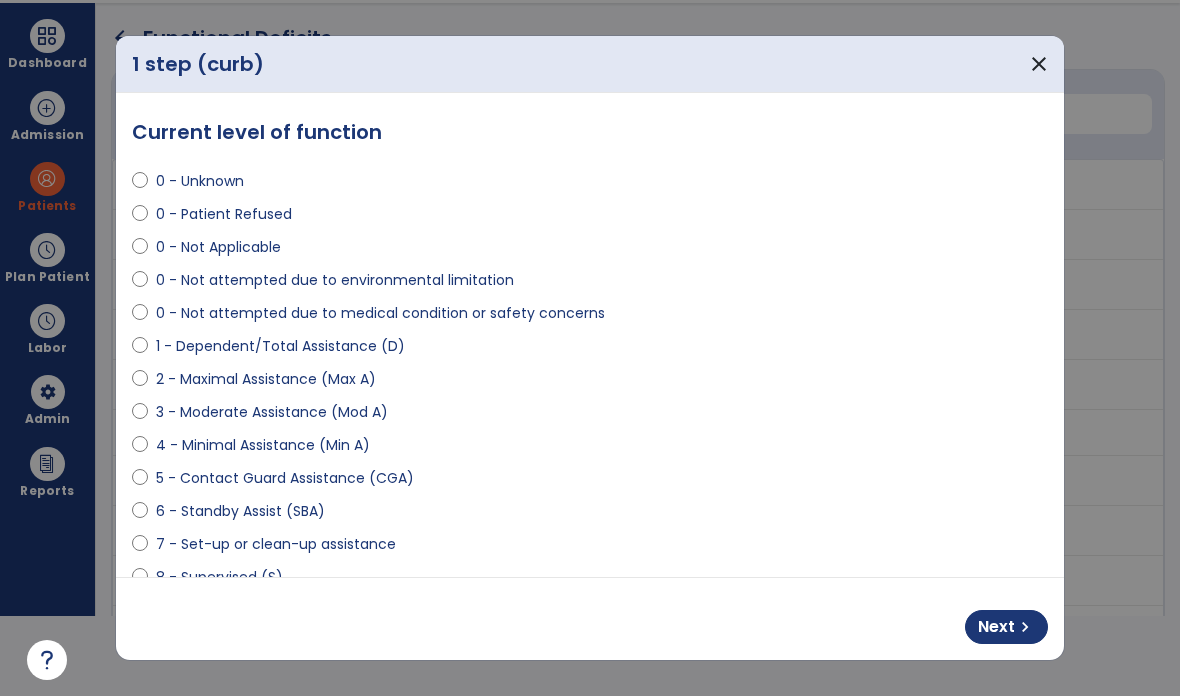 click on "chevron_right" at bounding box center (1025, 627) 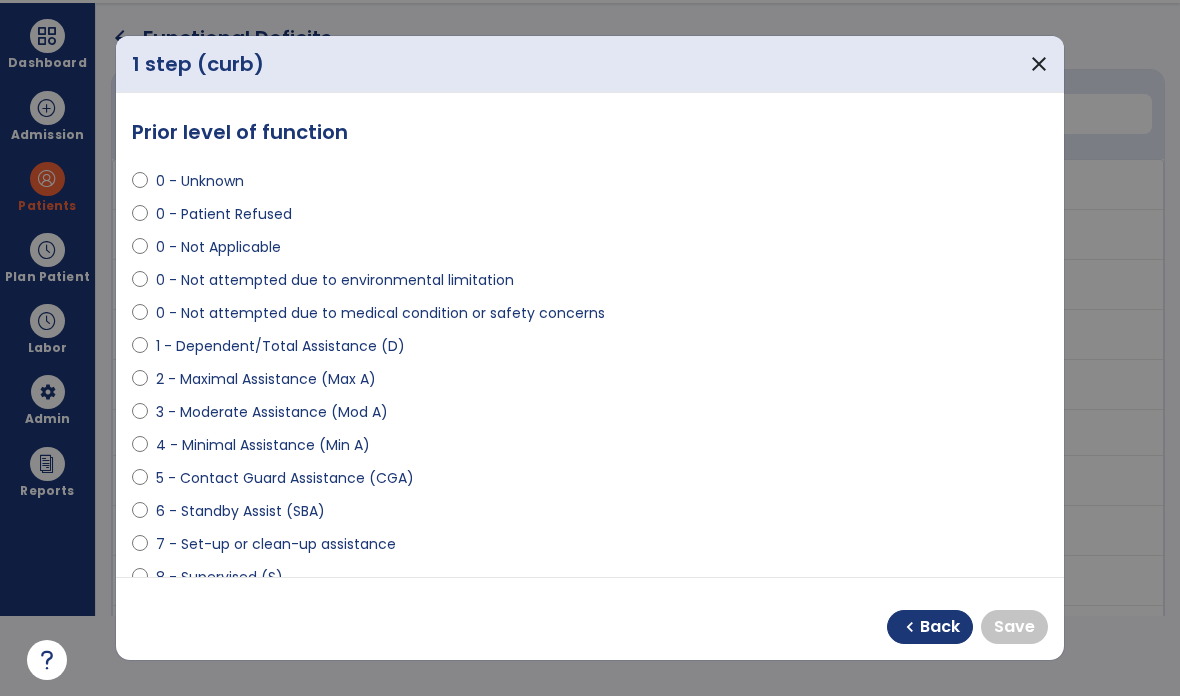 select on "**********" 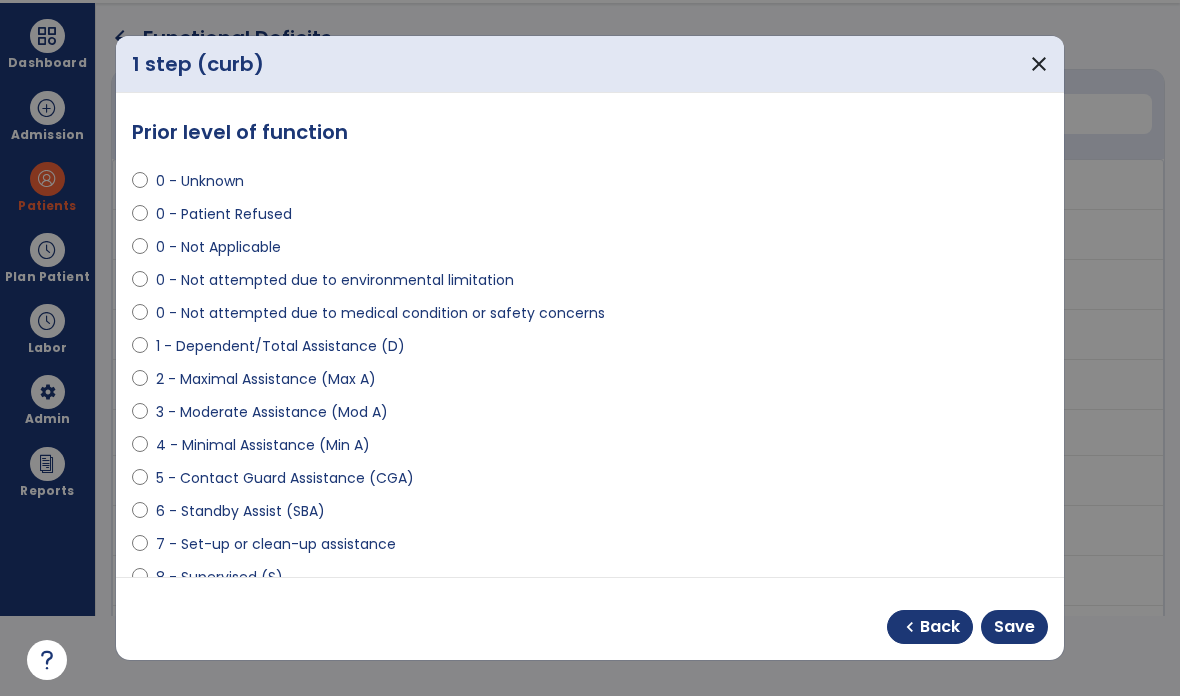 click on "Save" at bounding box center [1014, 627] 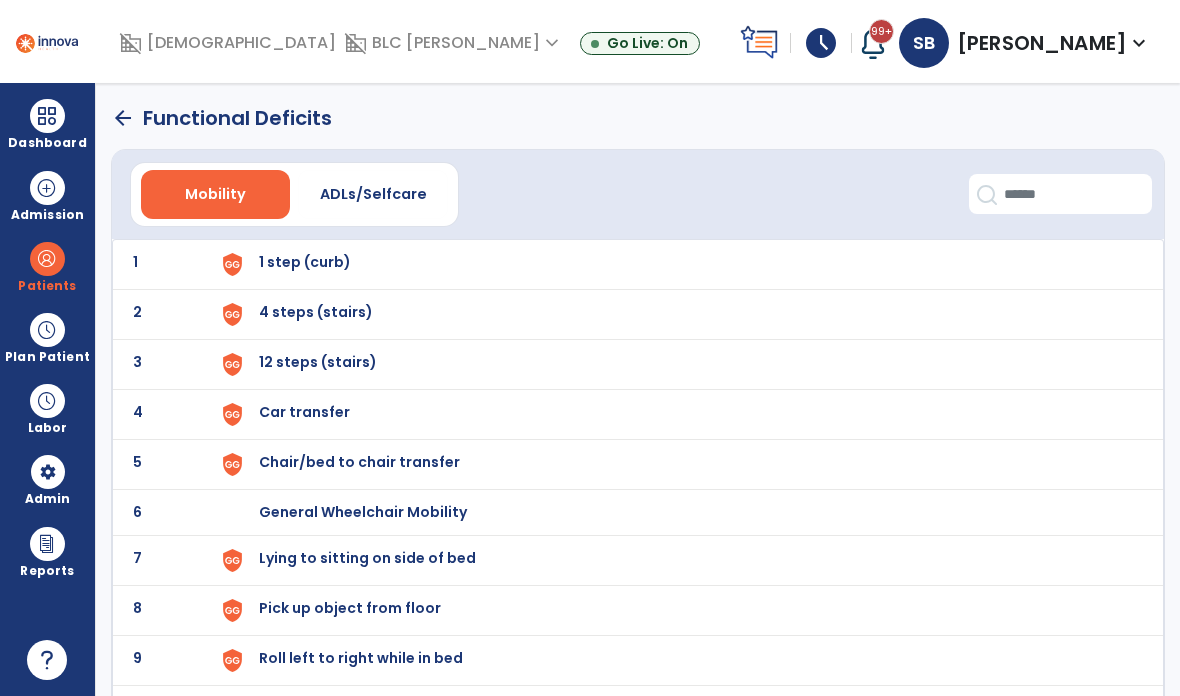 click on "4 steps (stairs)" at bounding box center [305, 262] 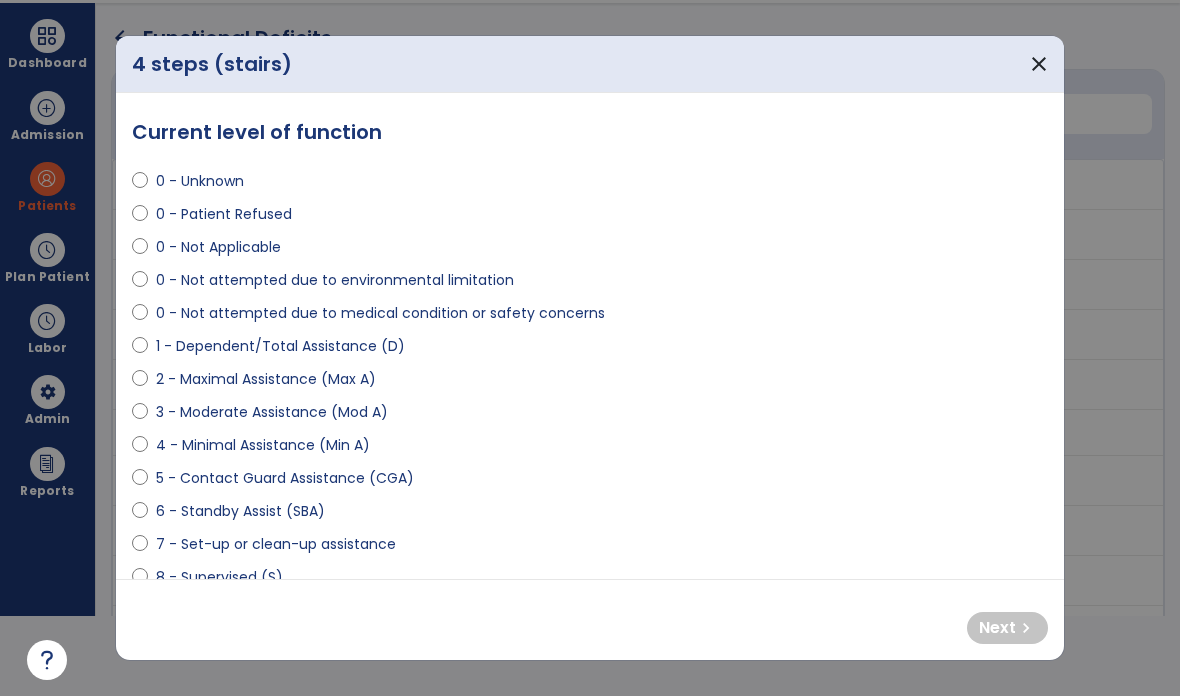 select on "**********" 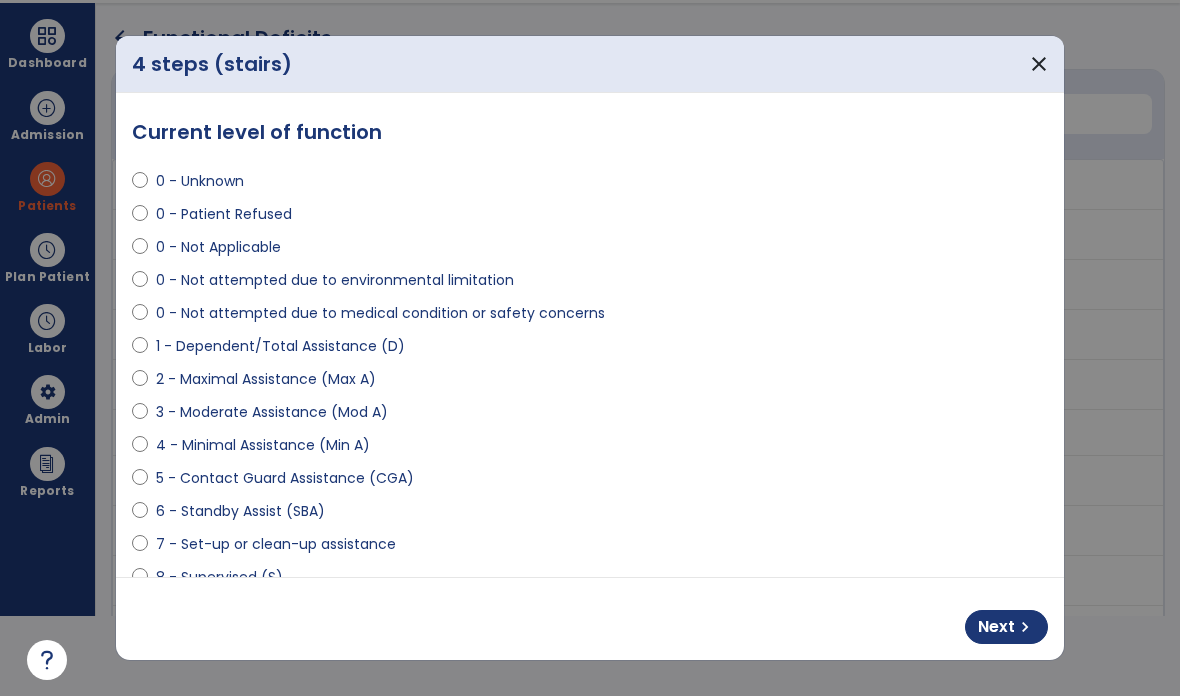 click on "Next" at bounding box center [996, 627] 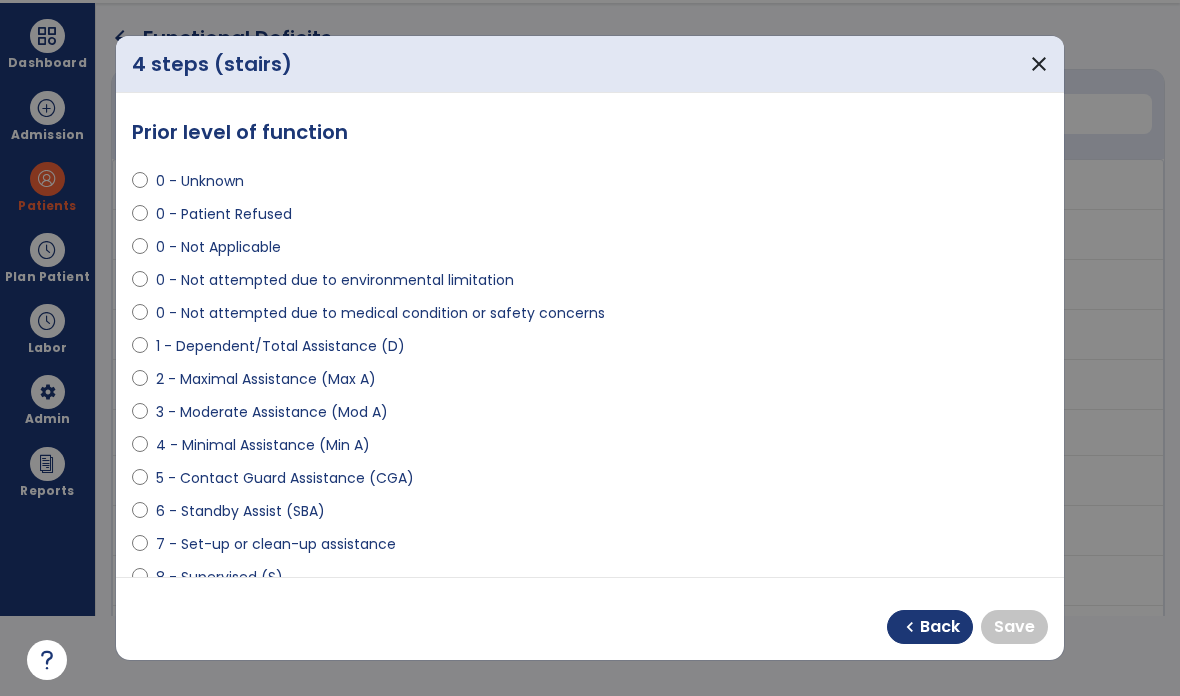 select on "**********" 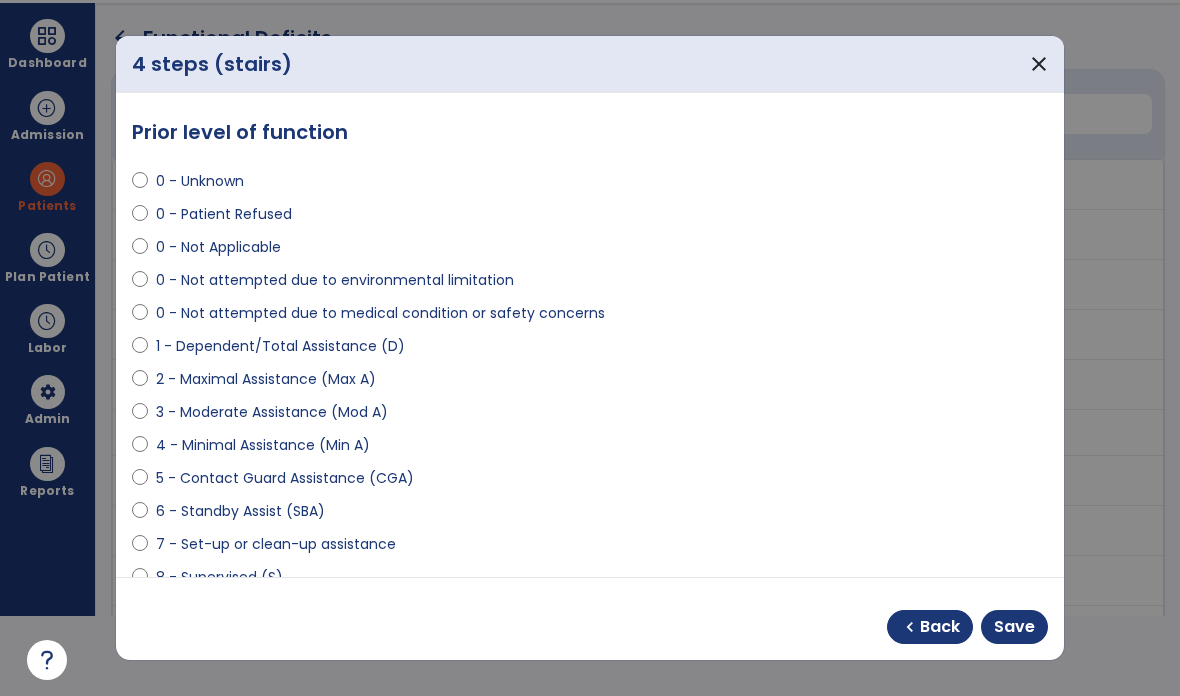 click on "Save" at bounding box center [1014, 627] 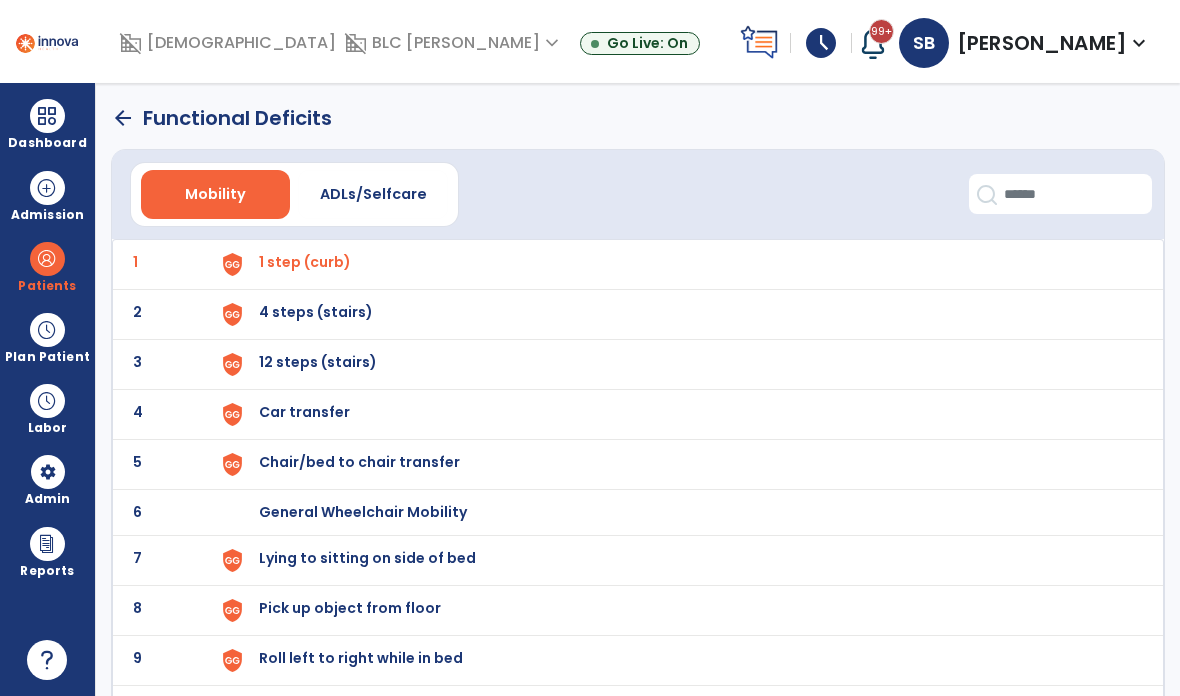 scroll, scrollTop: 80, scrollLeft: 0, axis: vertical 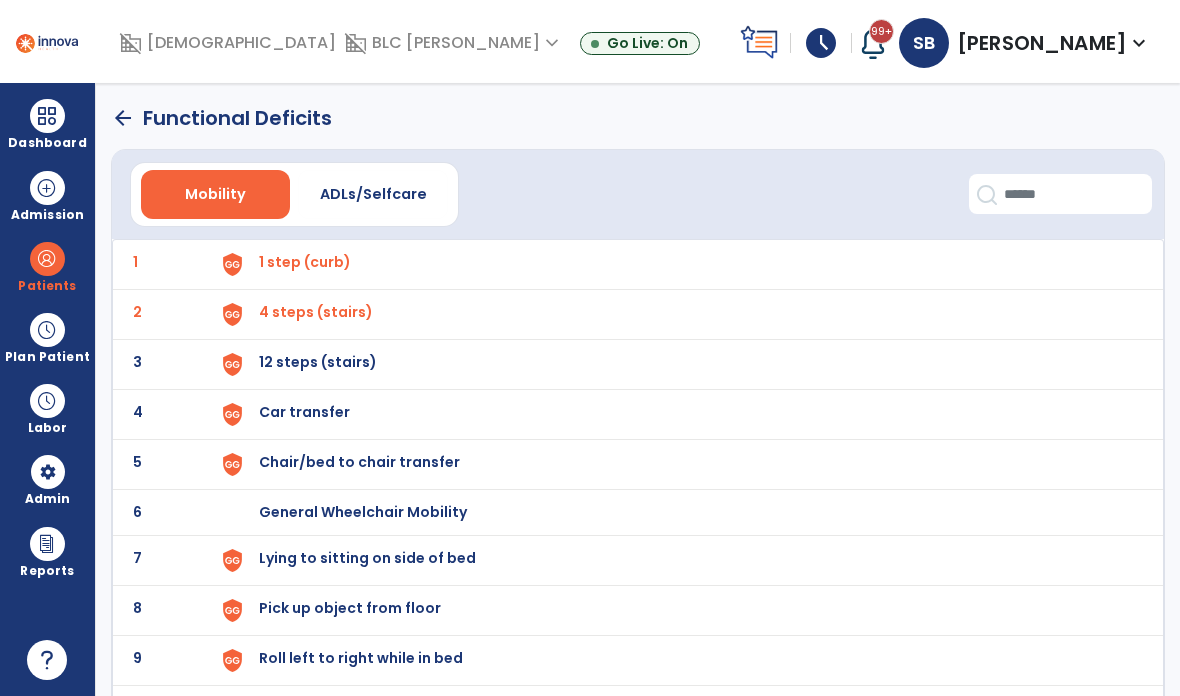click on "12 steps (stairs)" at bounding box center (305, 262) 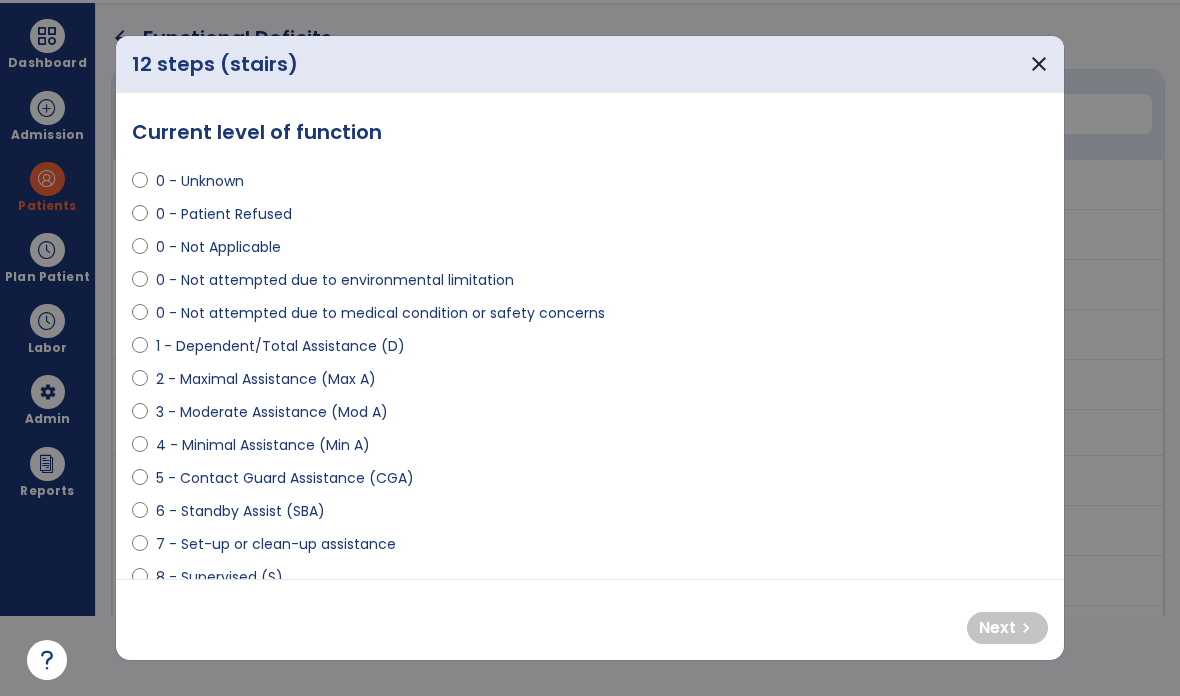 select on "**********" 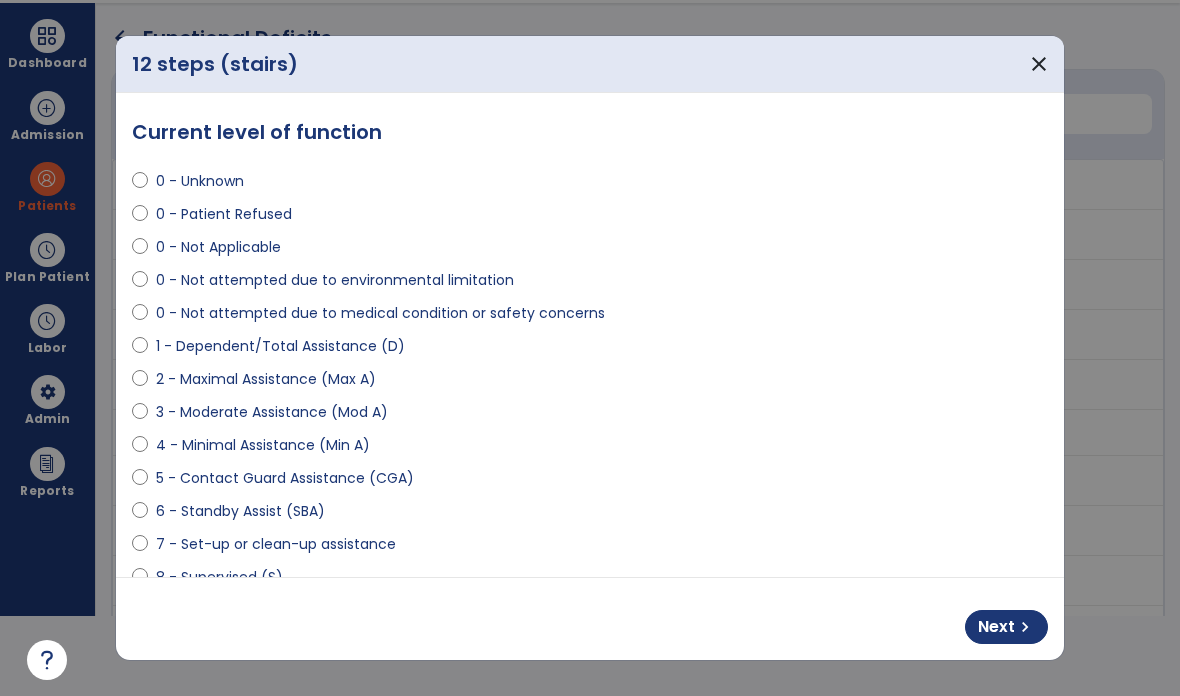 click on "chevron_right" at bounding box center (1025, 627) 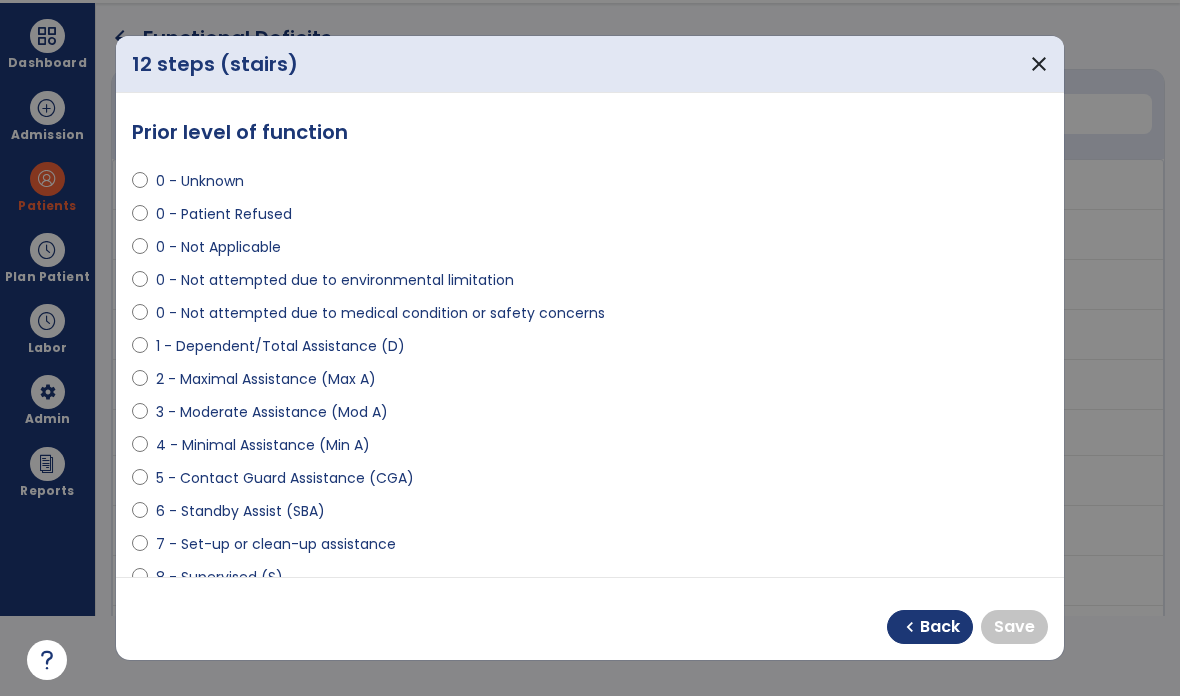 select on "**********" 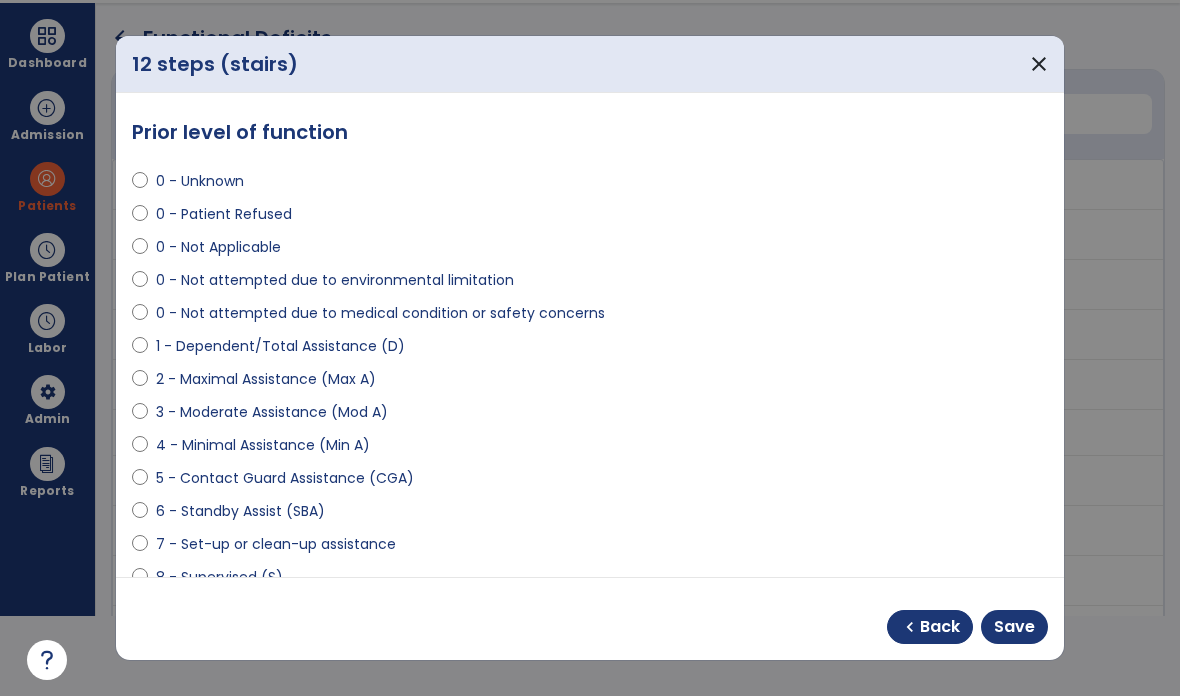 click on "Save" at bounding box center [1014, 627] 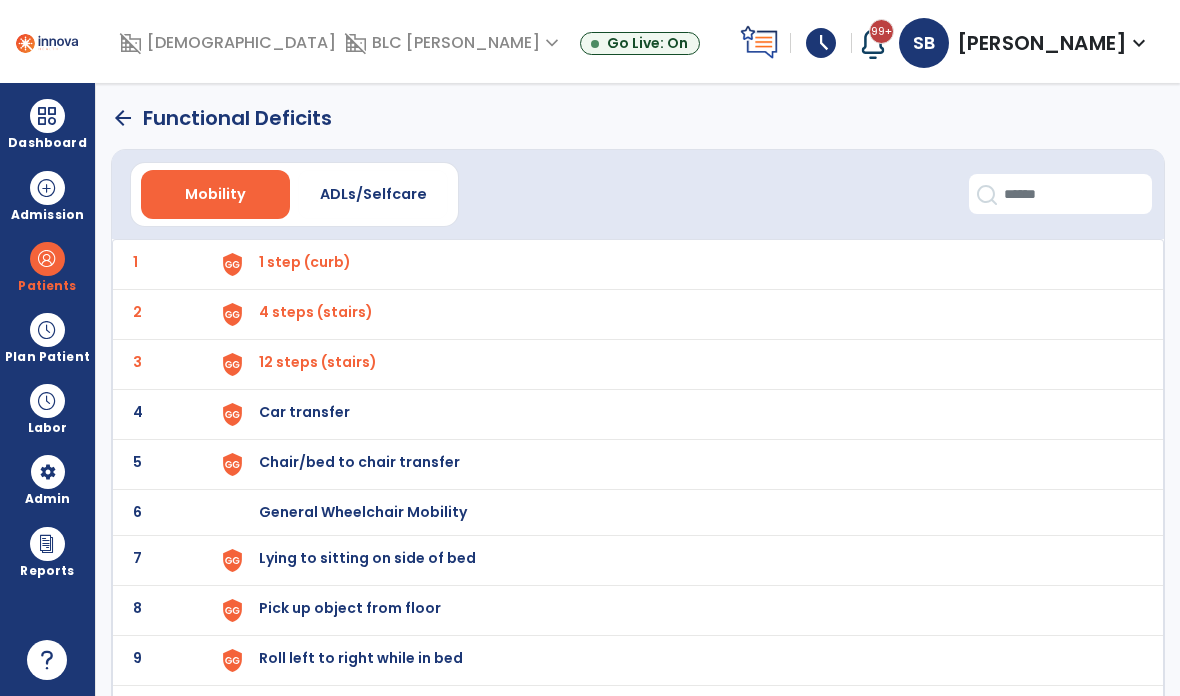 click on "Car transfer" at bounding box center (681, 264) 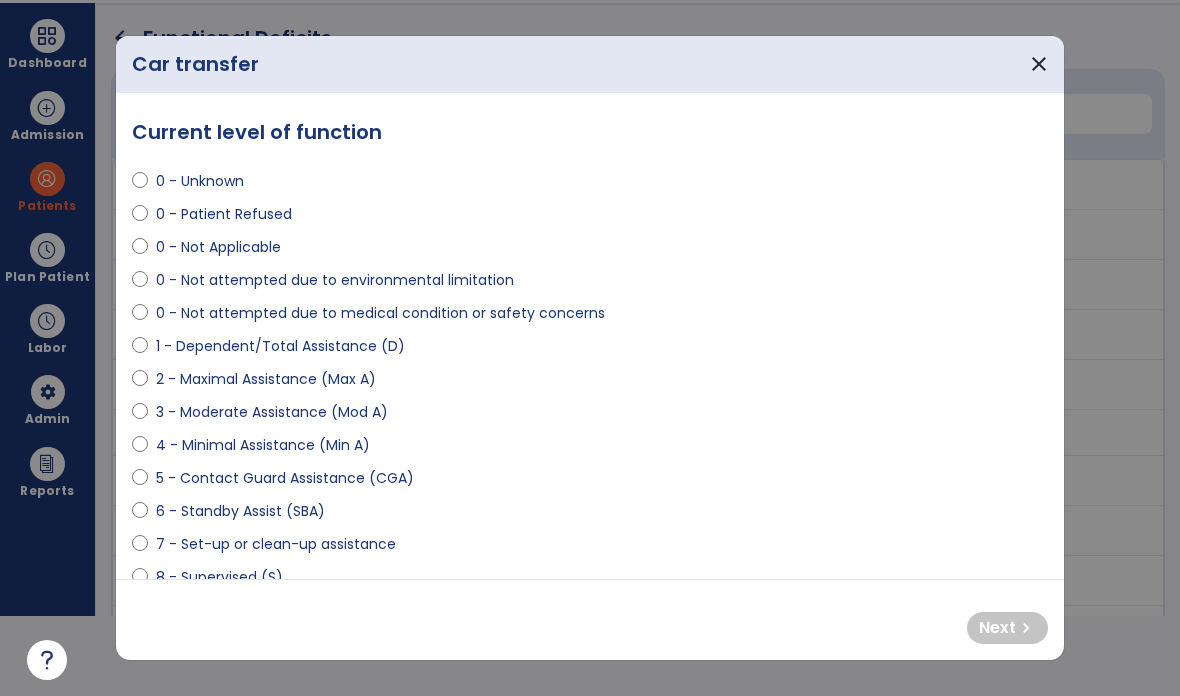 select on "**********" 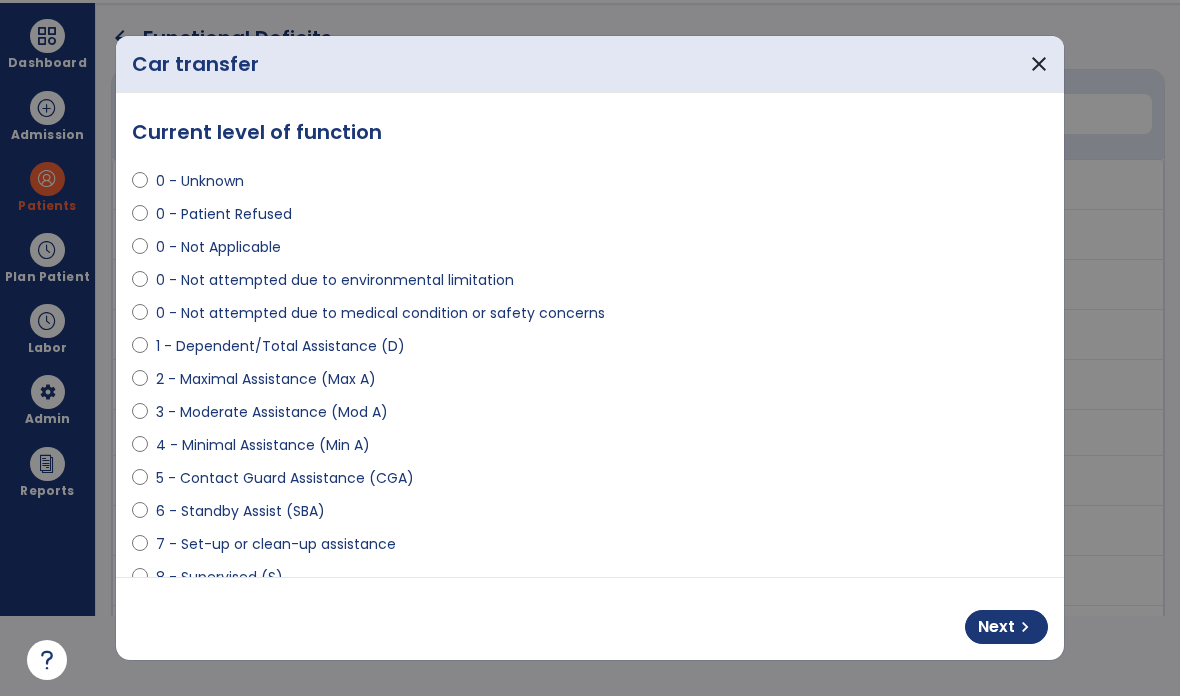 click on "chevron_right" at bounding box center (1025, 627) 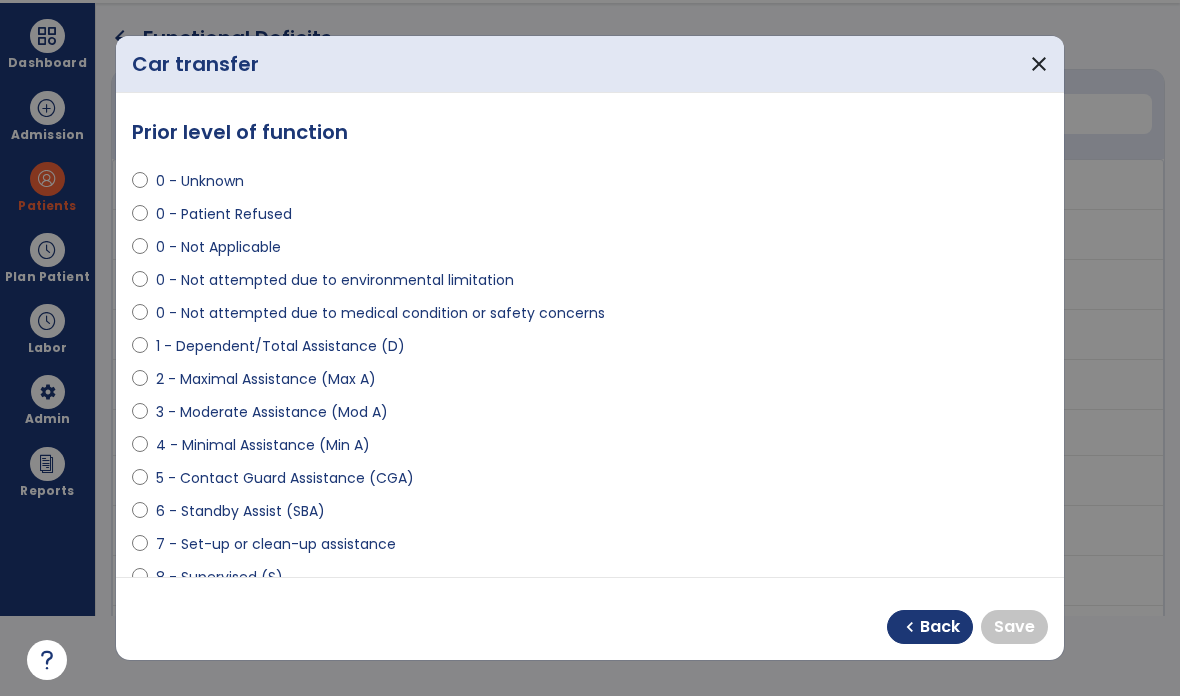 select on "**********" 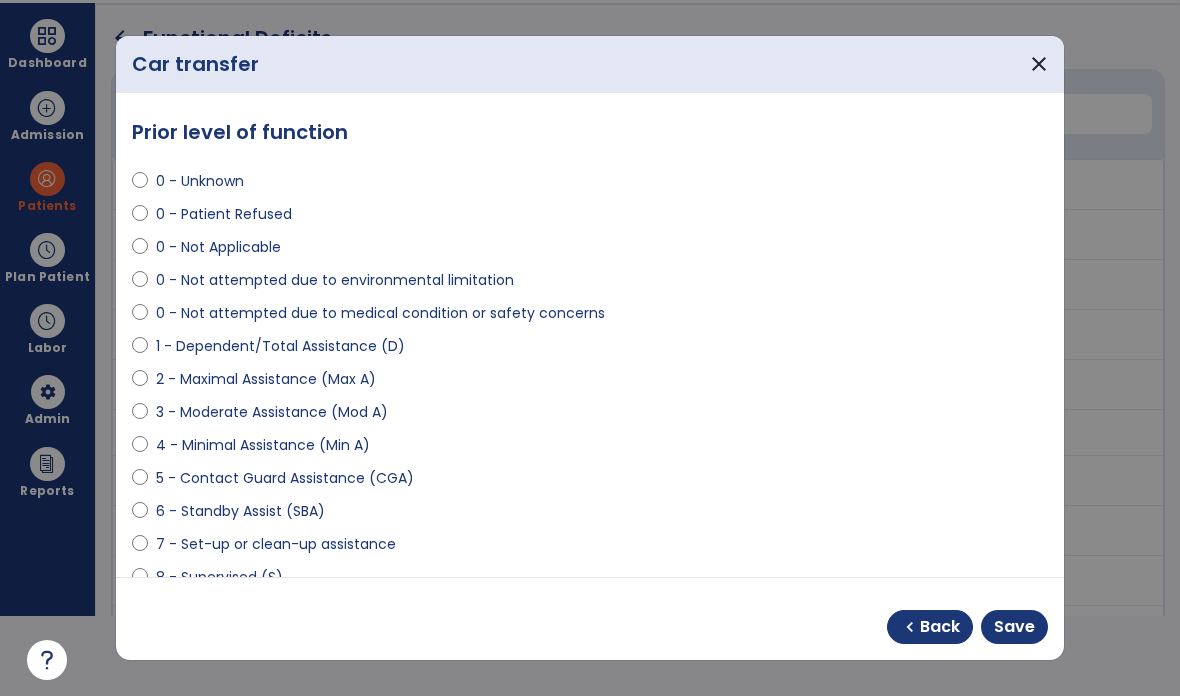 click on "Save" at bounding box center [1014, 627] 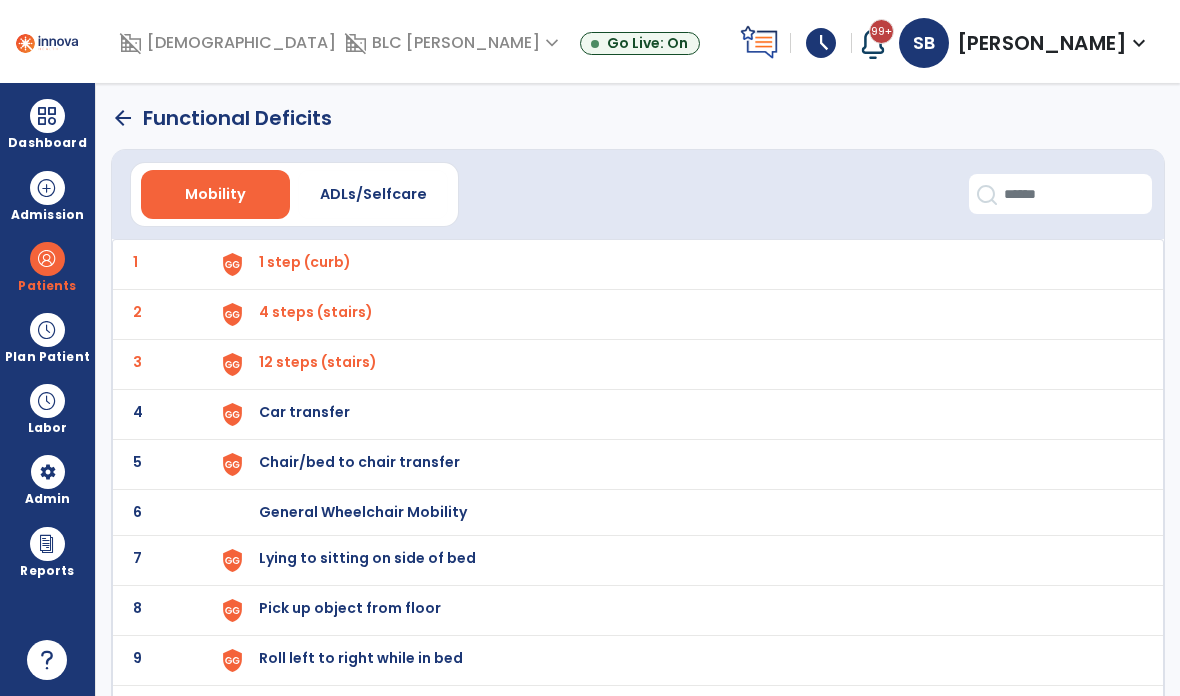 scroll, scrollTop: 80, scrollLeft: 0, axis: vertical 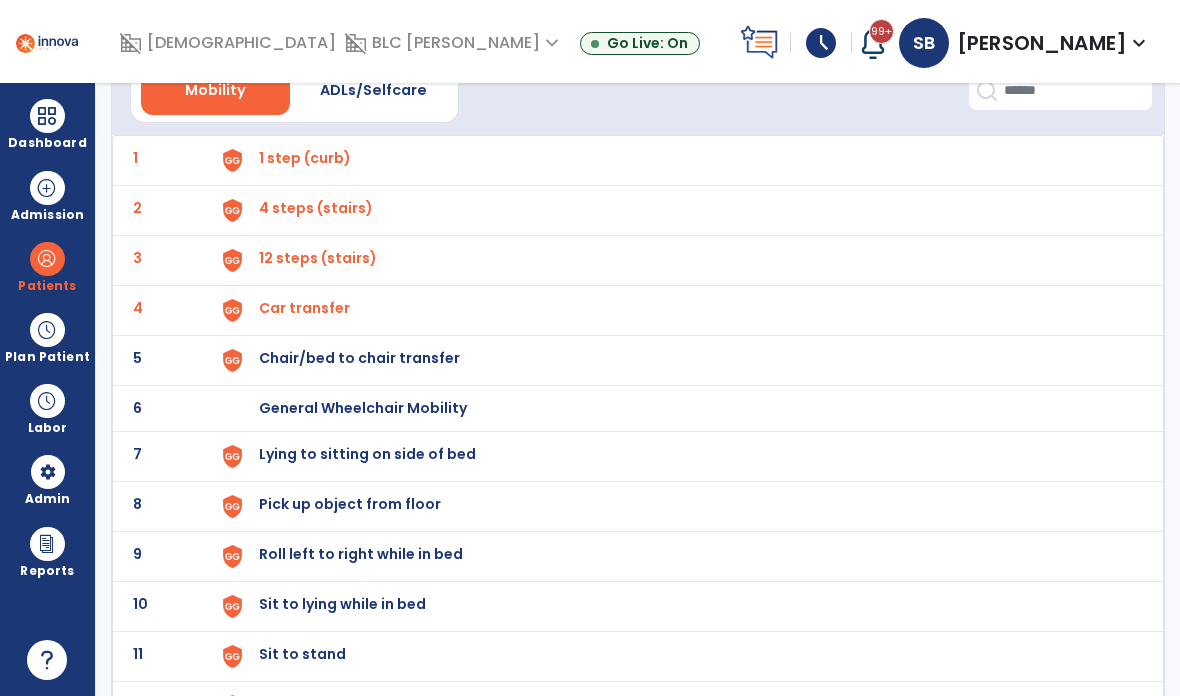 click on "Chair/bed to chair transfer" at bounding box center [305, 158] 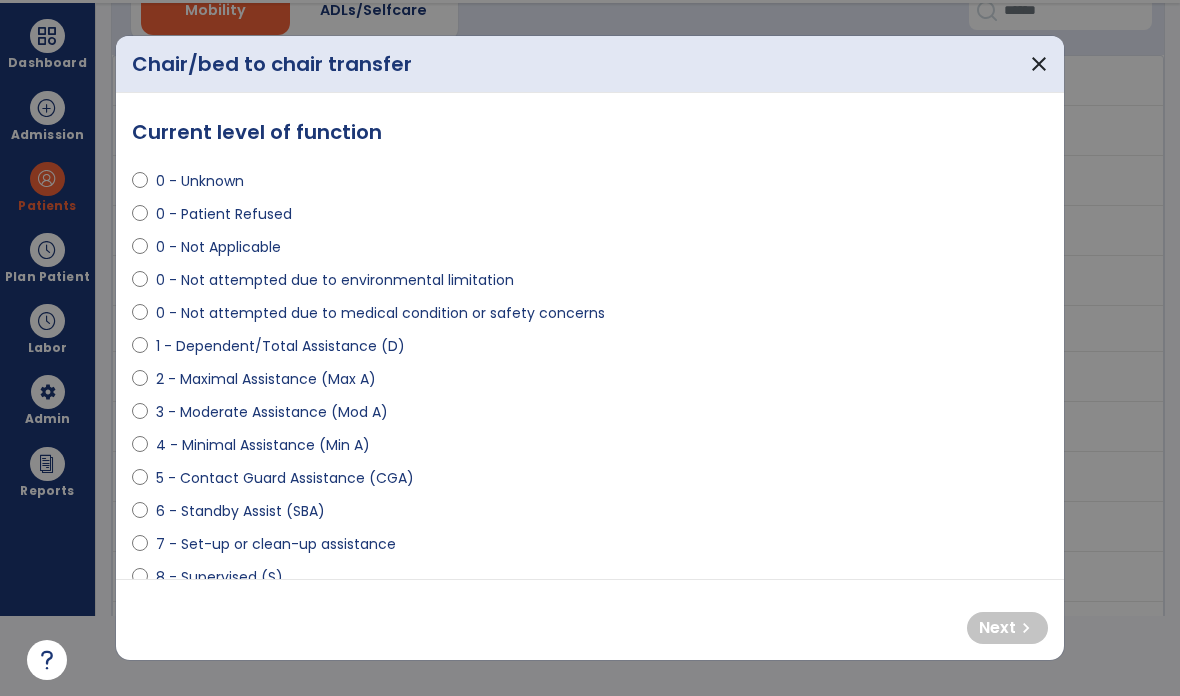 scroll, scrollTop: 0, scrollLeft: 0, axis: both 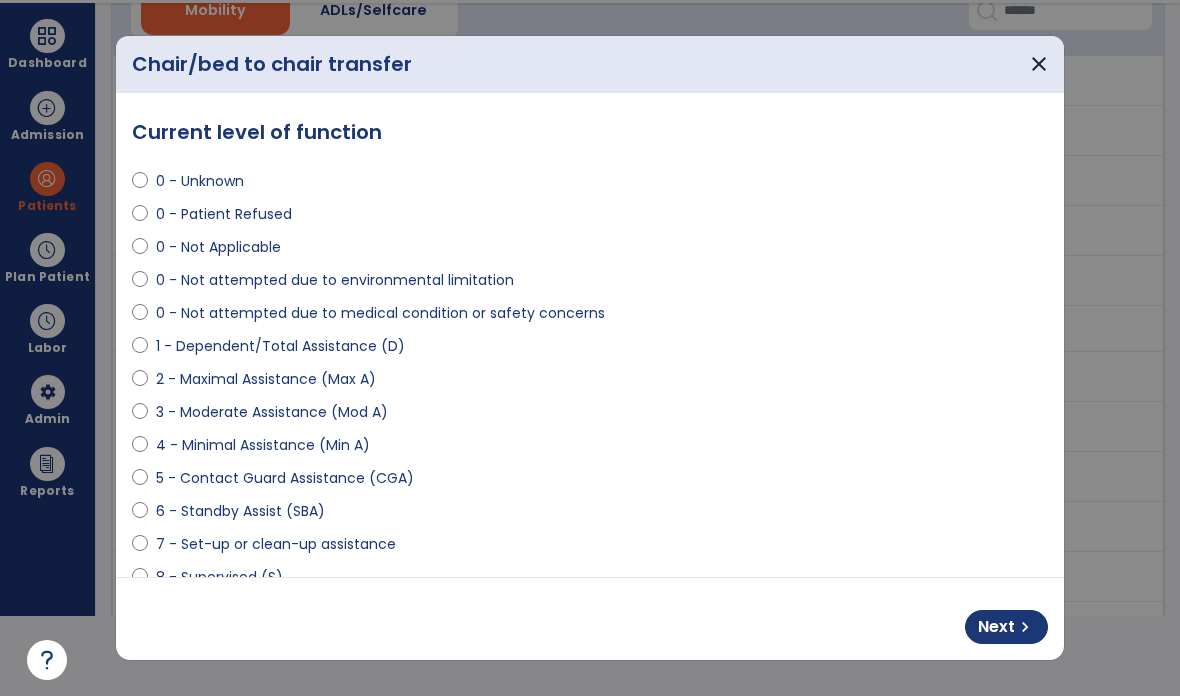 click on "Next  chevron_right" at bounding box center (1006, 627) 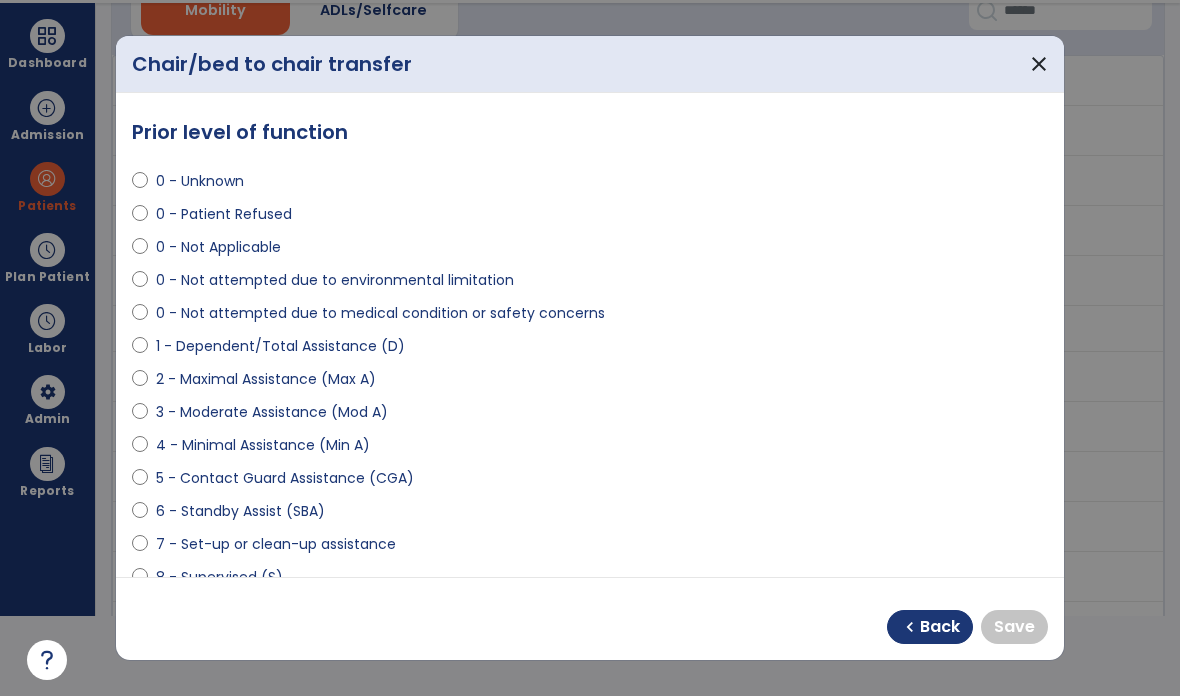 select on "**********" 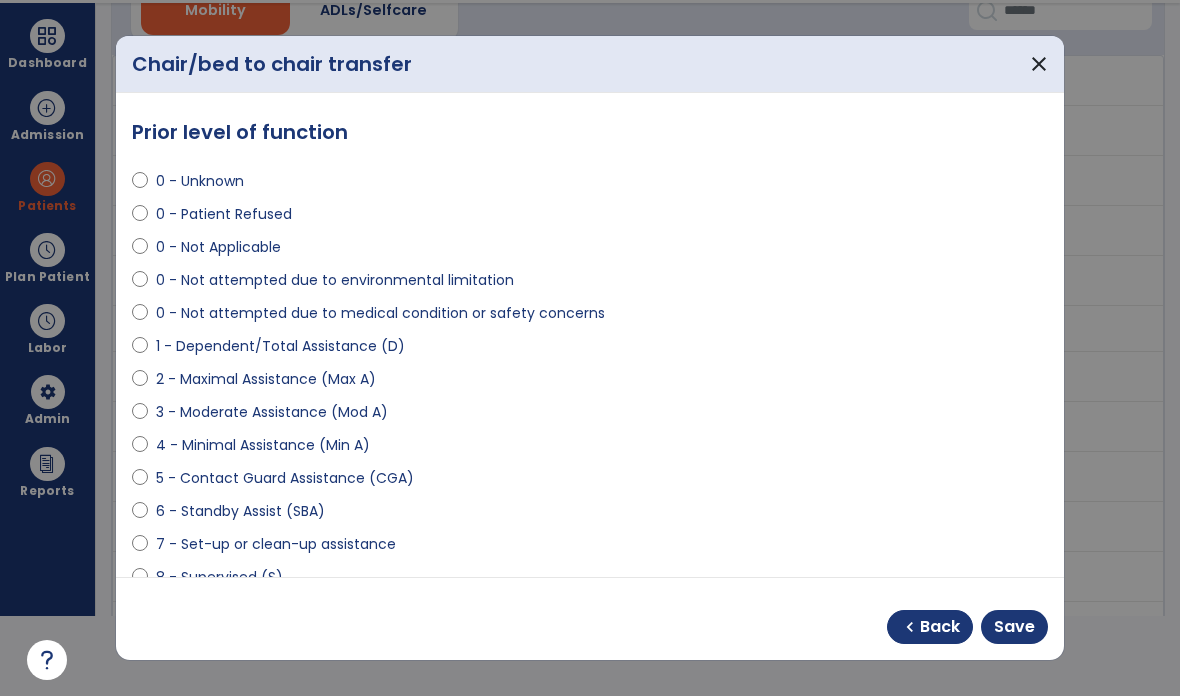 click on "Save" at bounding box center (1014, 627) 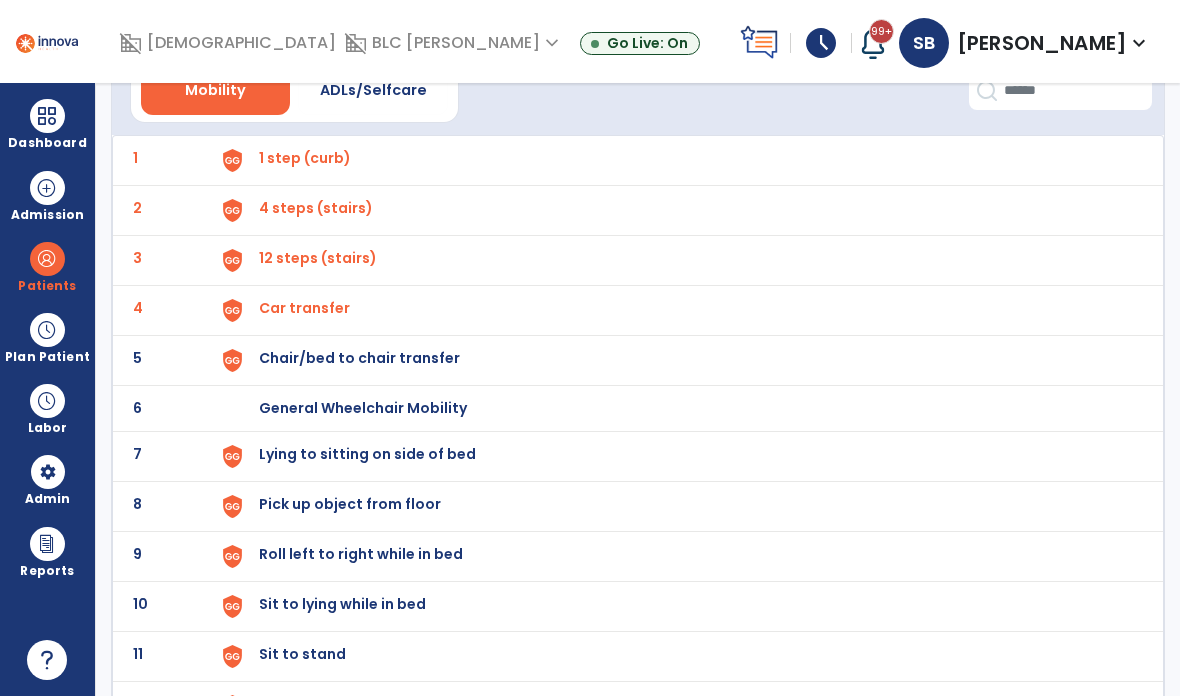 scroll, scrollTop: 80, scrollLeft: 0, axis: vertical 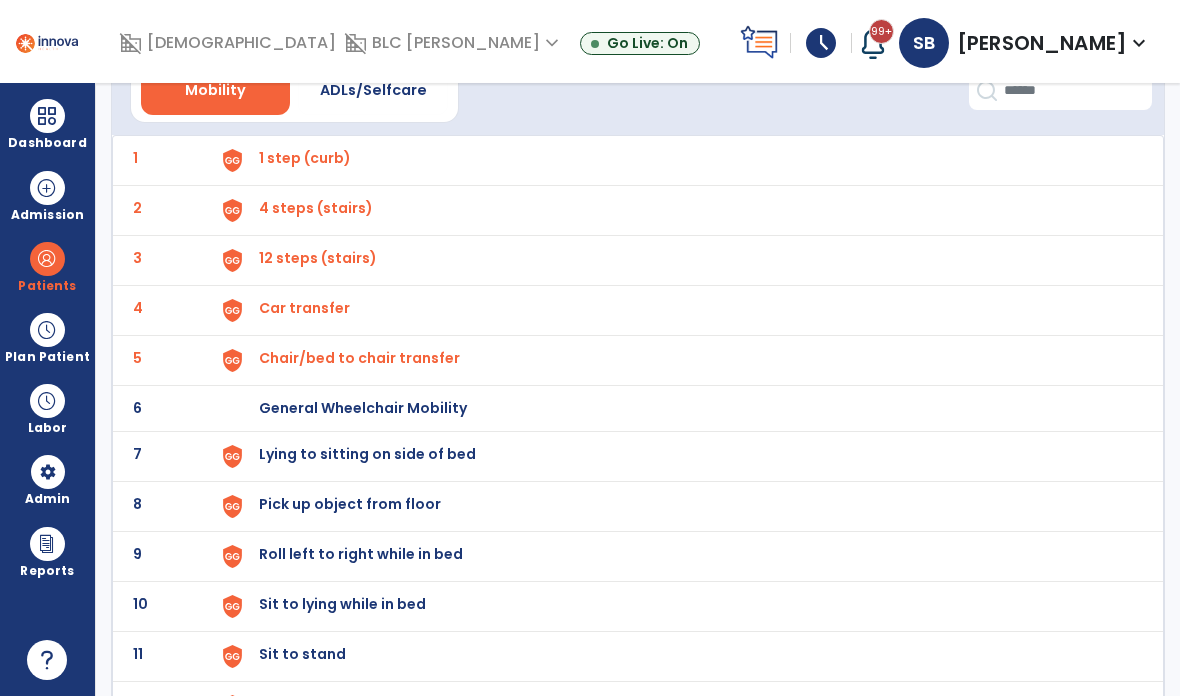 click on "Lying to sitting on side of bed" at bounding box center (305, 158) 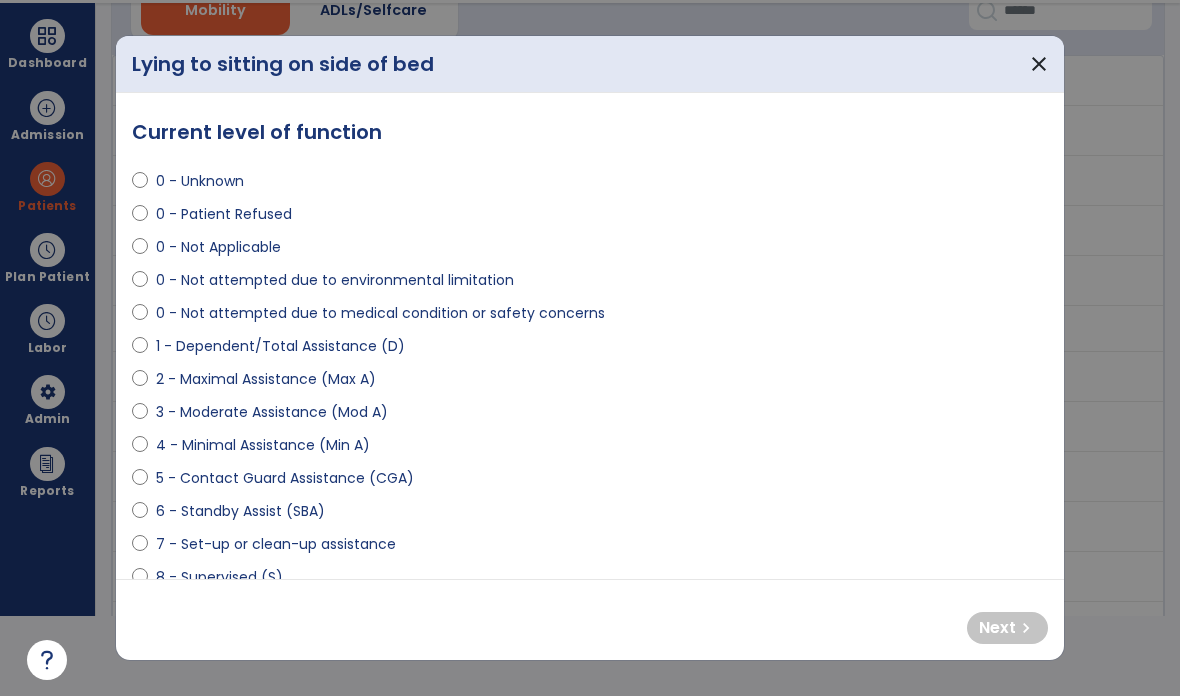 scroll, scrollTop: 0, scrollLeft: 0, axis: both 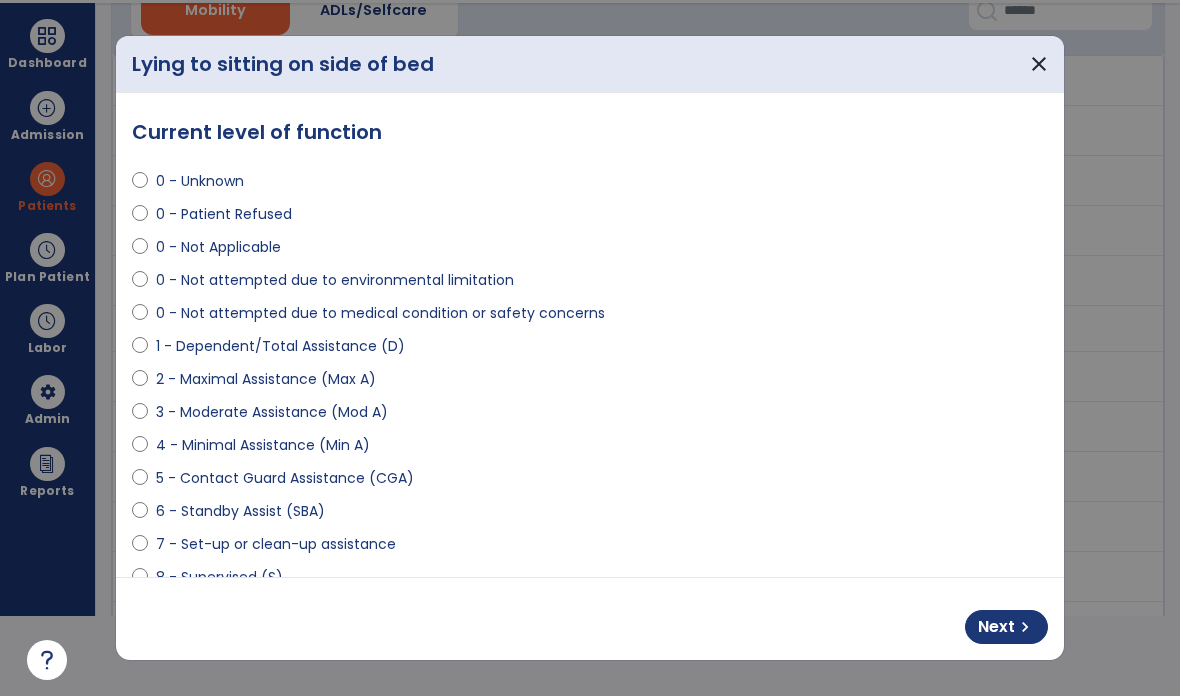 click on "chevron_right" at bounding box center [1025, 627] 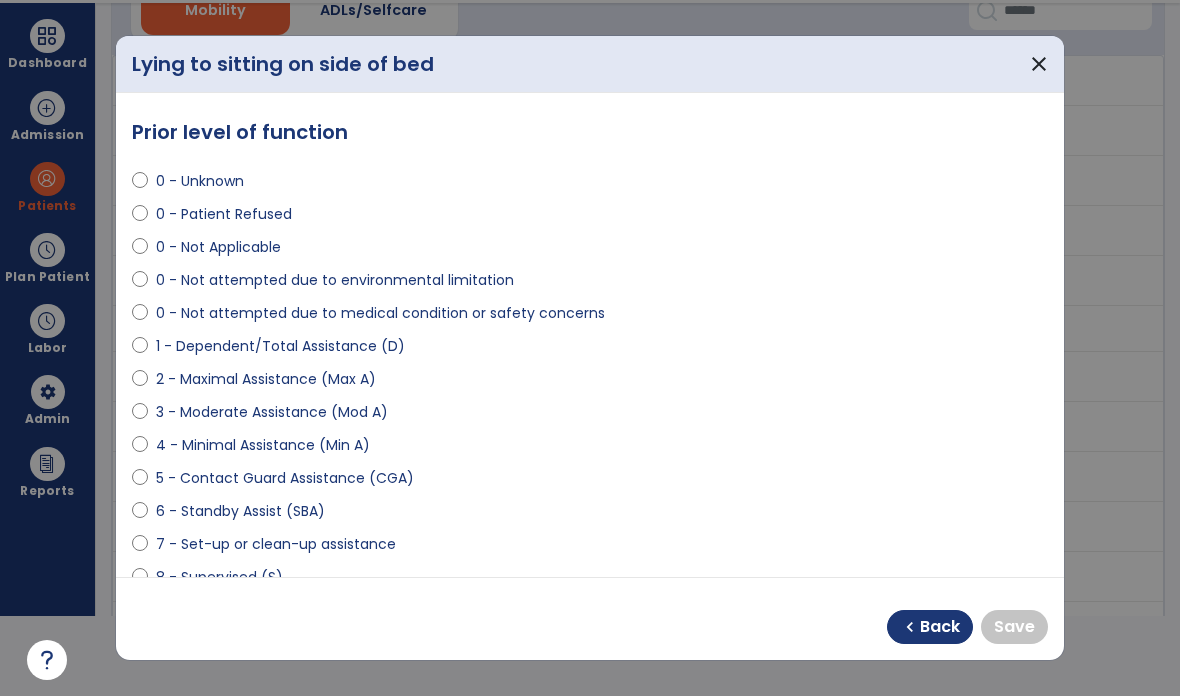 select on "**********" 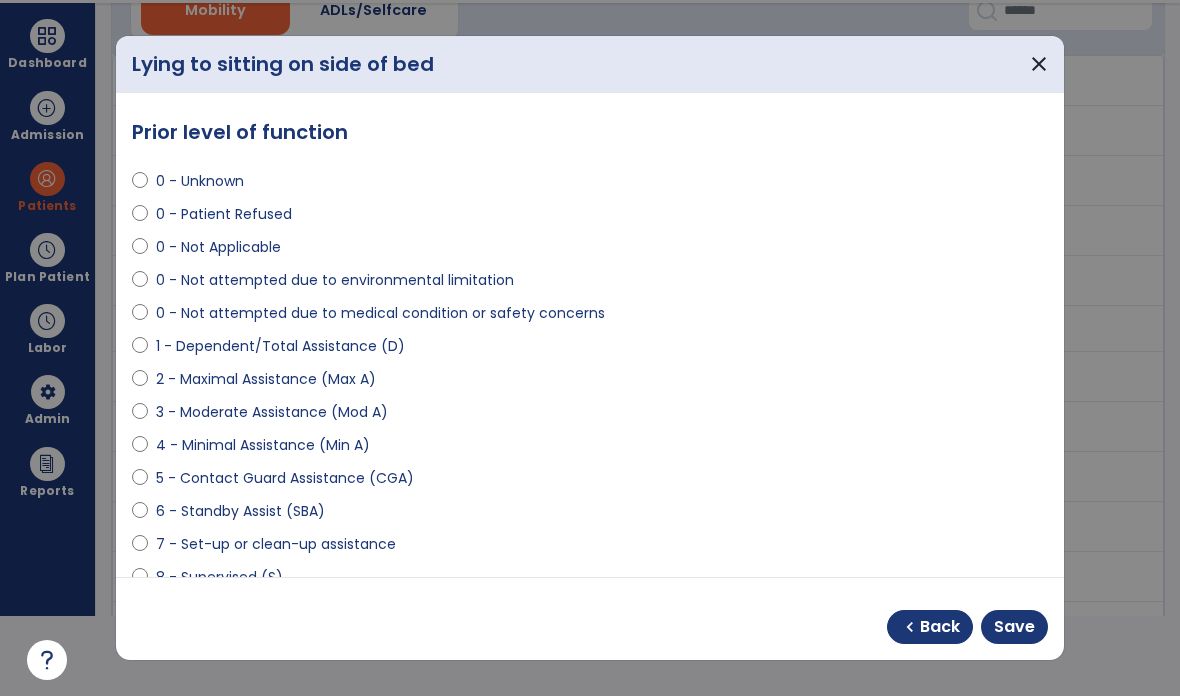 click on "Save" at bounding box center (1014, 627) 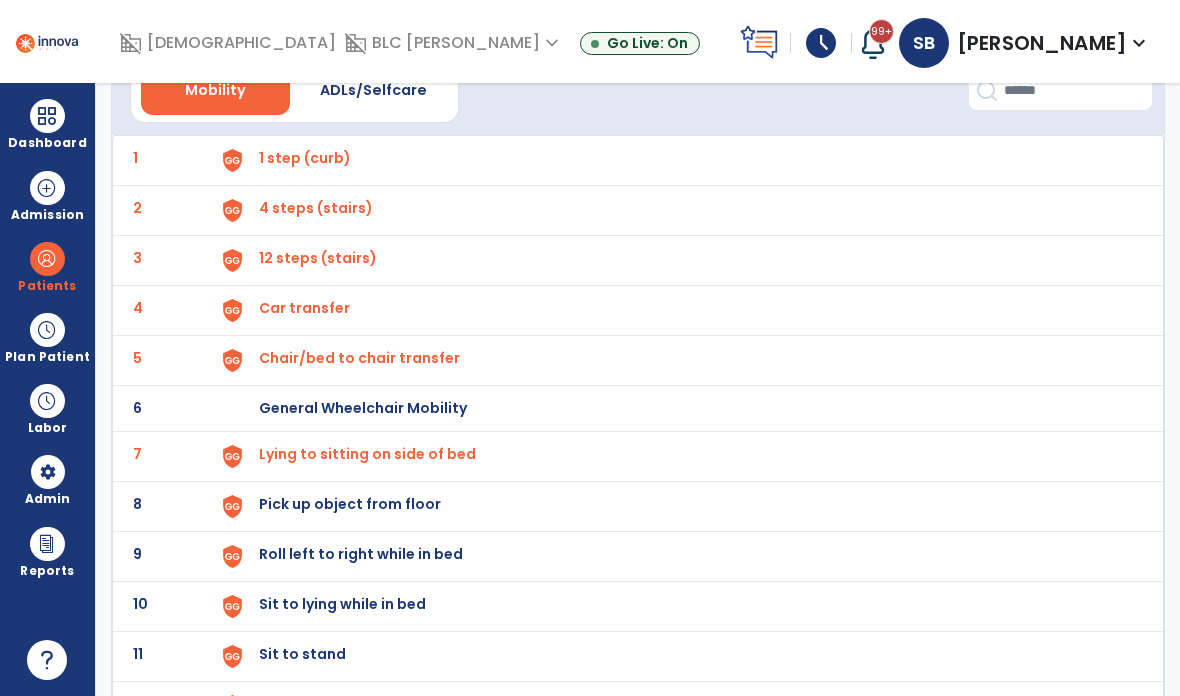 click on "Pick up object from floor" at bounding box center [305, 158] 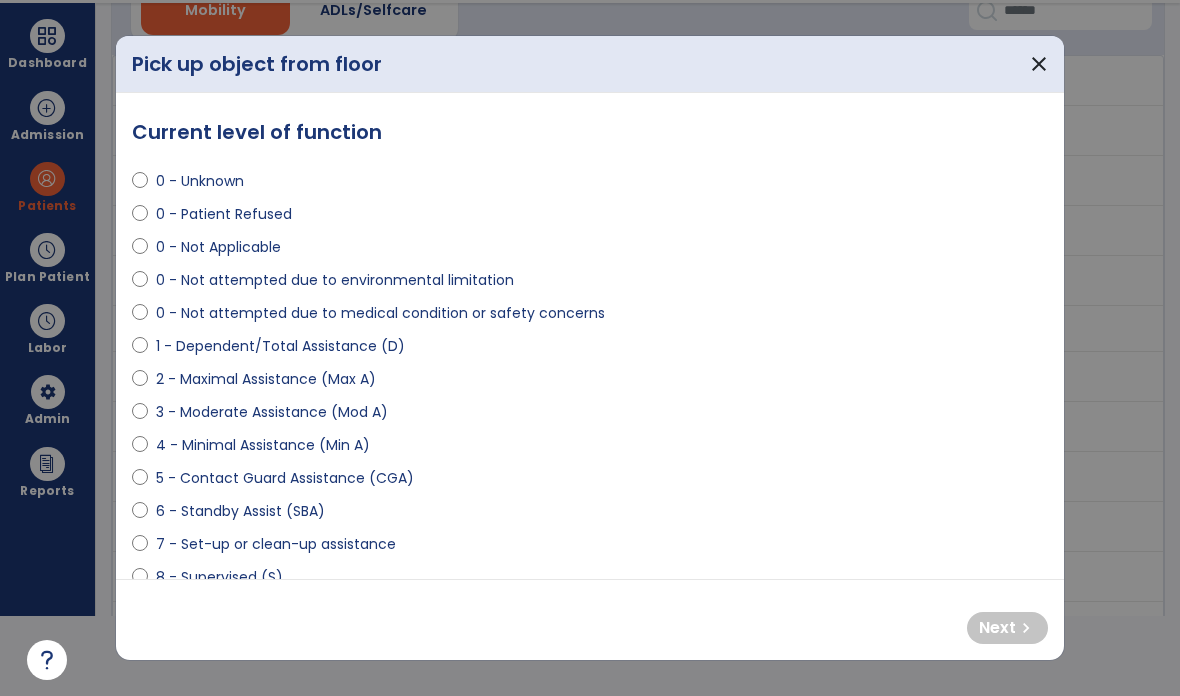 scroll, scrollTop: 0, scrollLeft: 0, axis: both 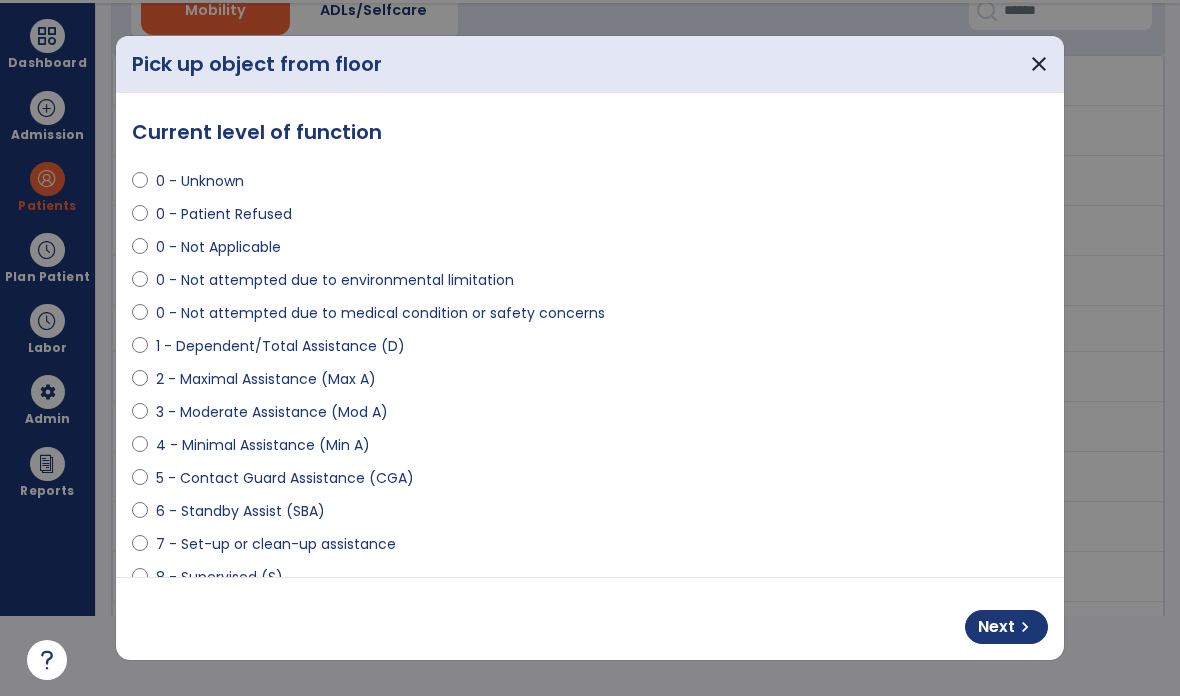 click on "Next  chevron_right" at bounding box center (1006, 627) 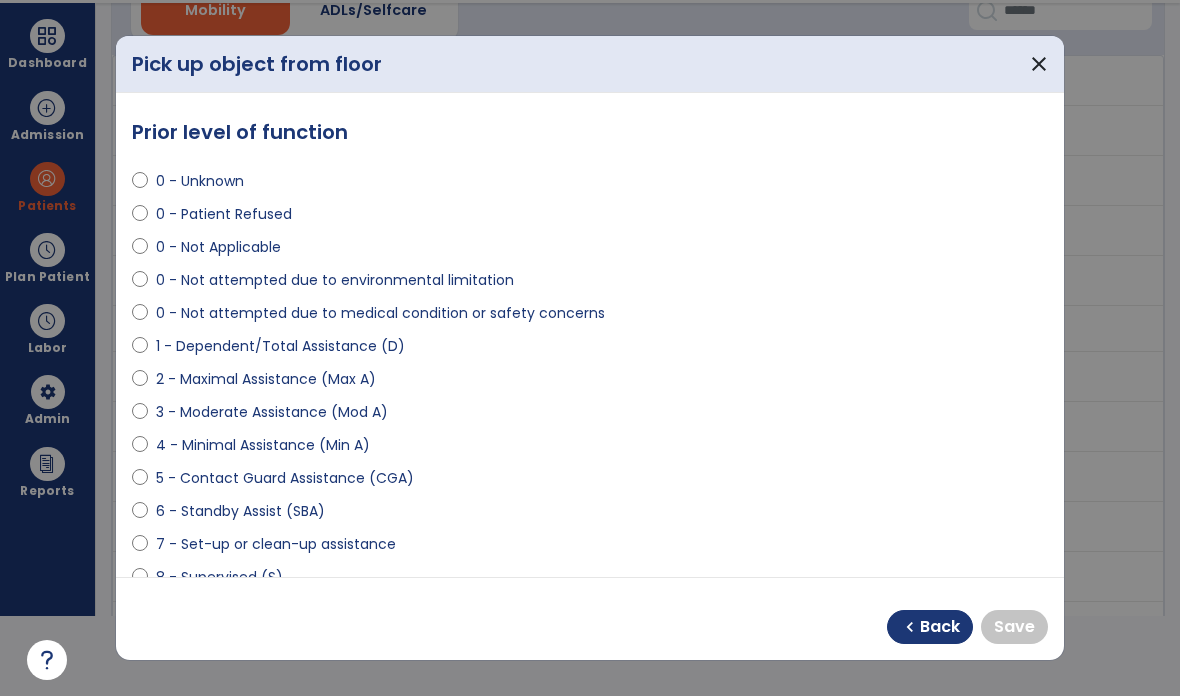select on "**********" 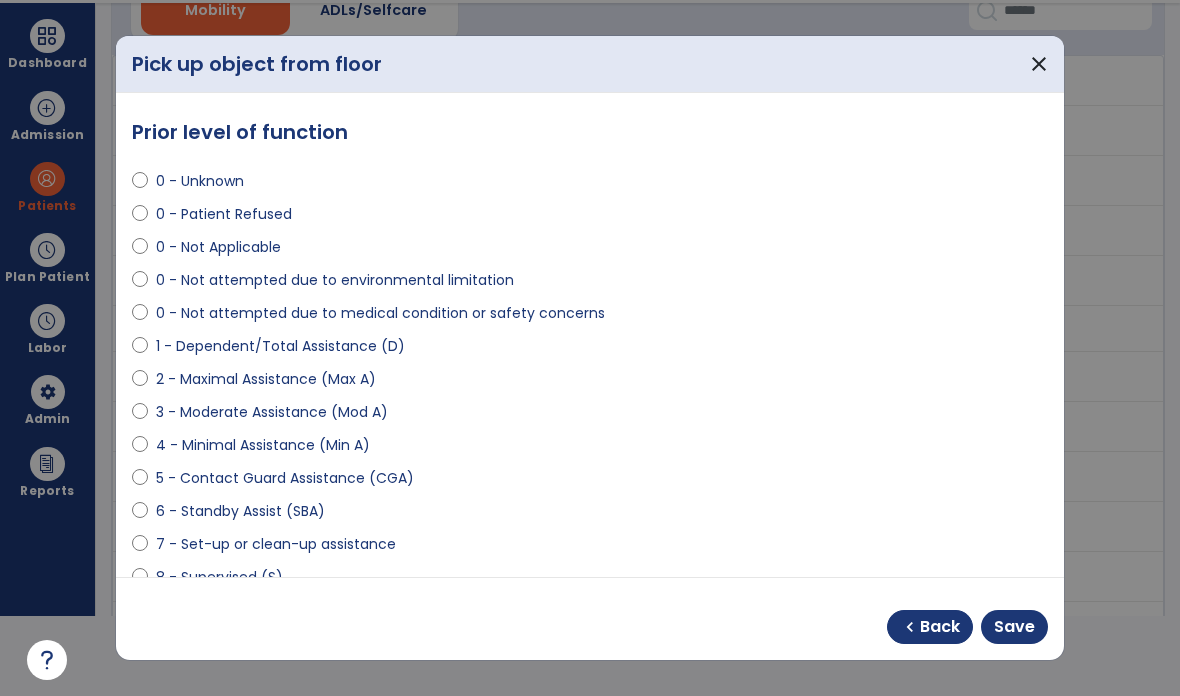 click on "Save" at bounding box center (1014, 627) 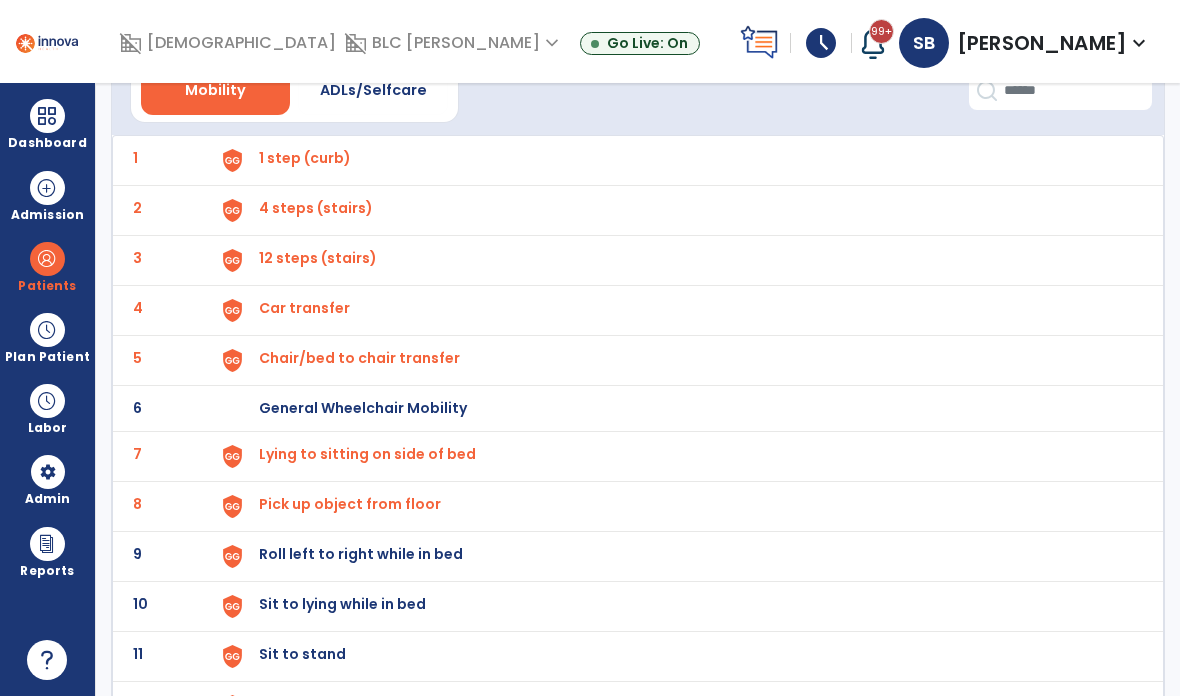 click on "Roll left to right while in bed" at bounding box center [305, 158] 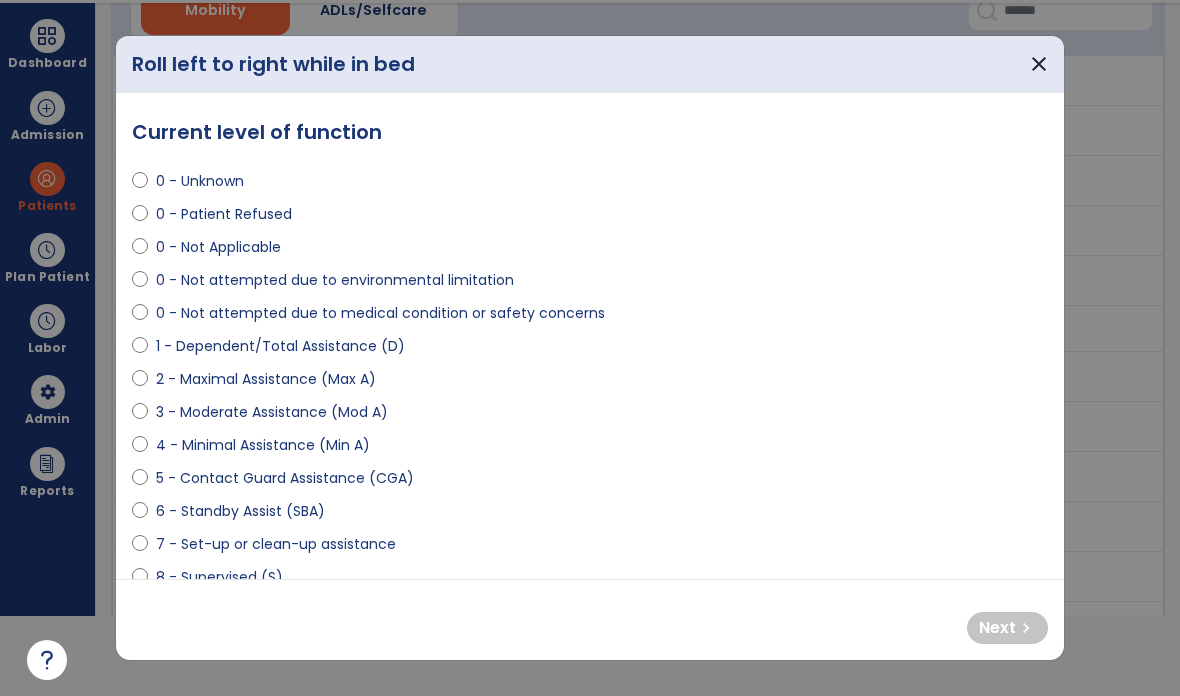 scroll, scrollTop: 0, scrollLeft: 0, axis: both 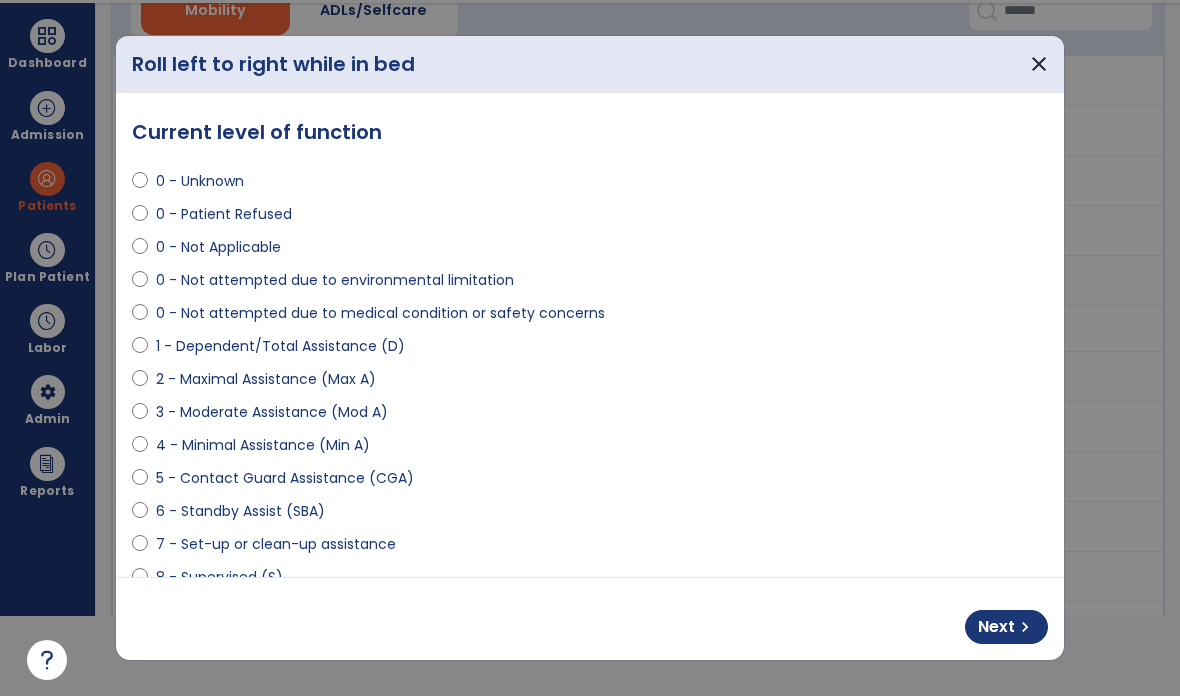 click on "chevron_right" at bounding box center (1025, 627) 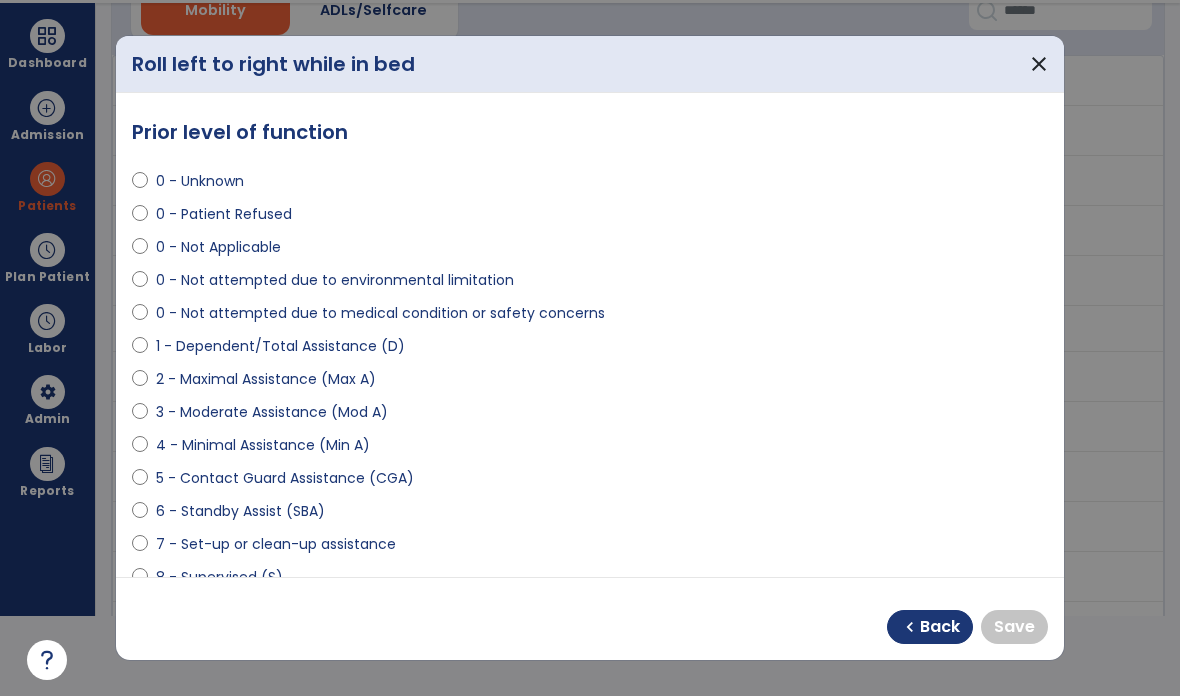 select on "**********" 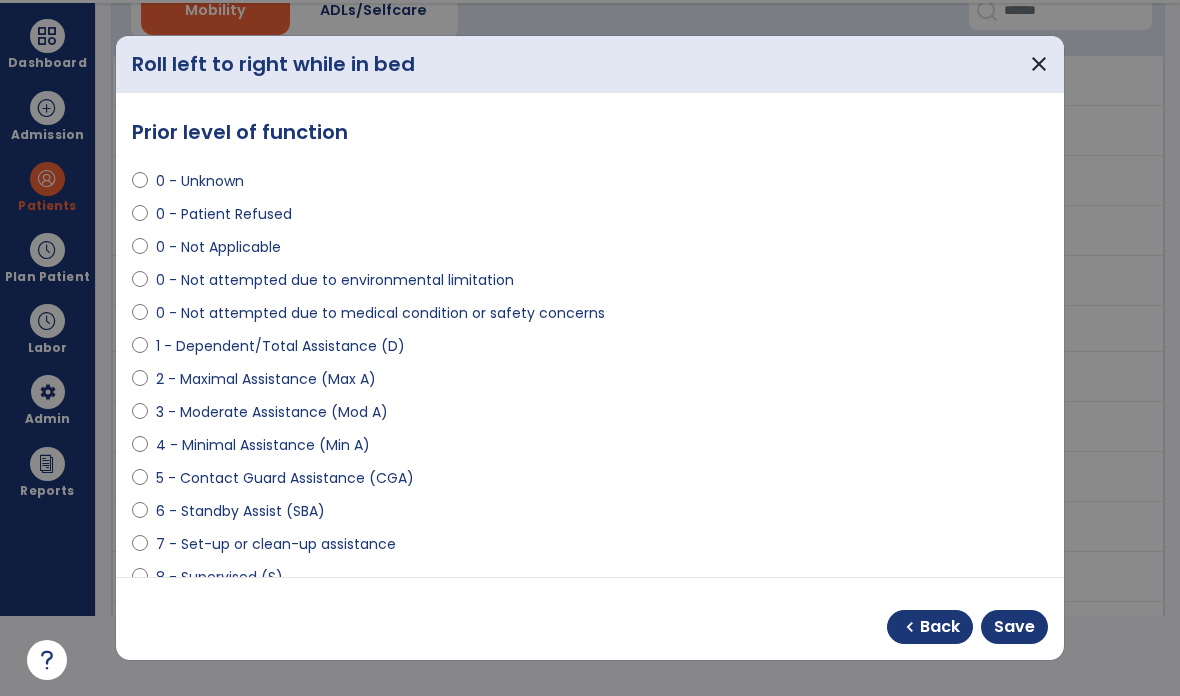 click on "Save" at bounding box center (1014, 627) 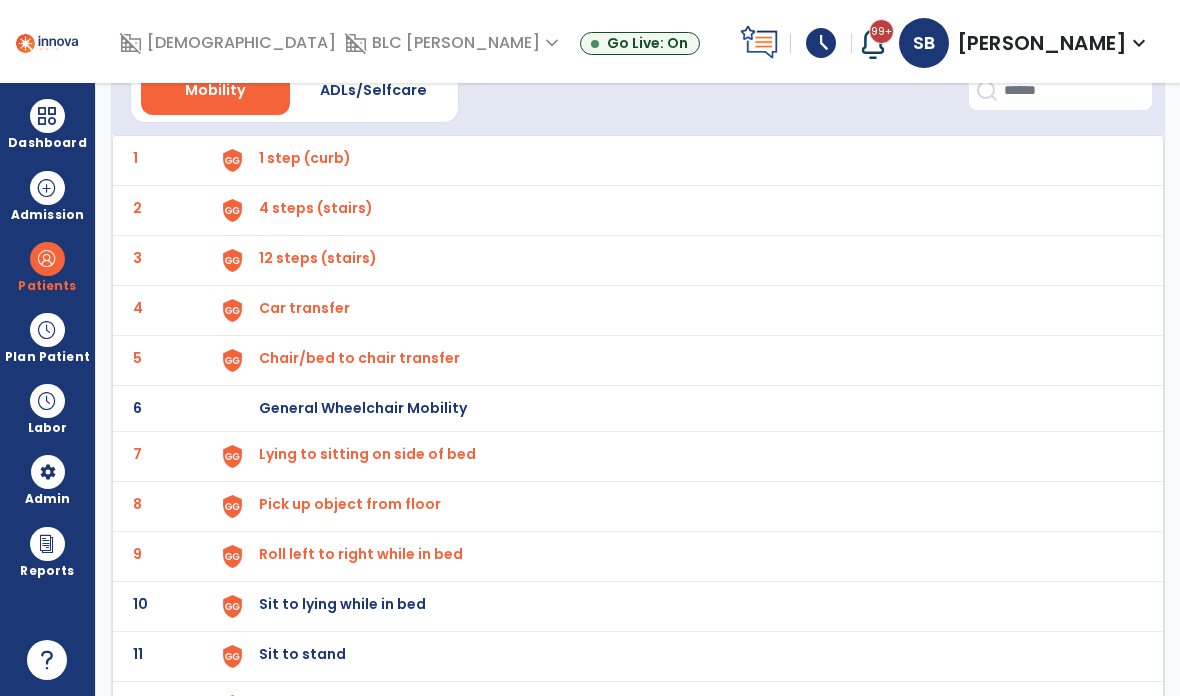 click on "Sit to lying while in bed" at bounding box center (305, 158) 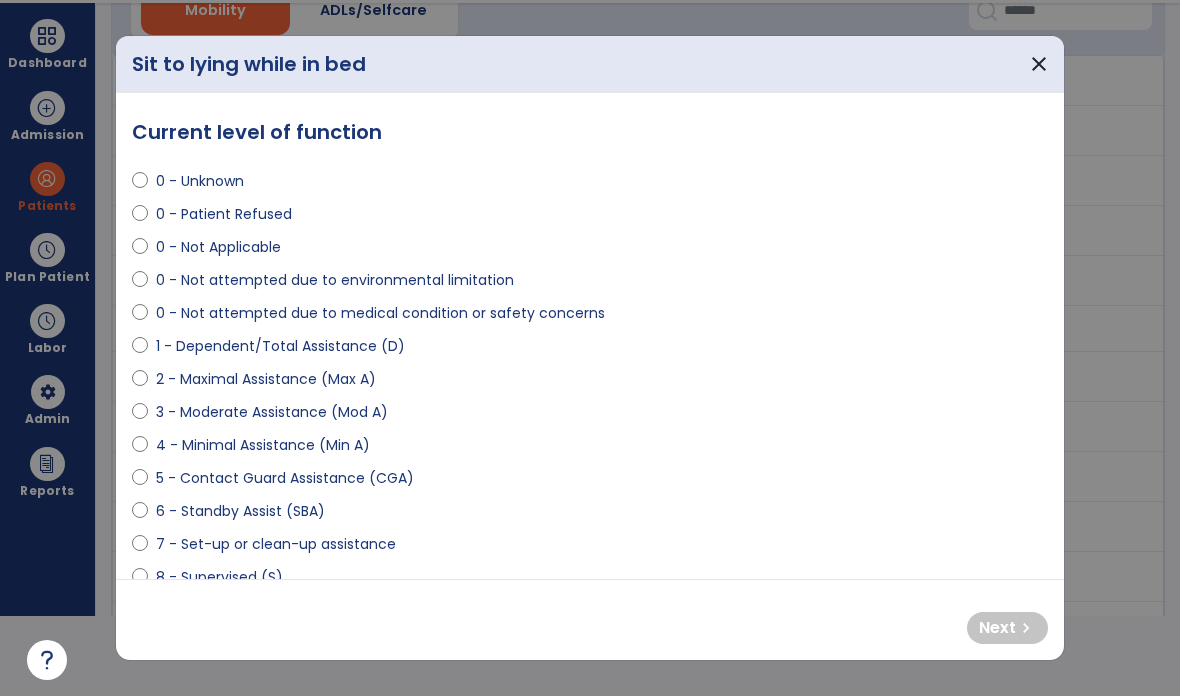 select on "**********" 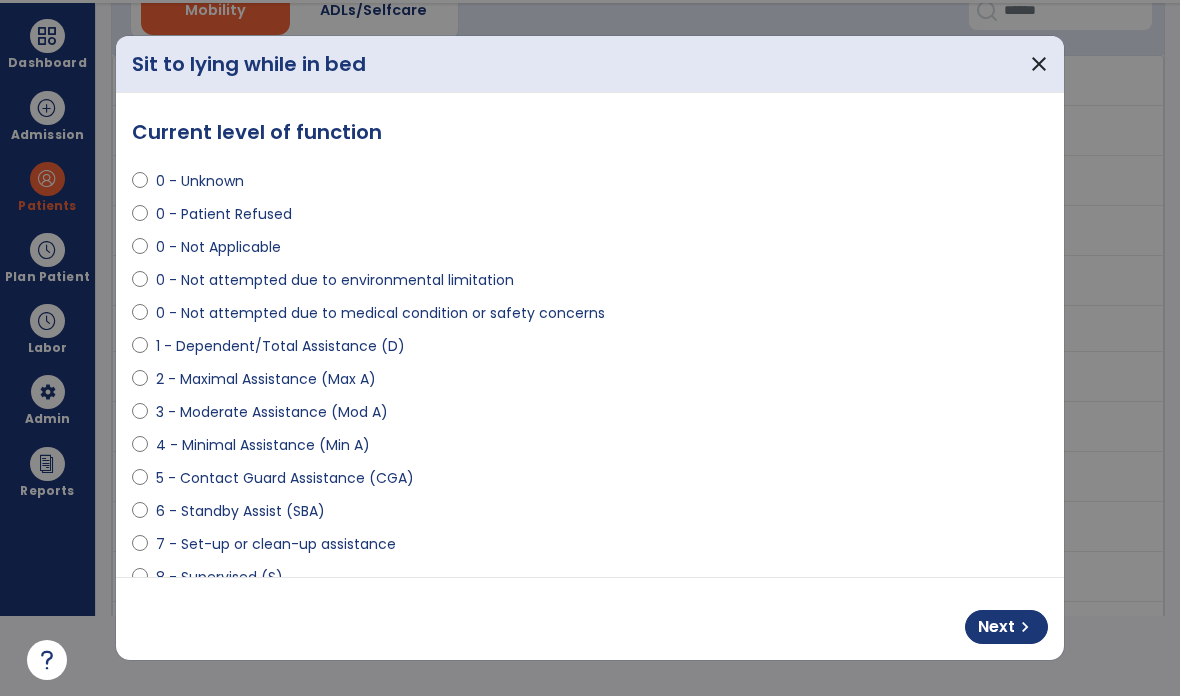 click on "chevron_right" at bounding box center [1025, 627] 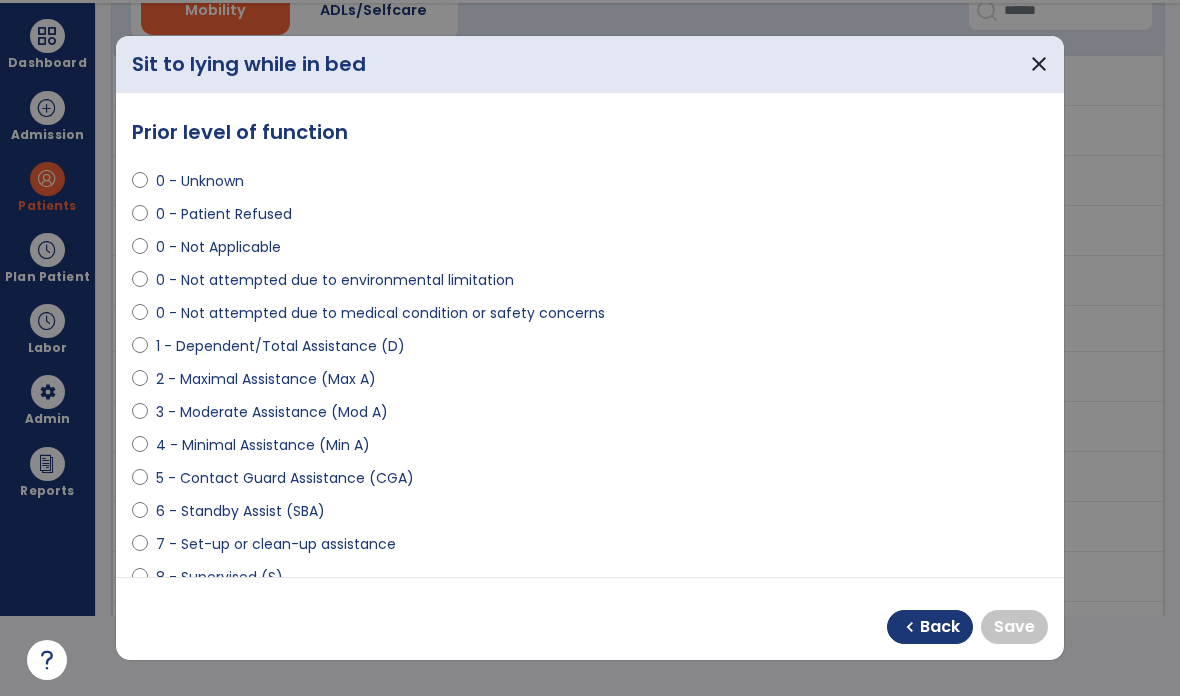 select on "**********" 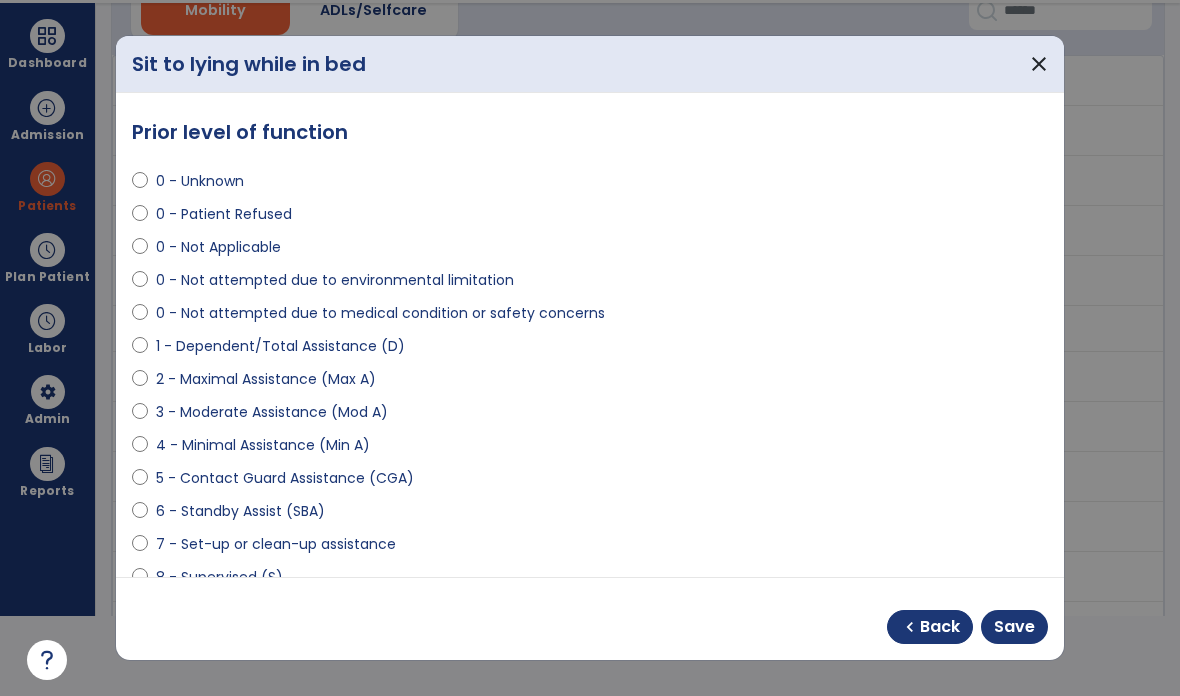 click on "Save" at bounding box center (1014, 627) 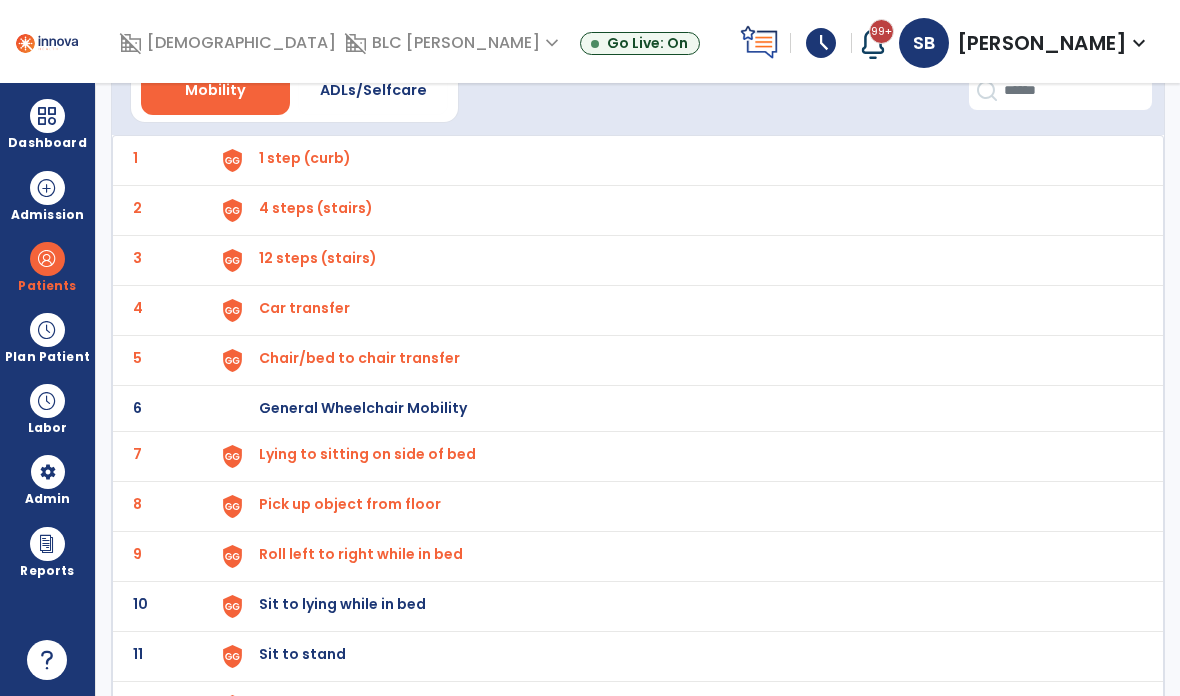 scroll, scrollTop: 80, scrollLeft: 0, axis: vertical 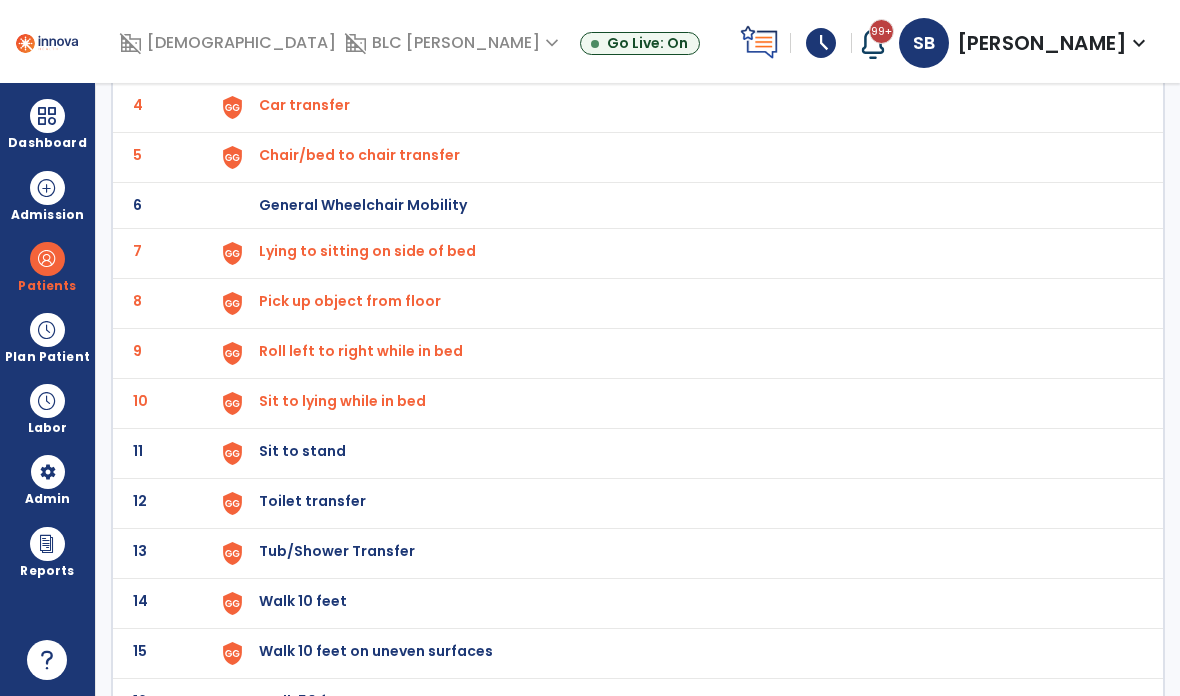 click on "Sit to stand" at bounding box center (305, -45) 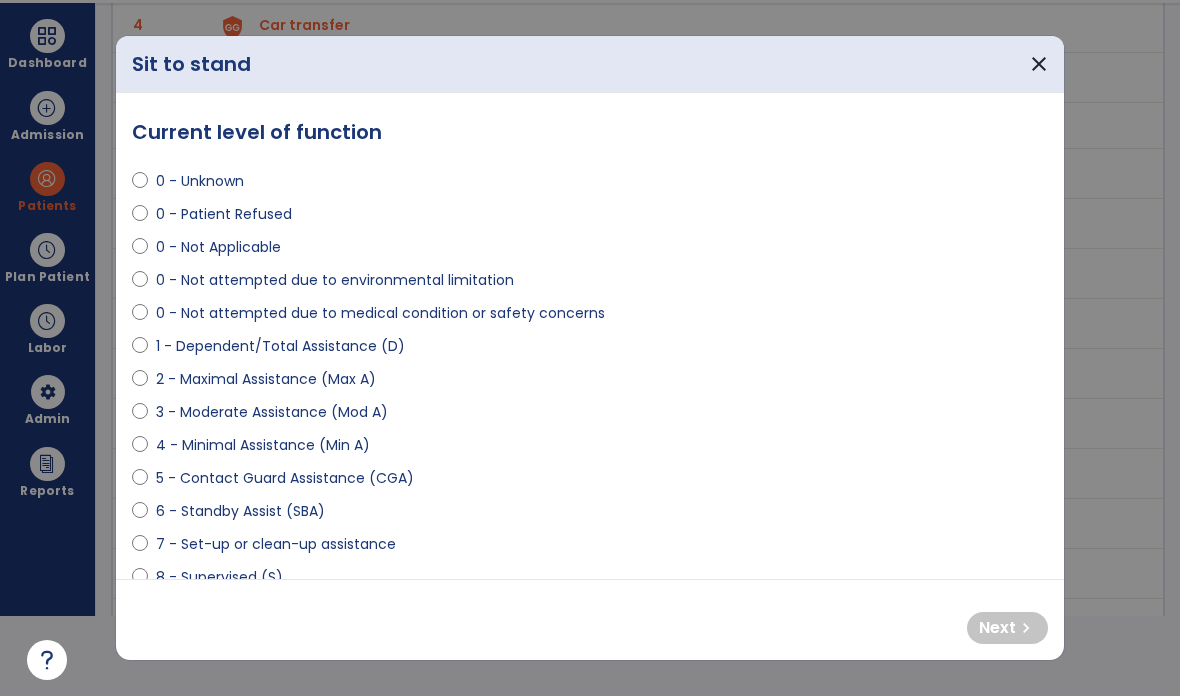 scroll, scrollTop: 0, scrollLeft: 0, axis: both 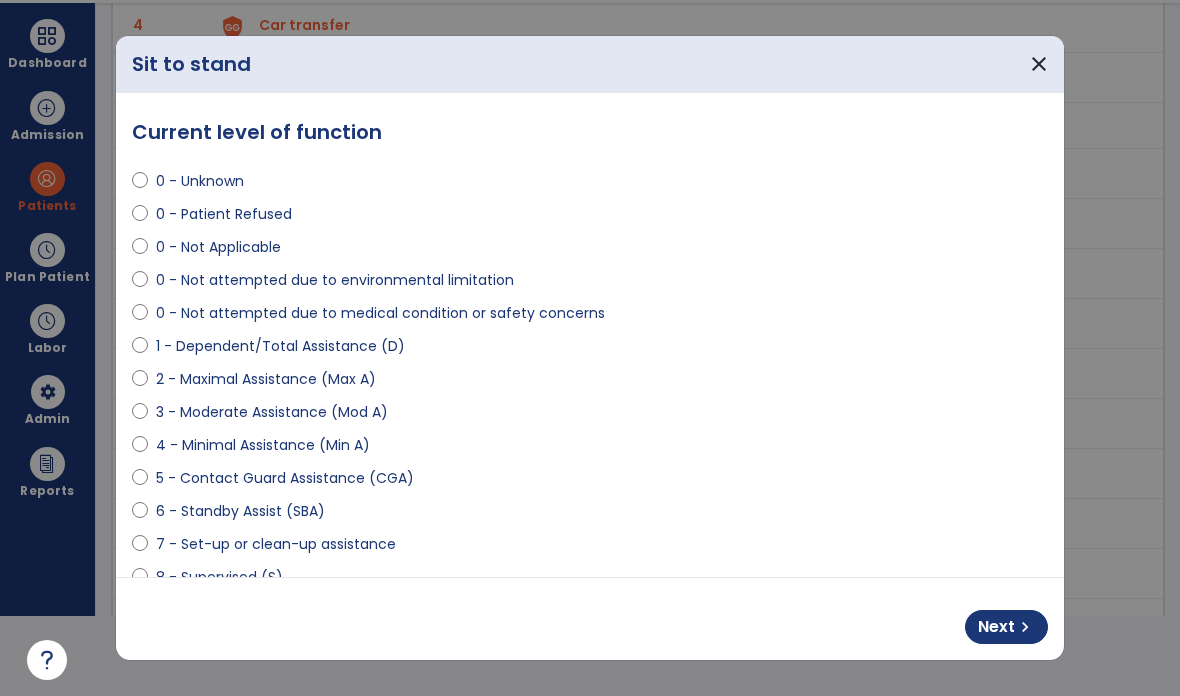 click on "Next  chevron_right" at bounding box center [1006, 627] 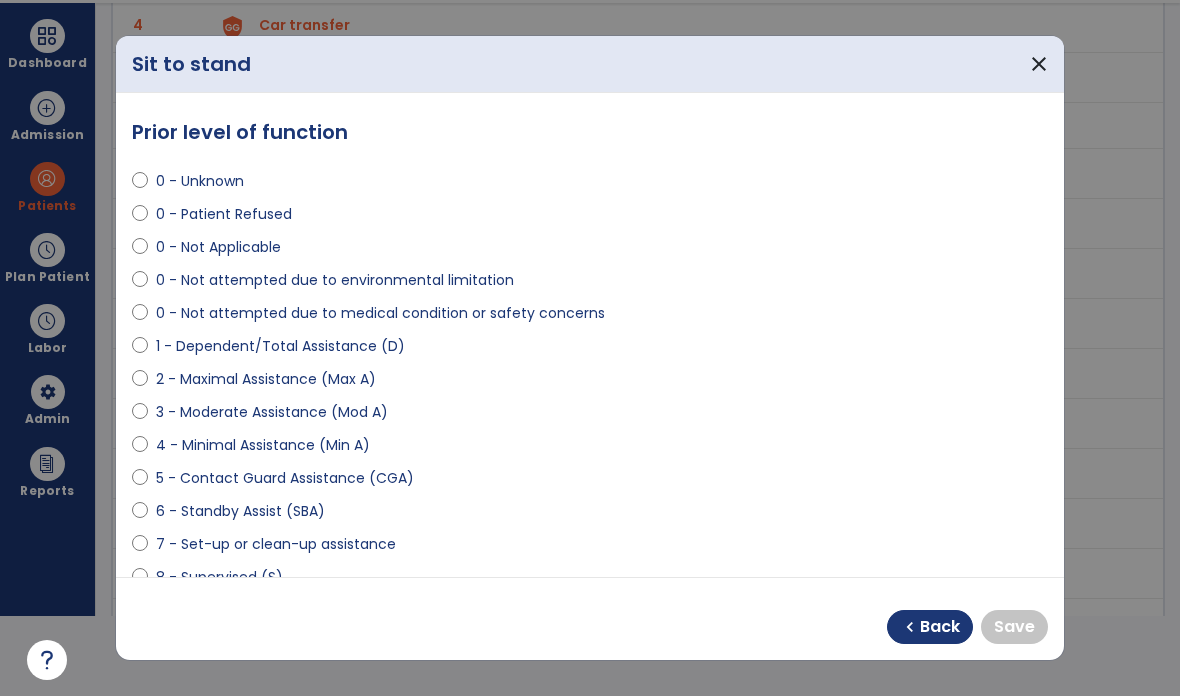 select on "**********" 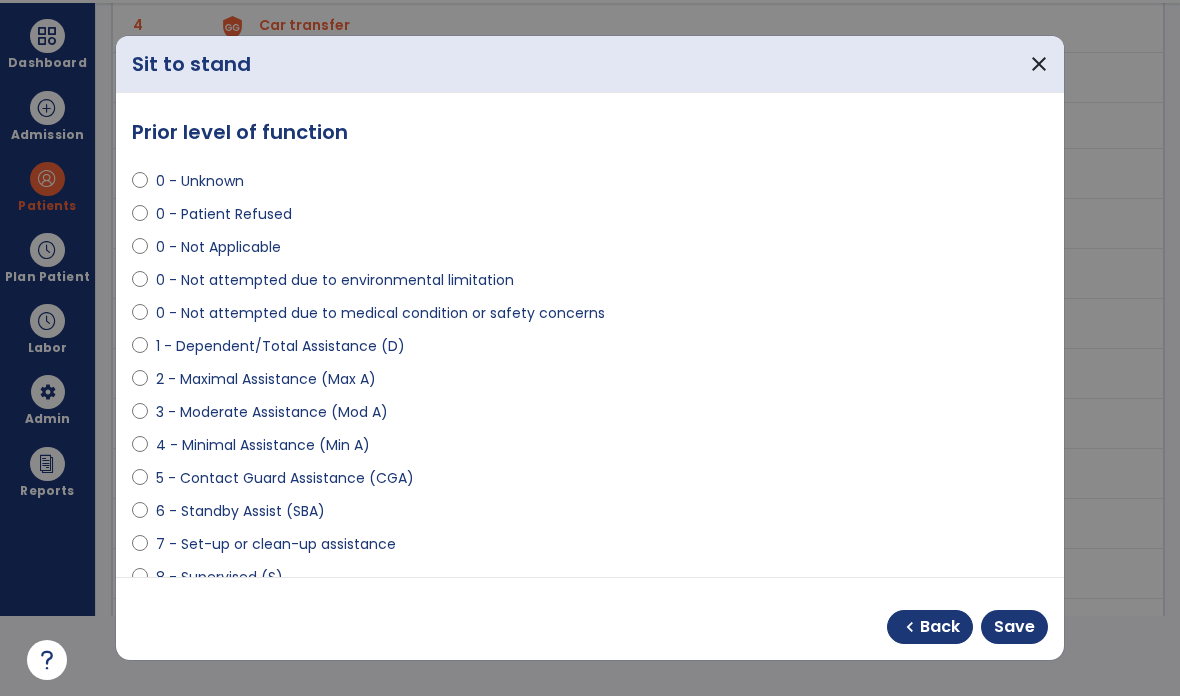 click on "Save" at bounding box center [1014, 627] 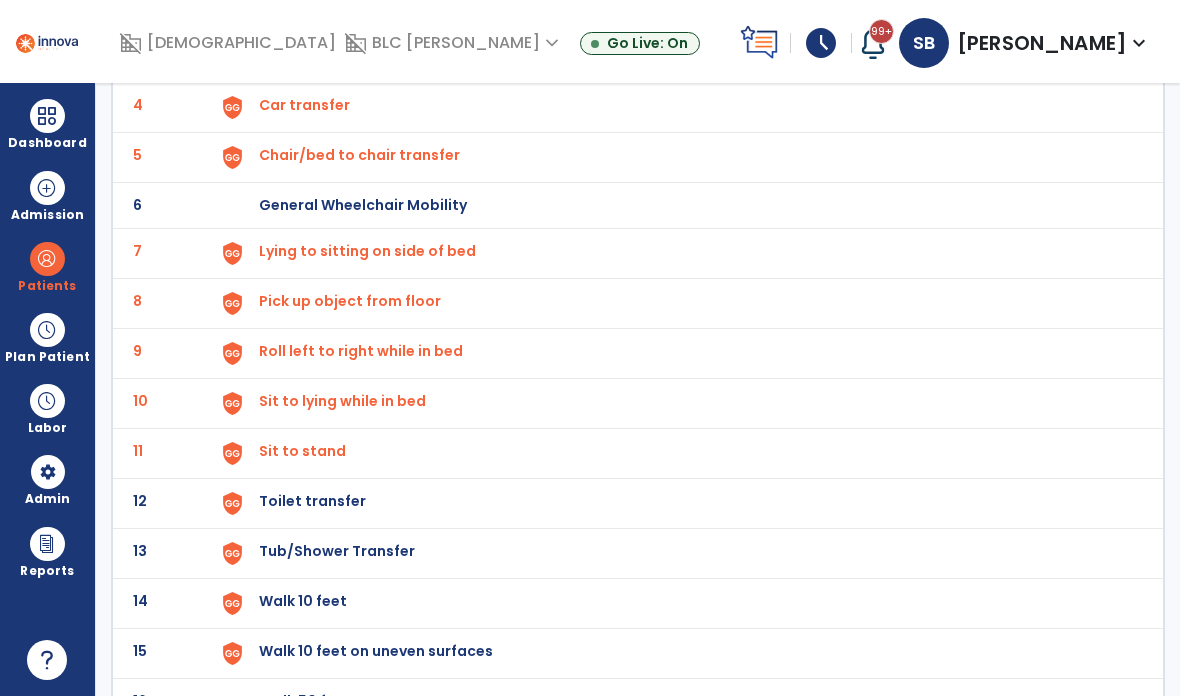 click on "Toilet transfer" at bounding box center [305, -45] 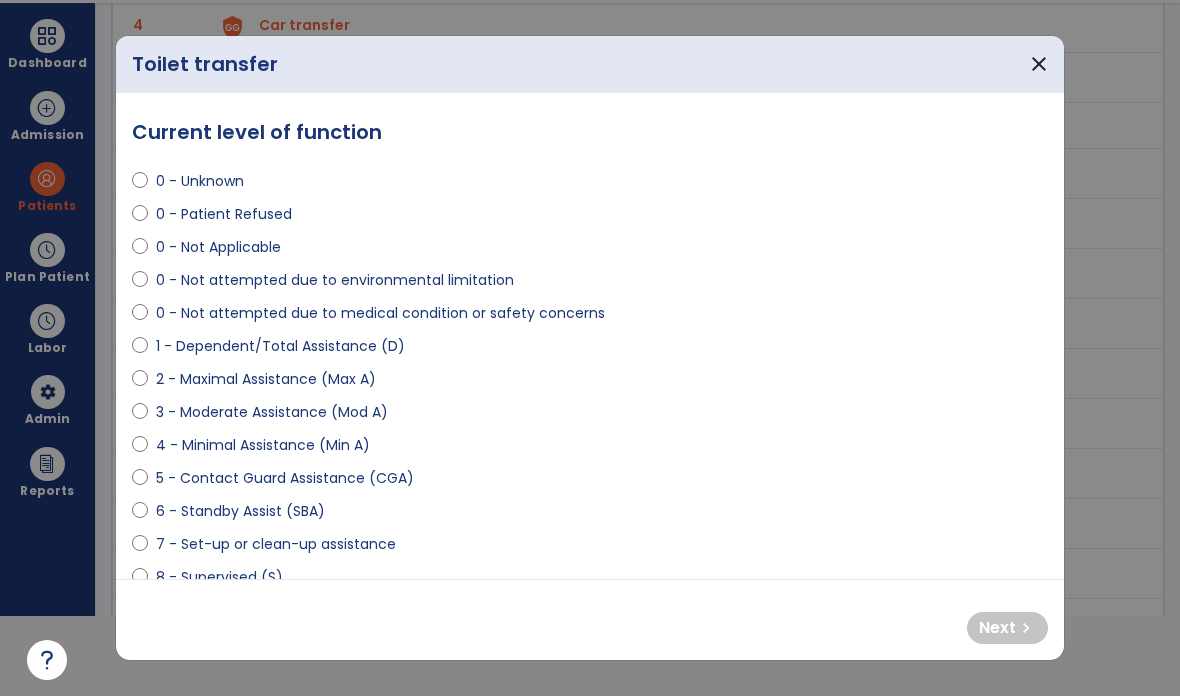 scroll, scrollTop: 0, scrollLeft: 0, axis: both 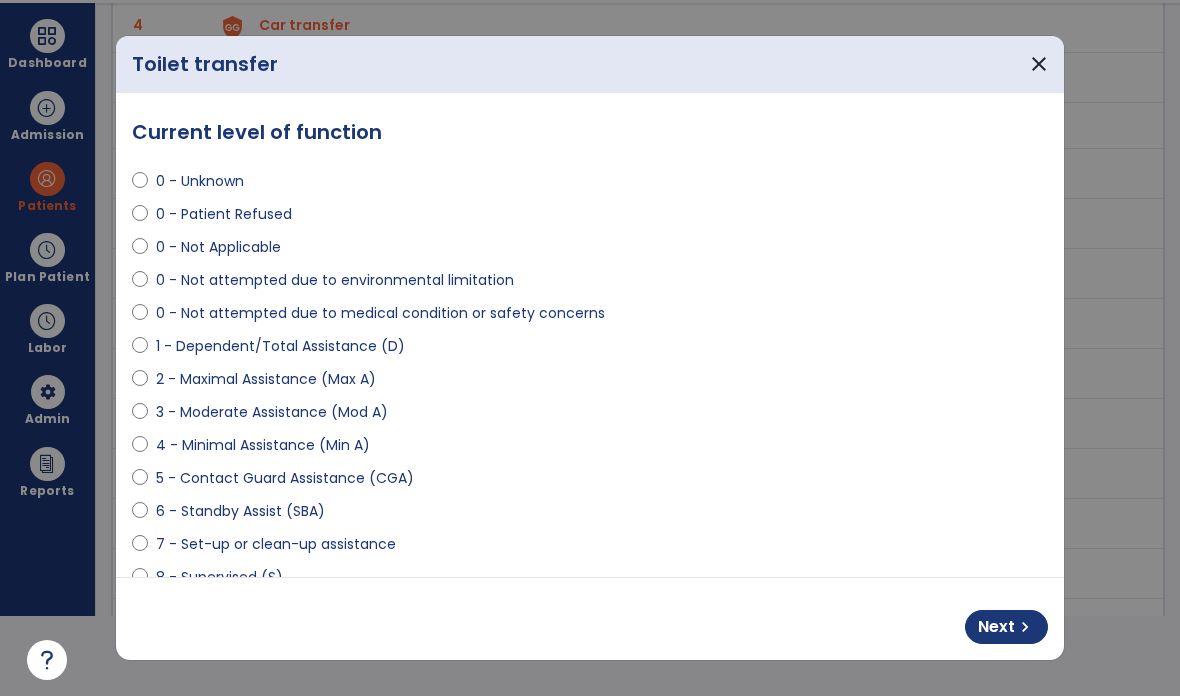 click on "chevron_right" at bounding box center (1025, 627) 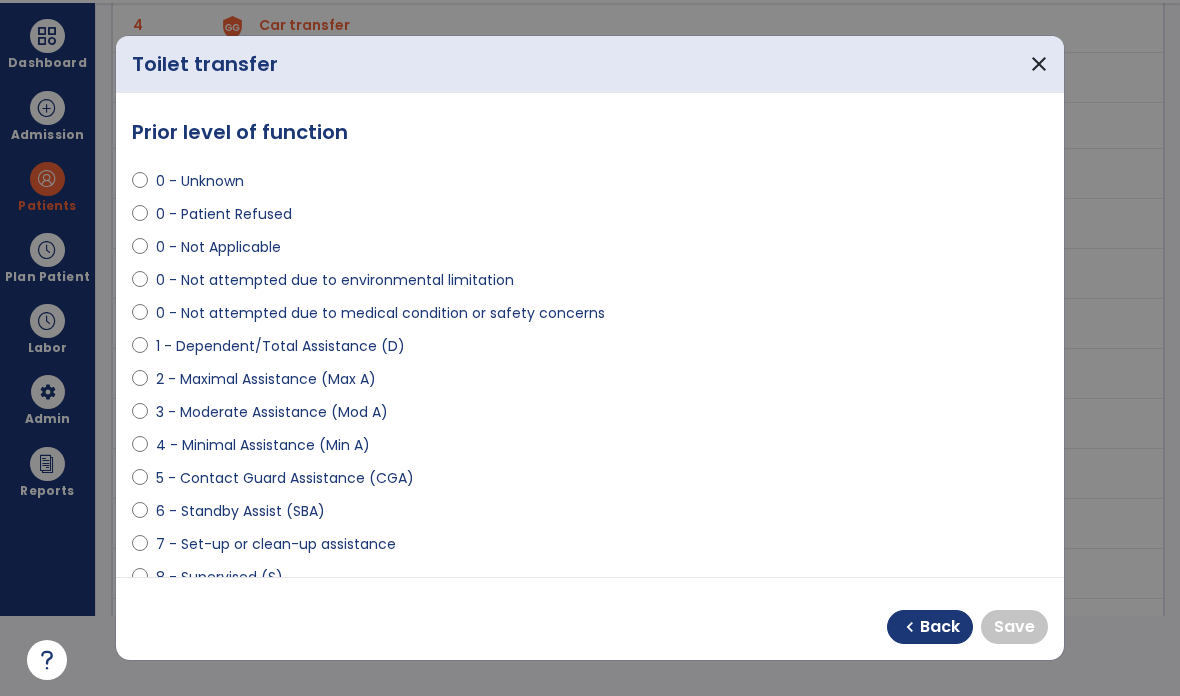 select on "**********" 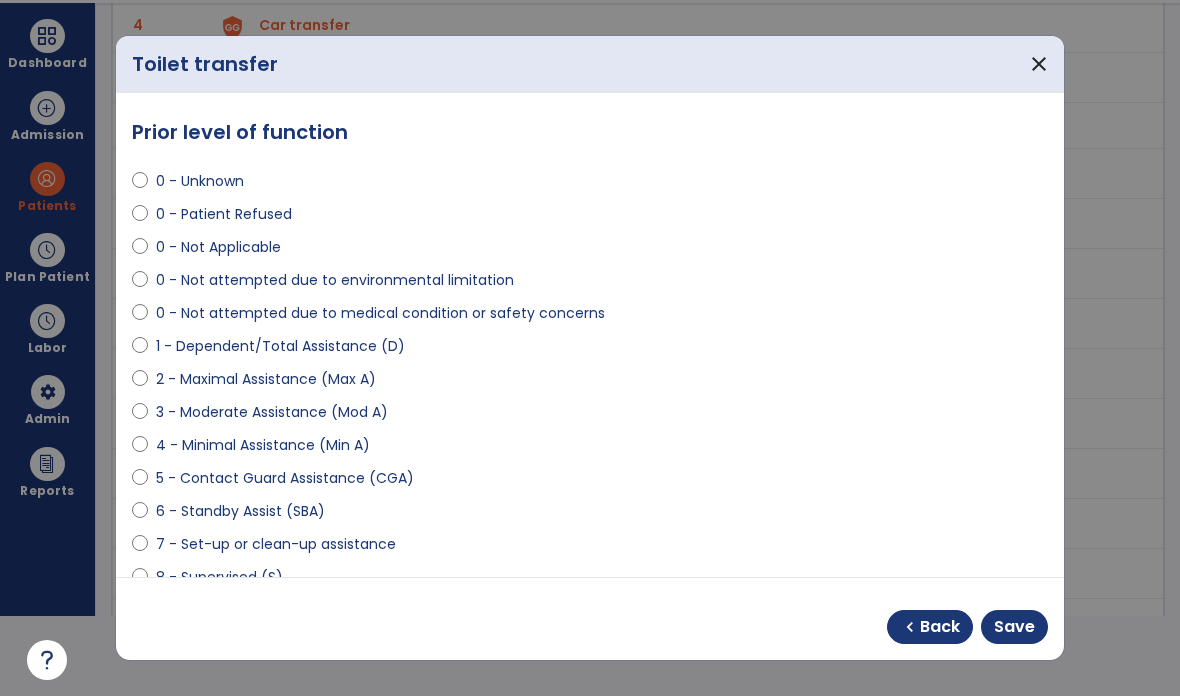 click on "Save" at bounding box center (1014, 627) 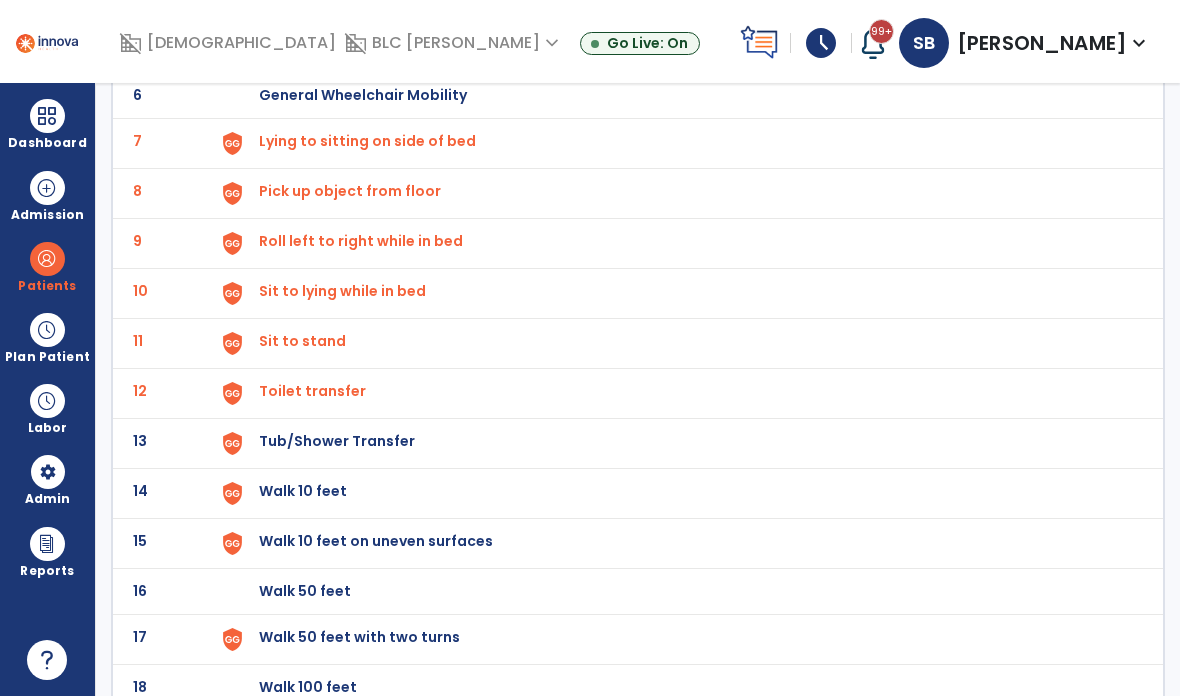 scroll, scrollTop: 421, scrollLeft: 0, axis: vertical 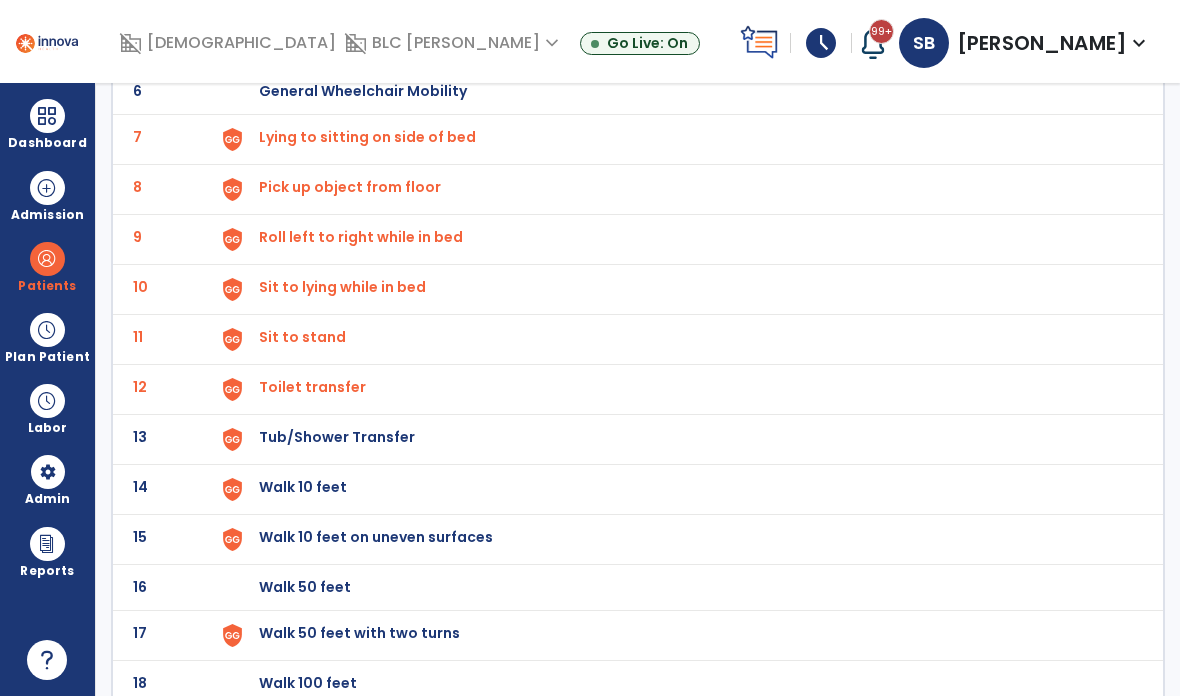 click on "Tub/Shower Transfer" at bounding box center [305, -159] 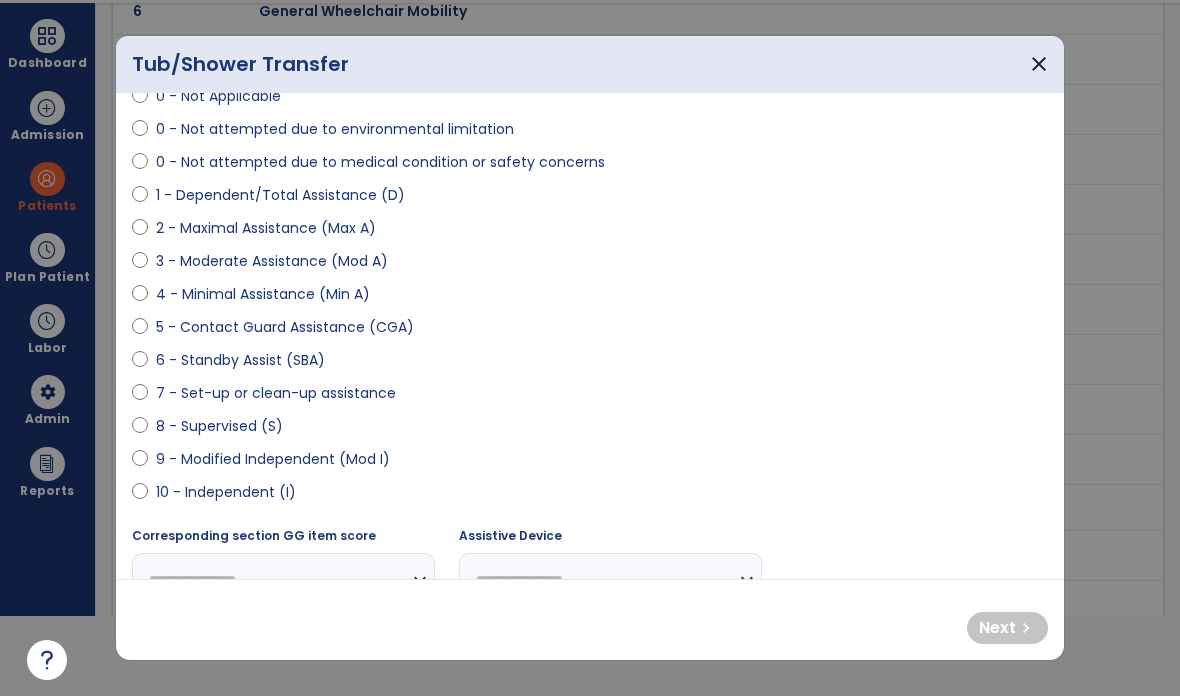 scroll, scrollTop: 150, scrollLeft: 0, axis: vertical 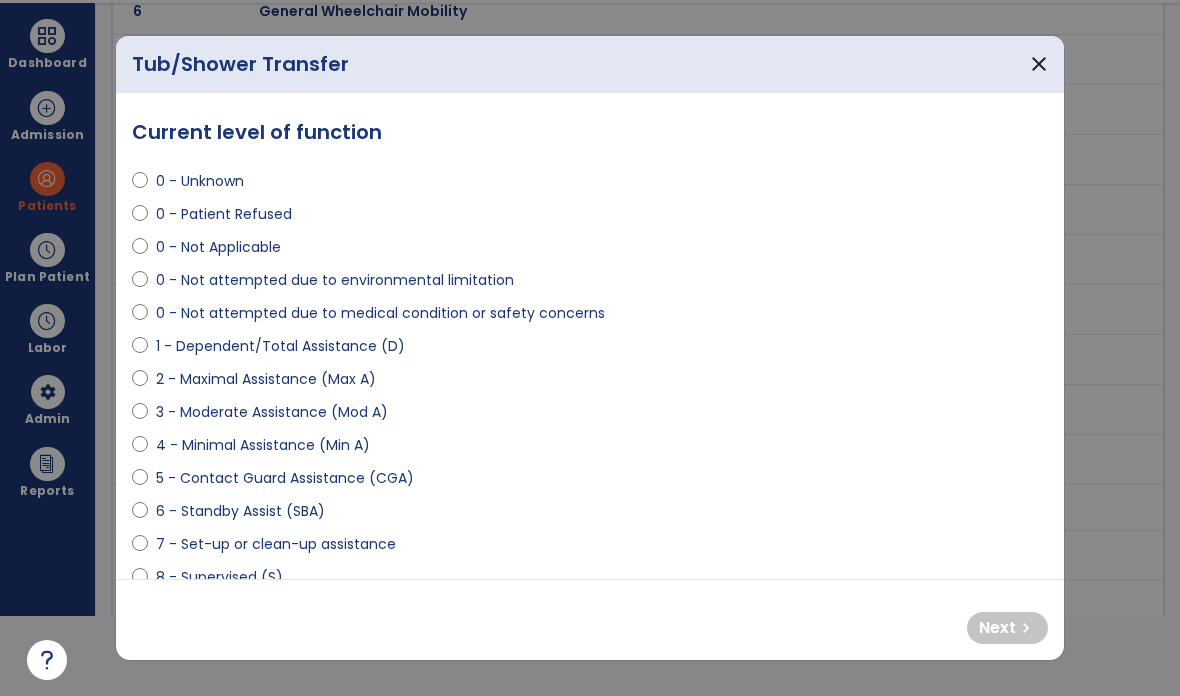 click on "0 - Unknown" at bounding box center [200, 181] 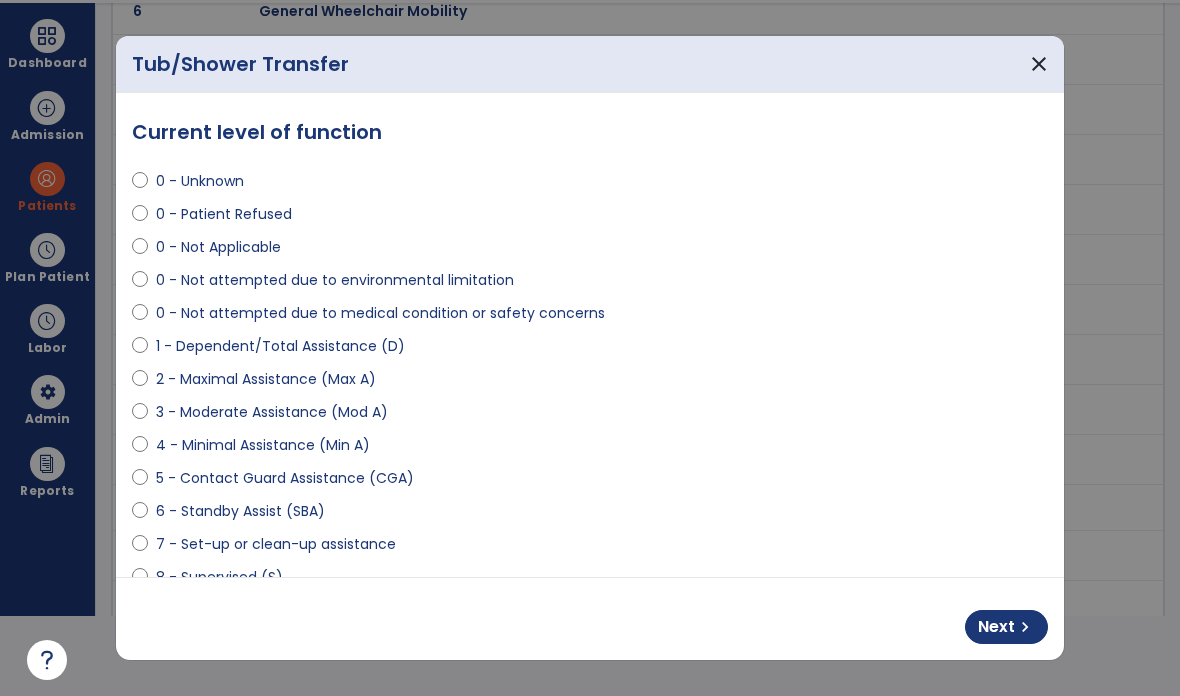 click on "Next  chevron_right" at bounding box center [1006, 627] 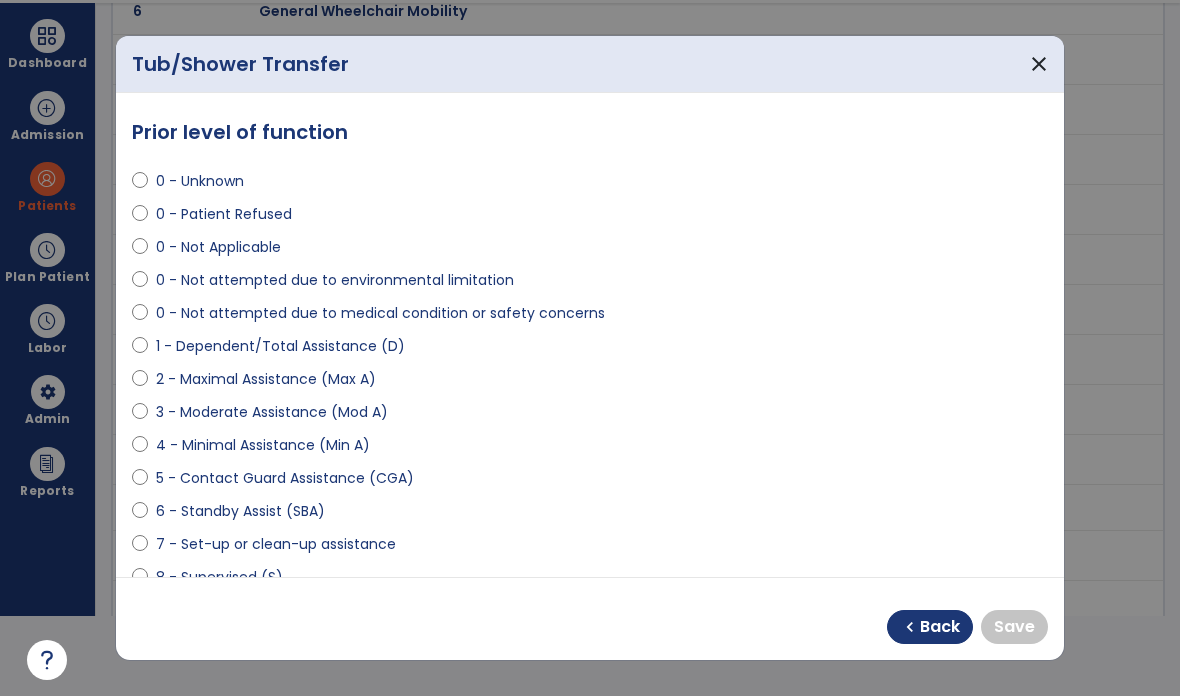 click on "Back" at bounding box center (940, 627) 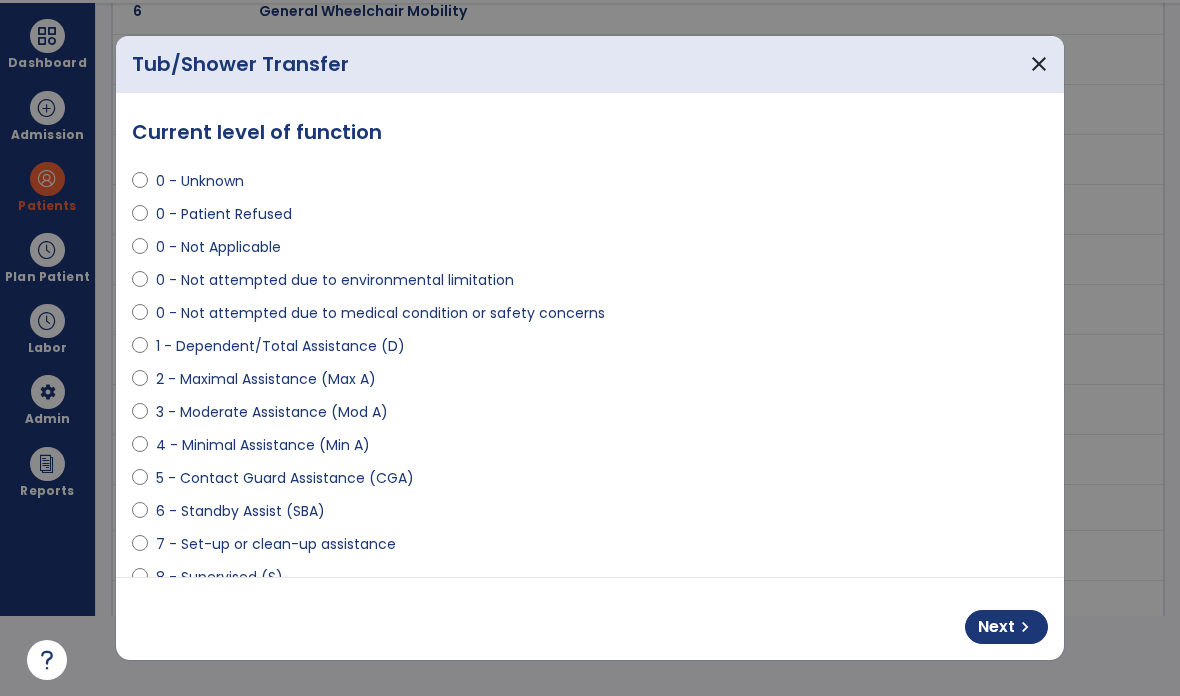 click at bounding box center [140, 218] 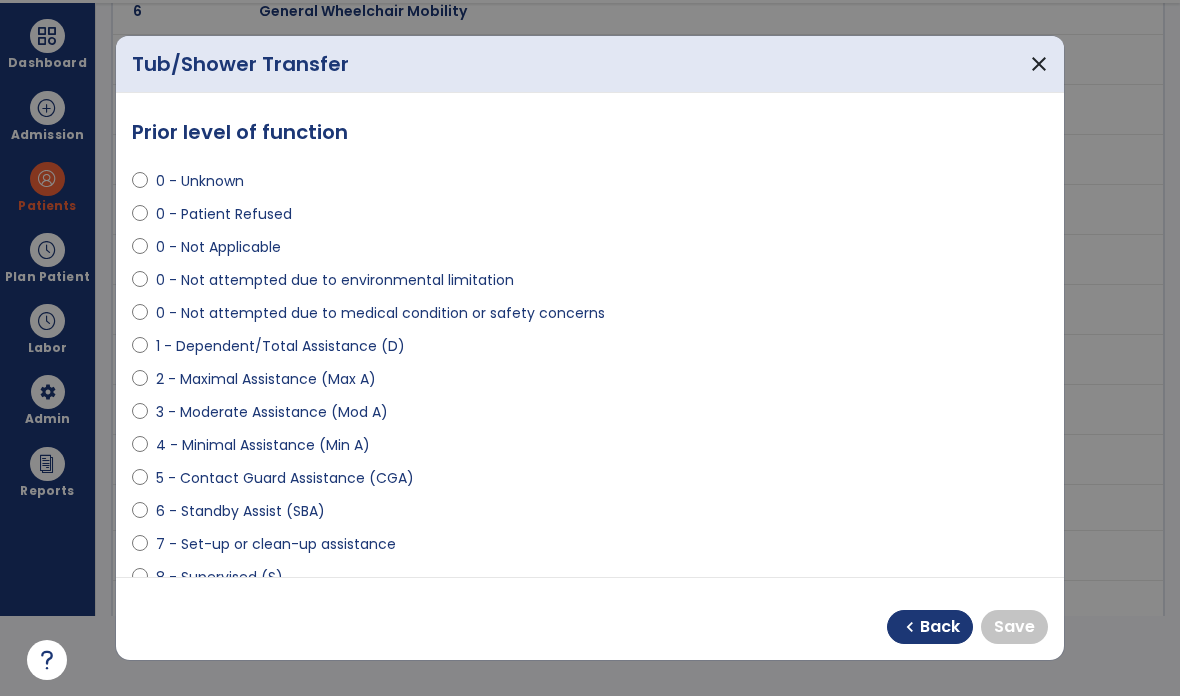 select on "**********" 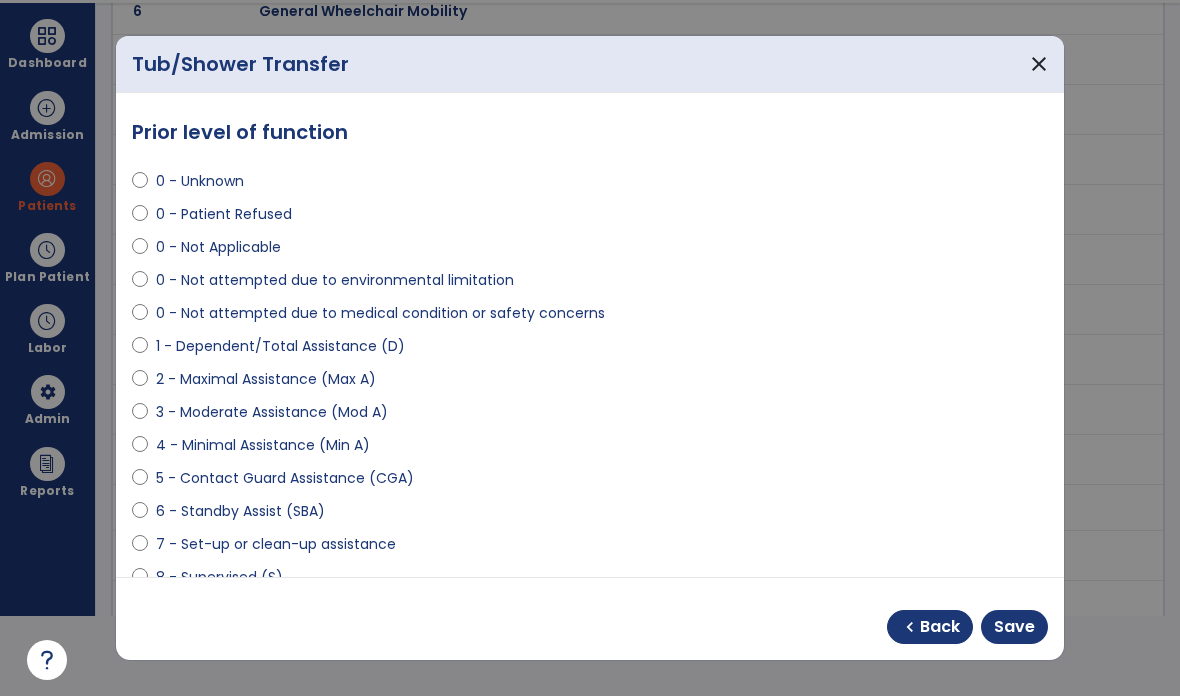 click on "Save" at bounding box center (1014, 627) 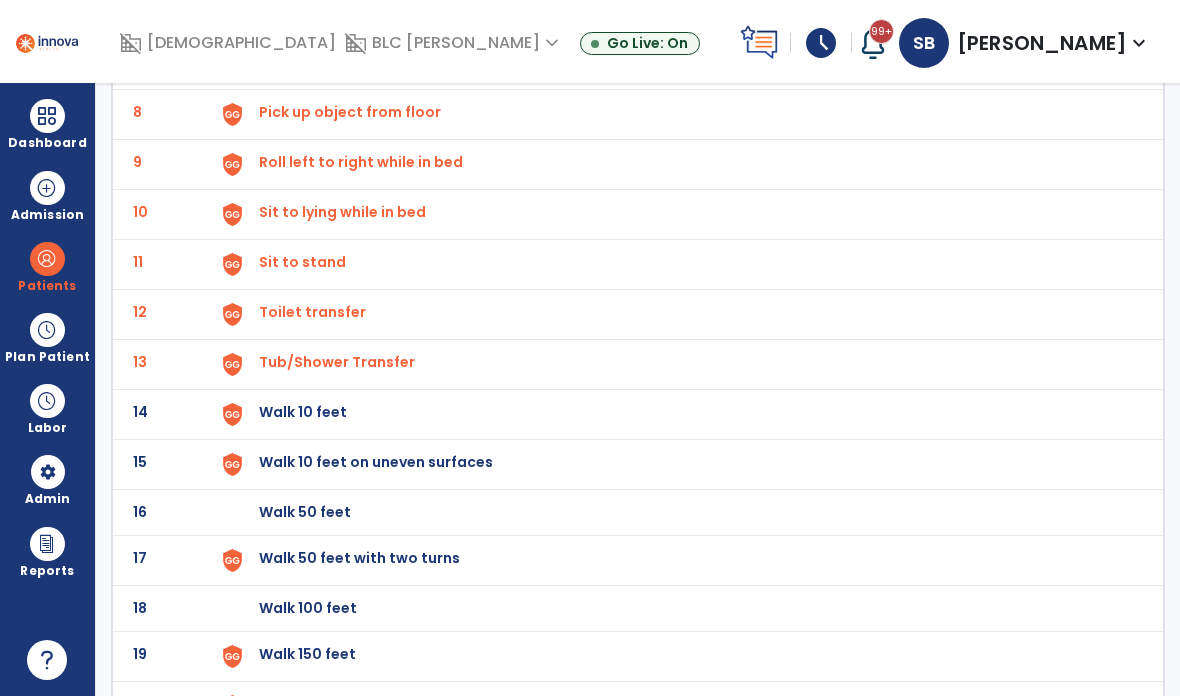scroll, scrollTop: 500, scrollLeft: 0, axis: vertical 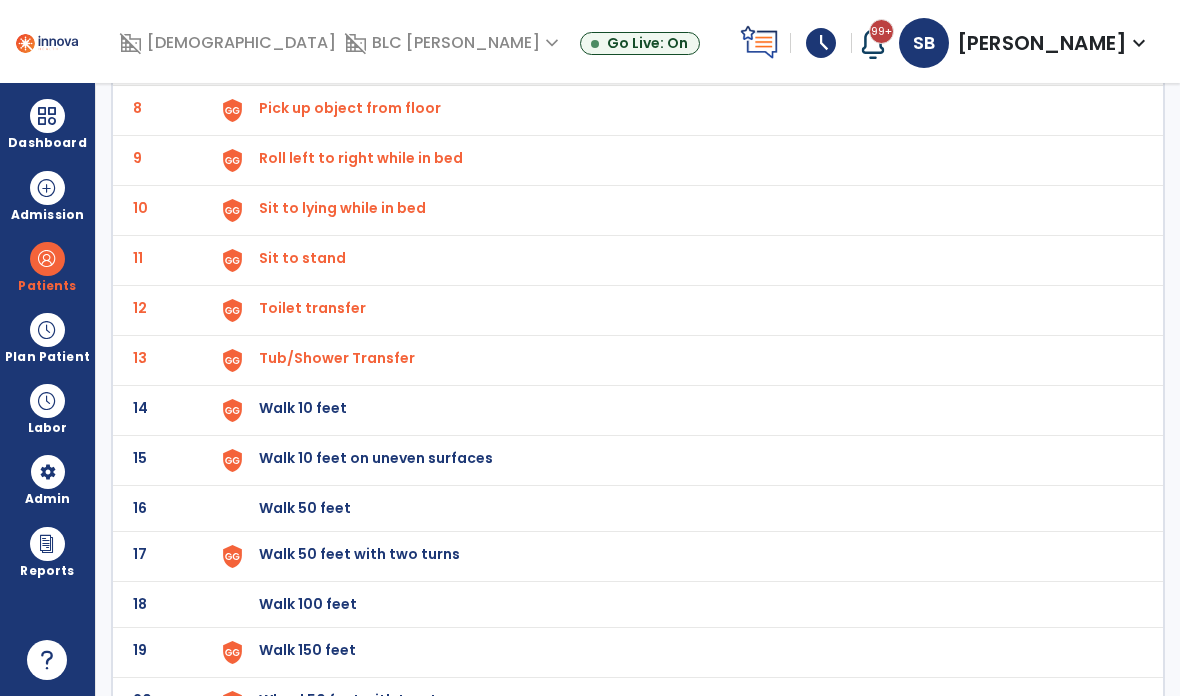 click on "Walk 10 feet" at bounding box center (305, -238) 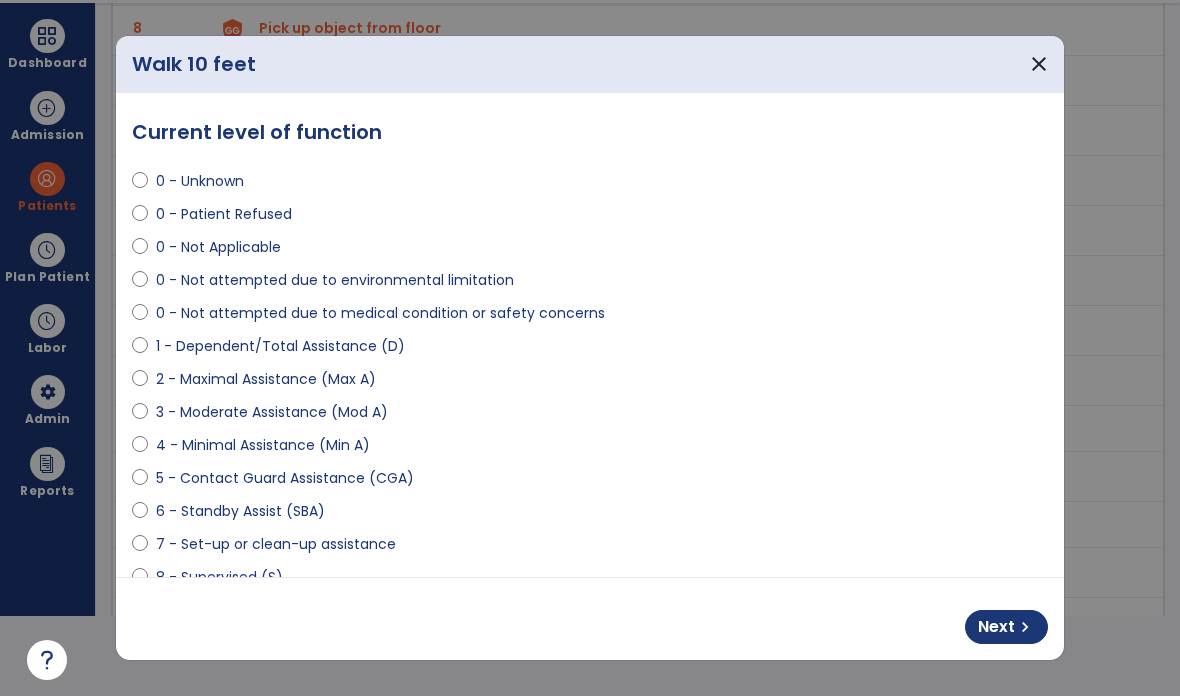 select on "**********" 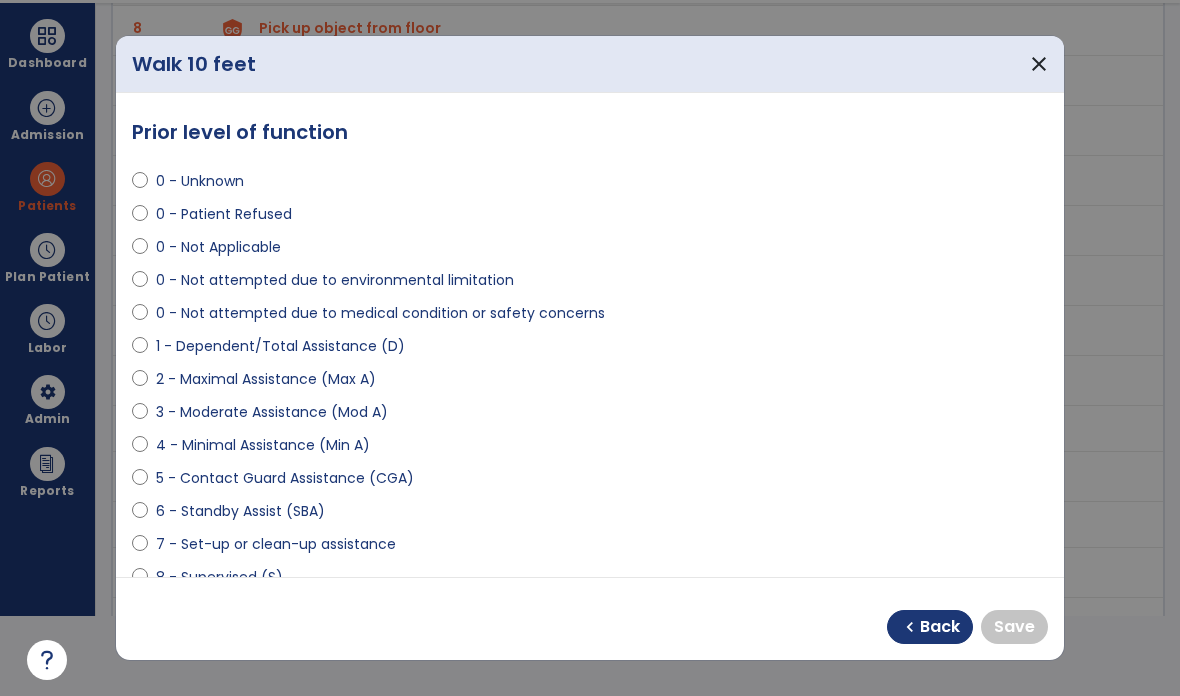 select on "**********" 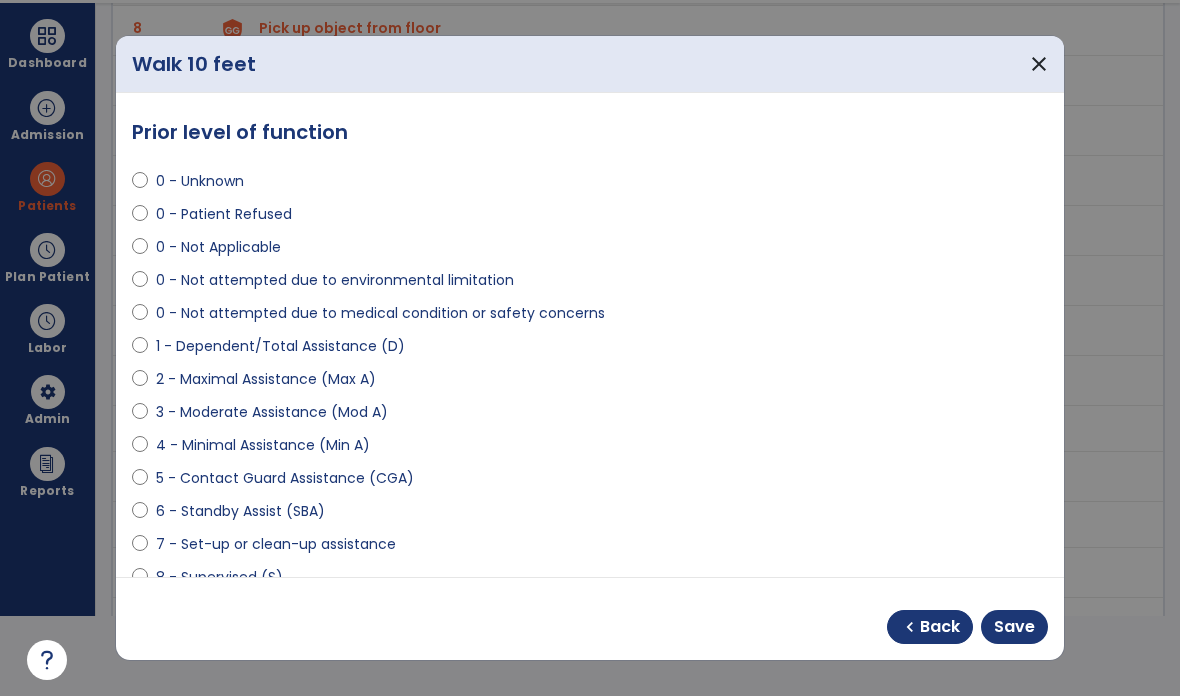 click on "Save" at bounding box center [1014, 627] 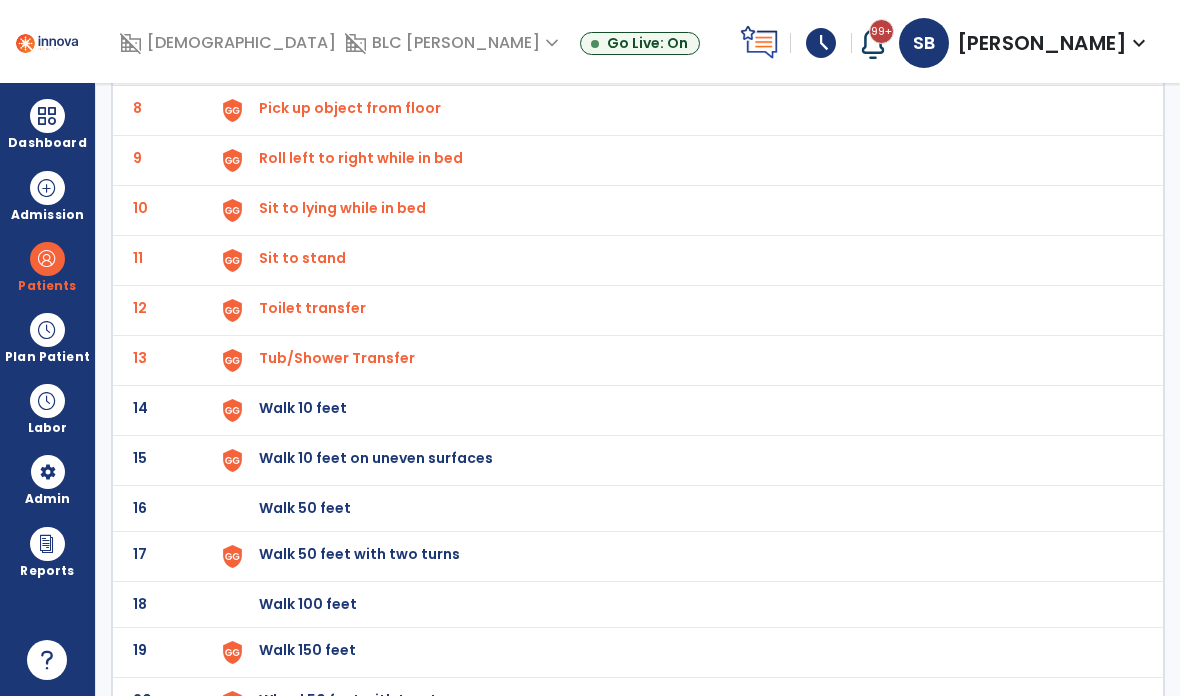 scroll, scrollTop: 80, scrollLeft: 0, axis: vertical 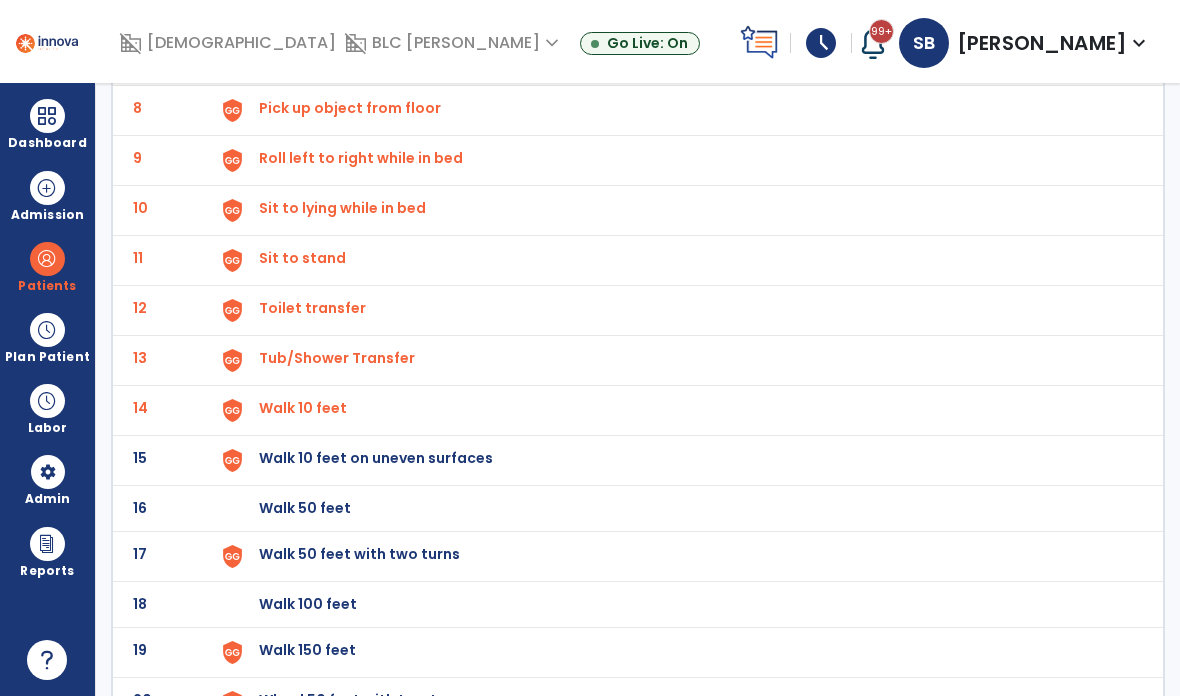 click on "Walk 10 feet on uneven surfaces" at bounding box center (305, -238) 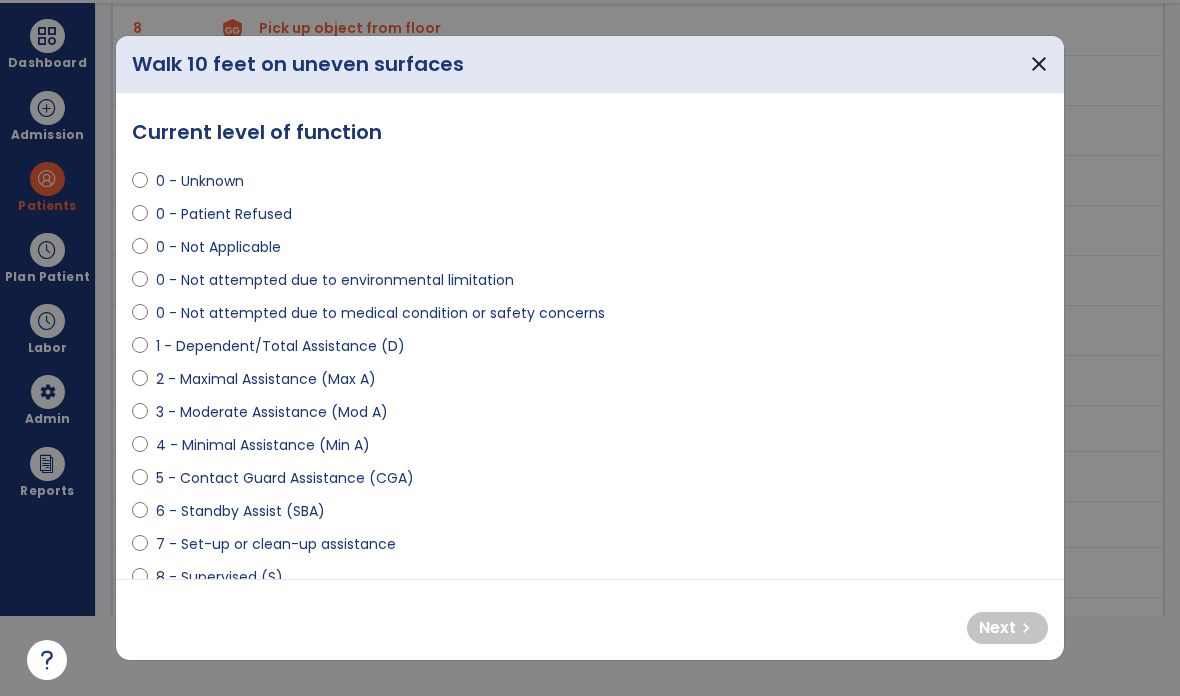 scroll, scrollTop: 0, scrollLeft: 0, axis: both 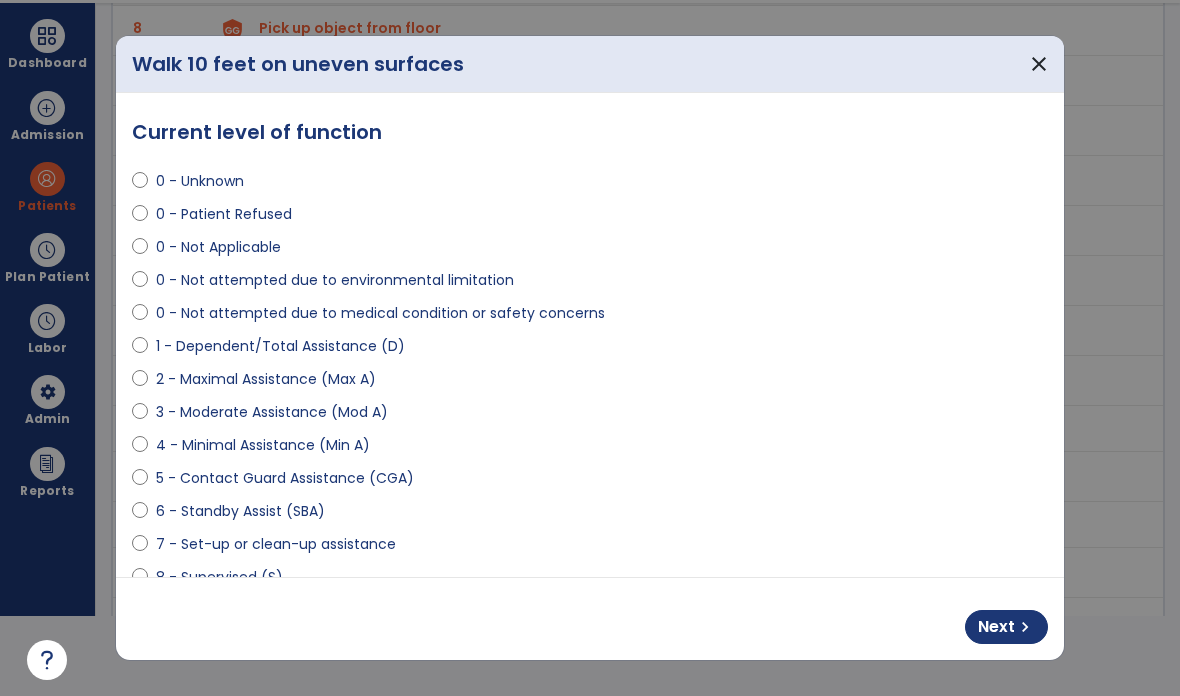 click on "chevron_right" at bounding box center [1025, 627] 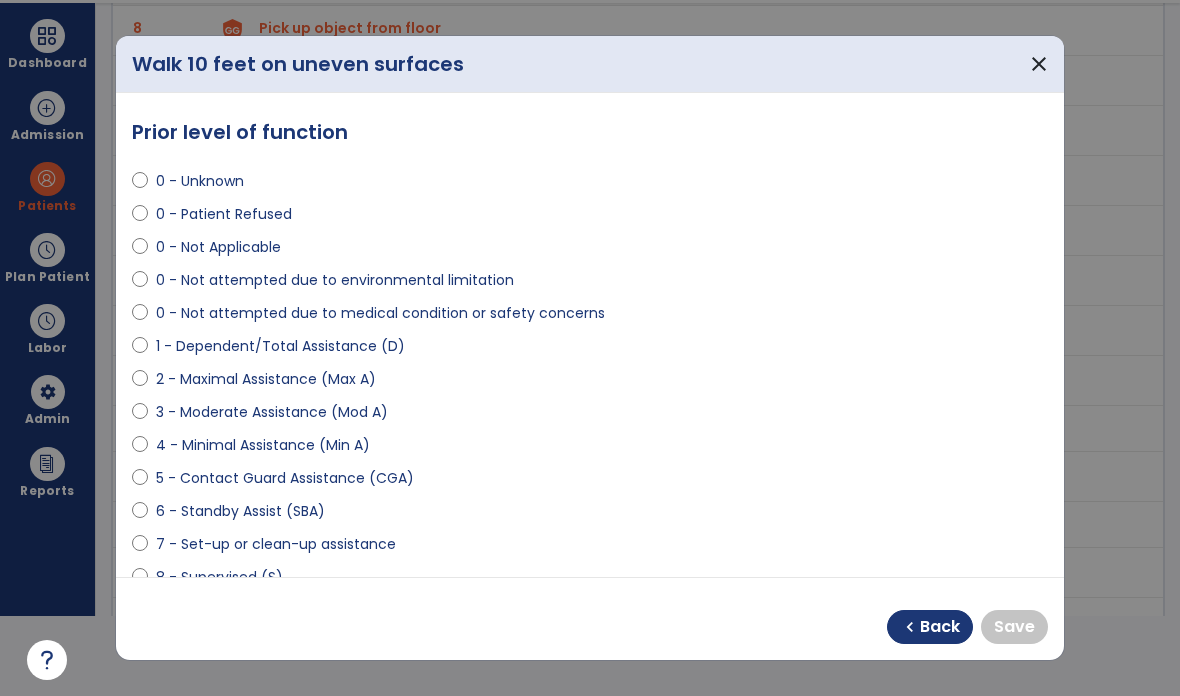 select on "**********" 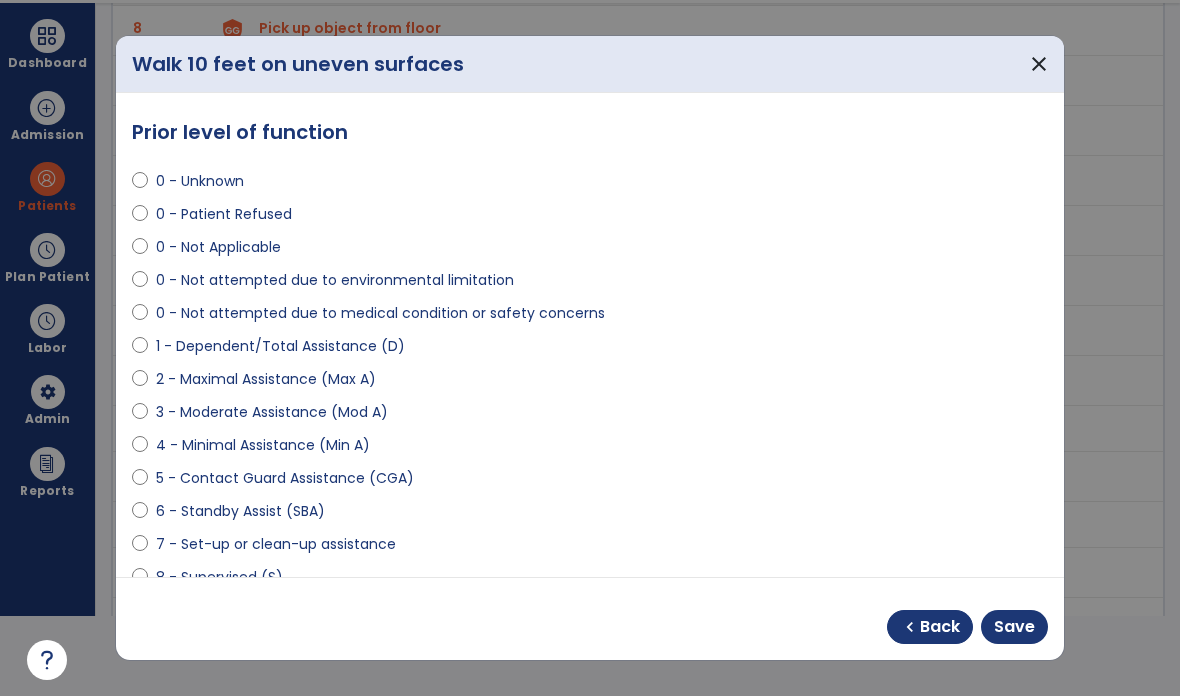 click on "Save" at bounding box center [1014, 627] 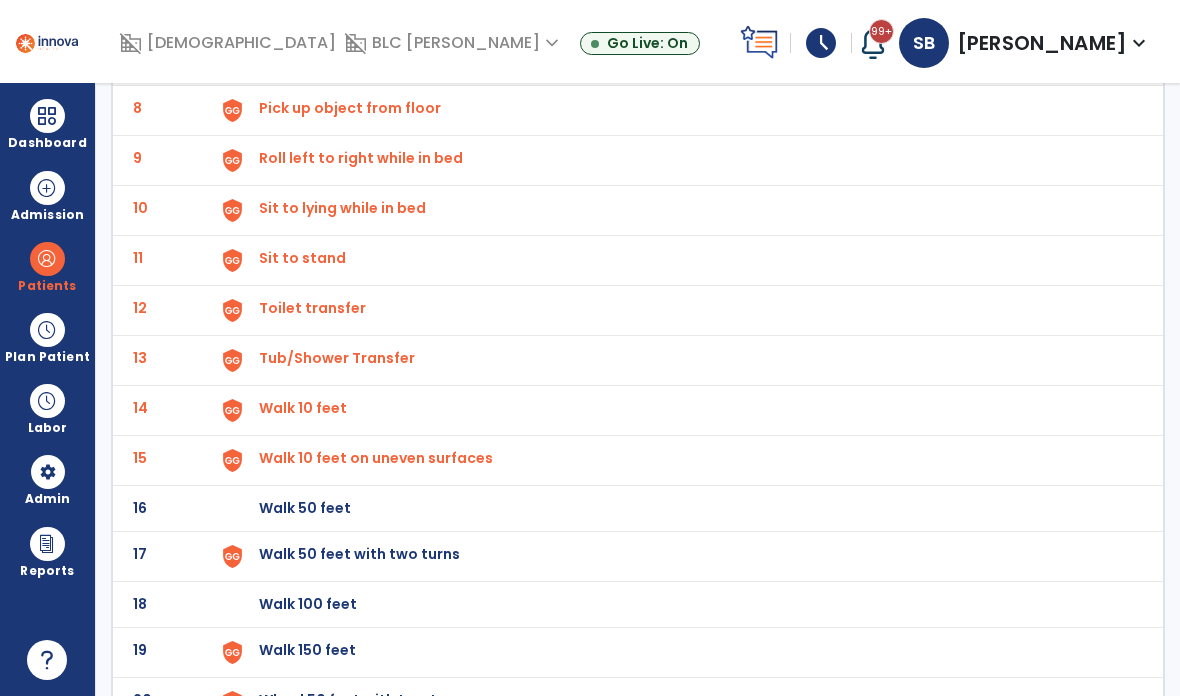 click on "Walk 50 feet with two turns" at bounding box center [681, -236] 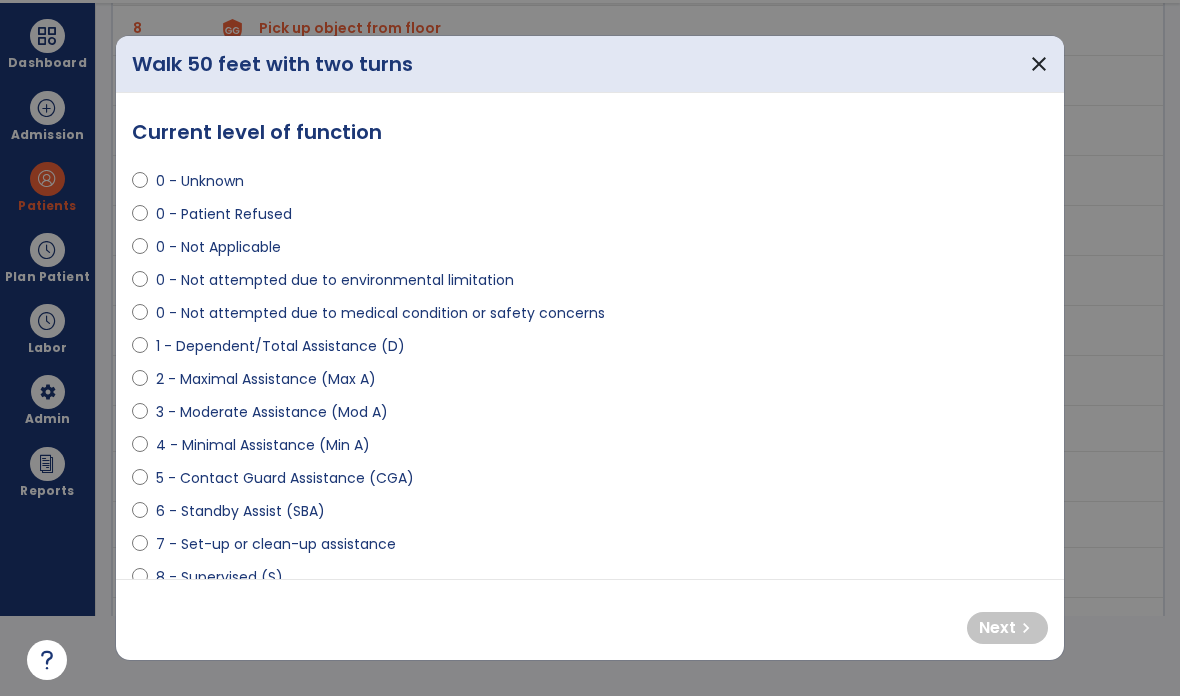 select on "**********" 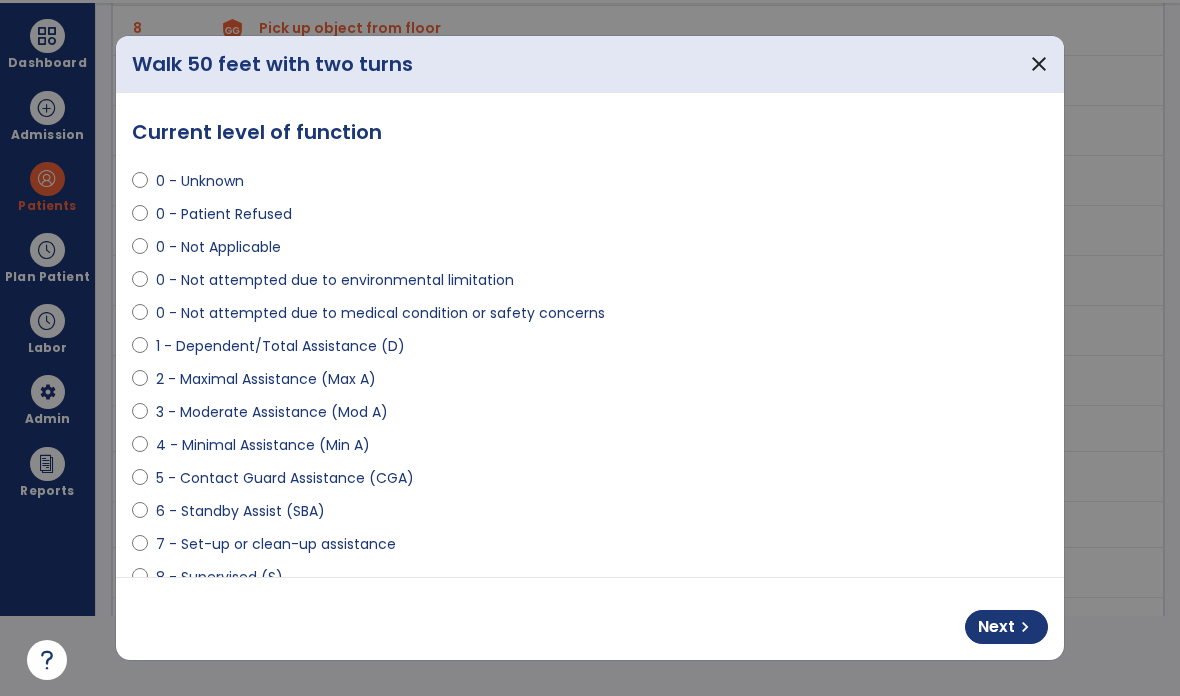 click on "Next  chevron_right" at bounding box center [1006, 627] 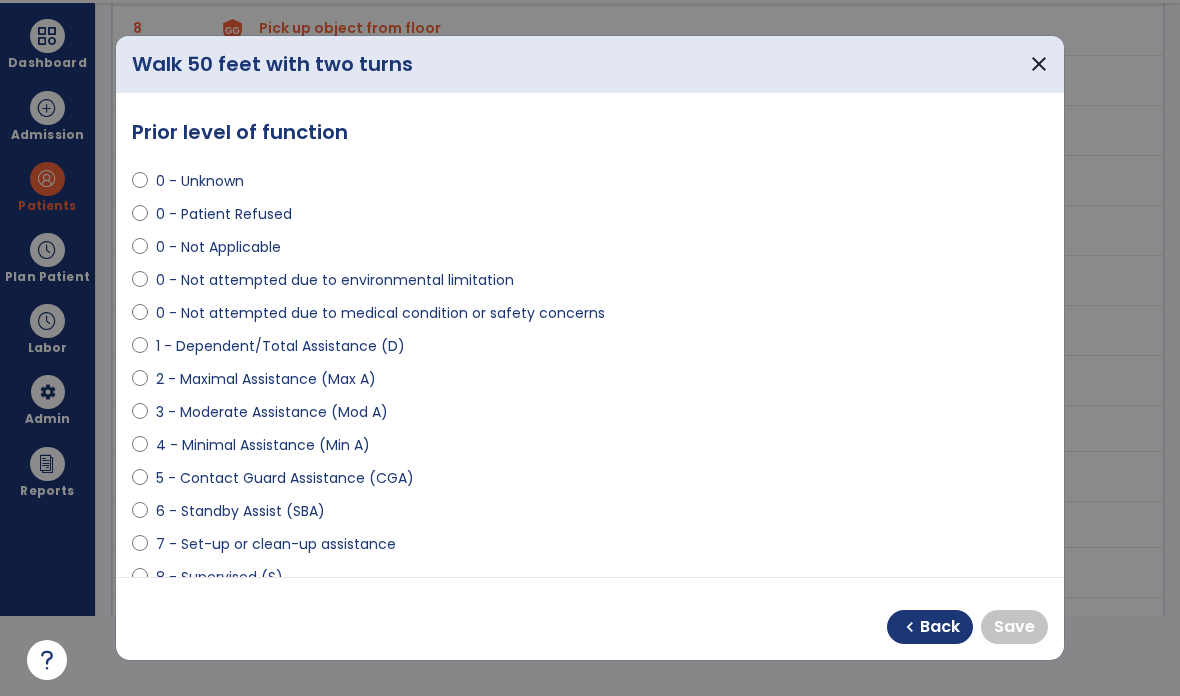 select on "**********" 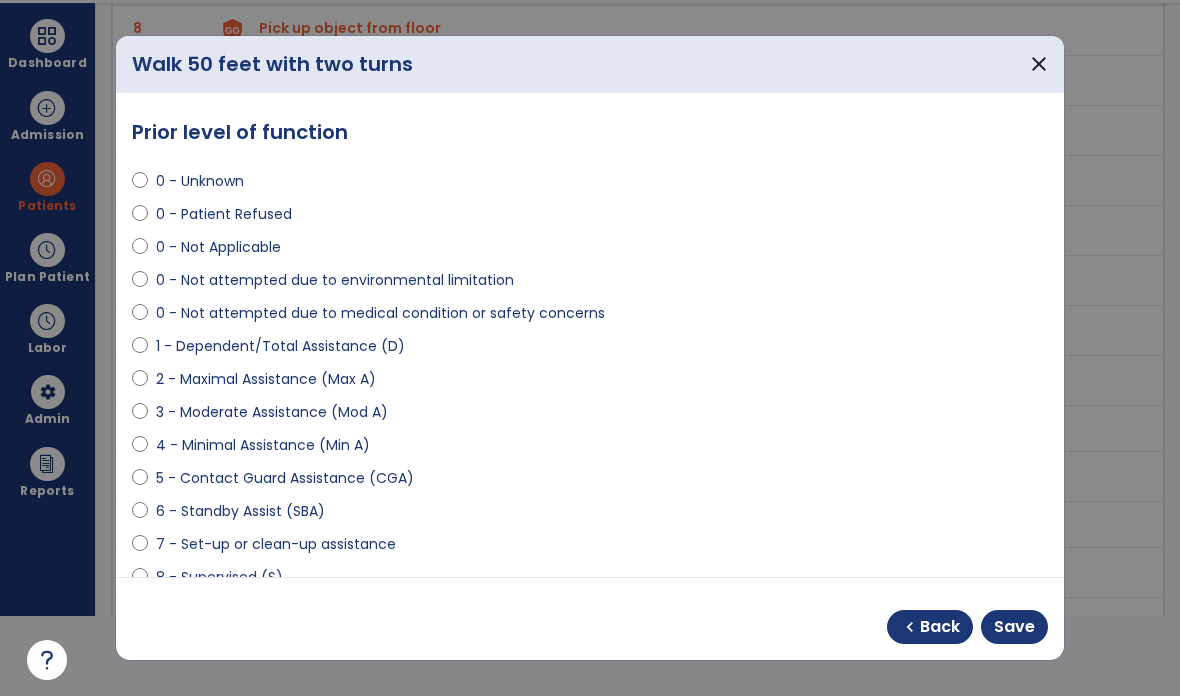 click on "Save" at bounding box center [1014, 627] 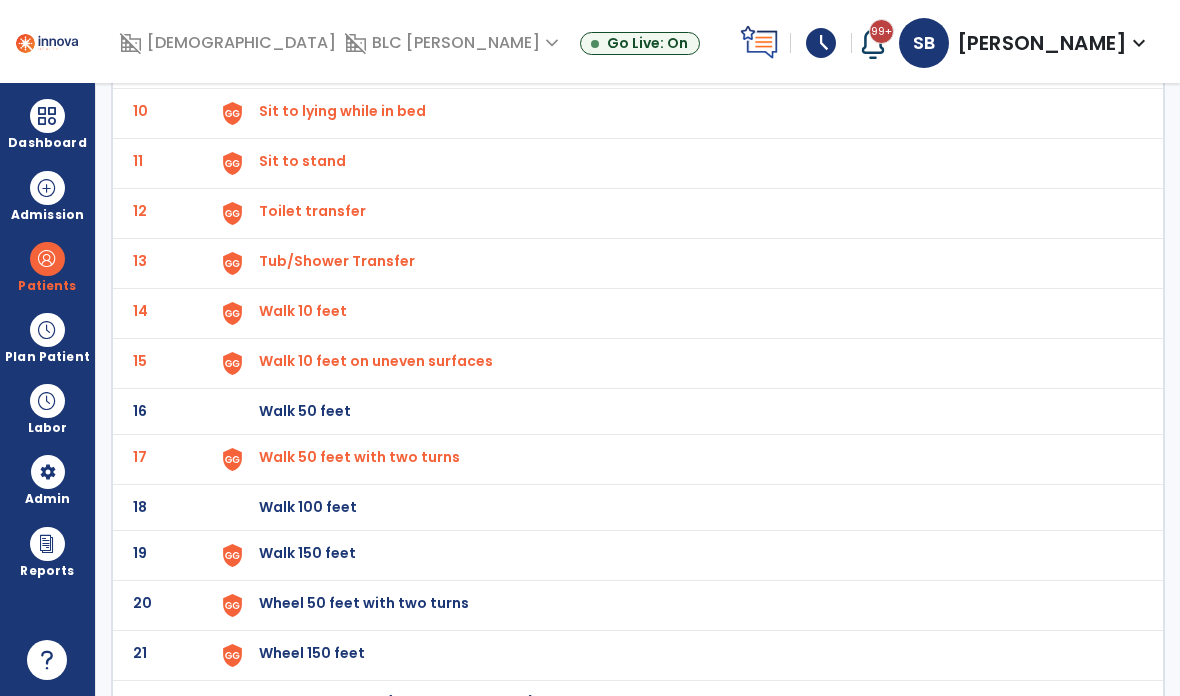 scroll, scrollTop: 595, scrollLeft: 0, axis: vertical 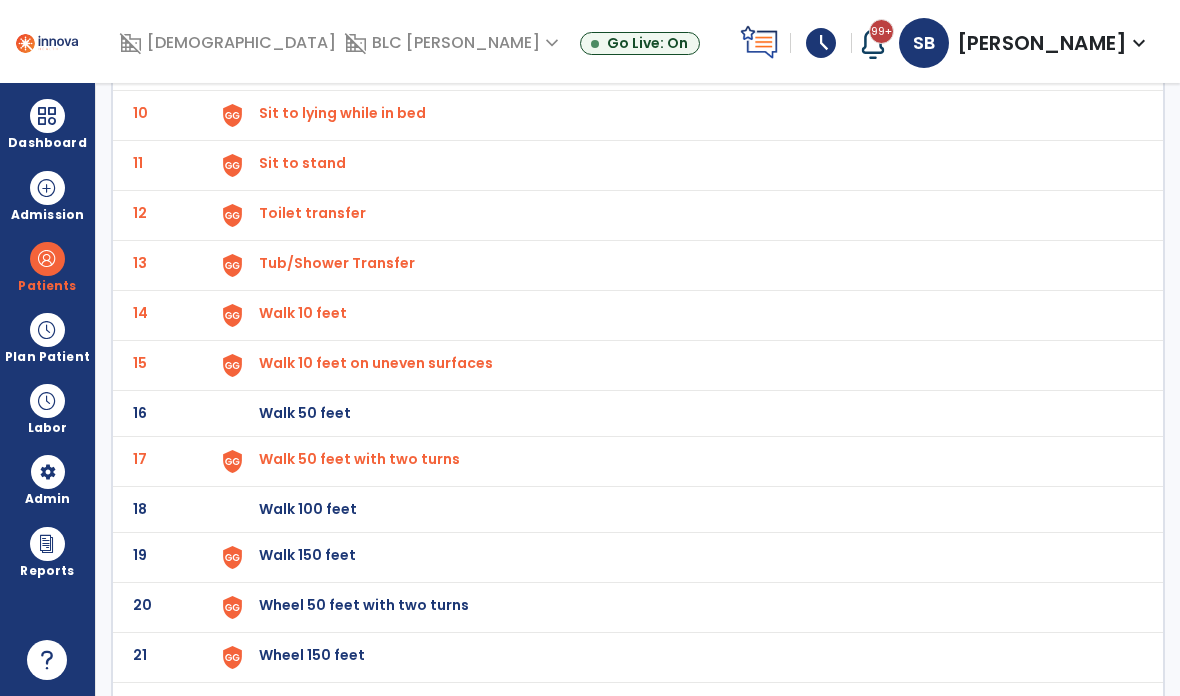 click on "Walk 150 feet" at bounding box center [305, -333] 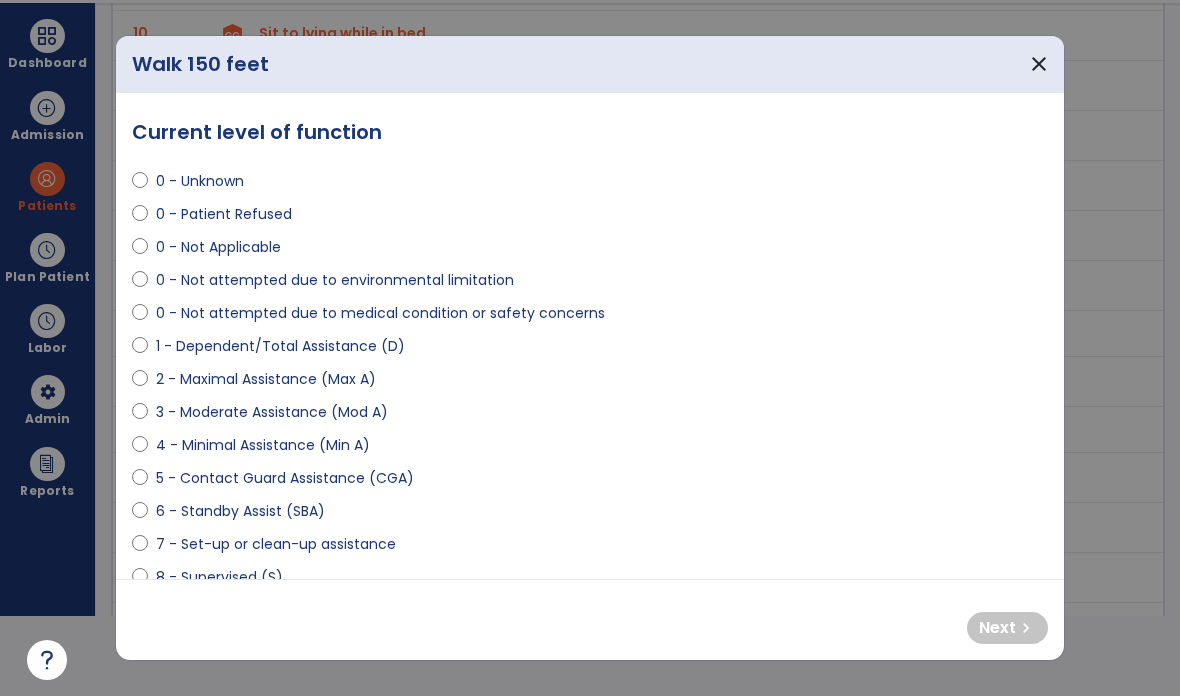 scroll, scrollTop: 0, scrollLeft: 0, axis: both 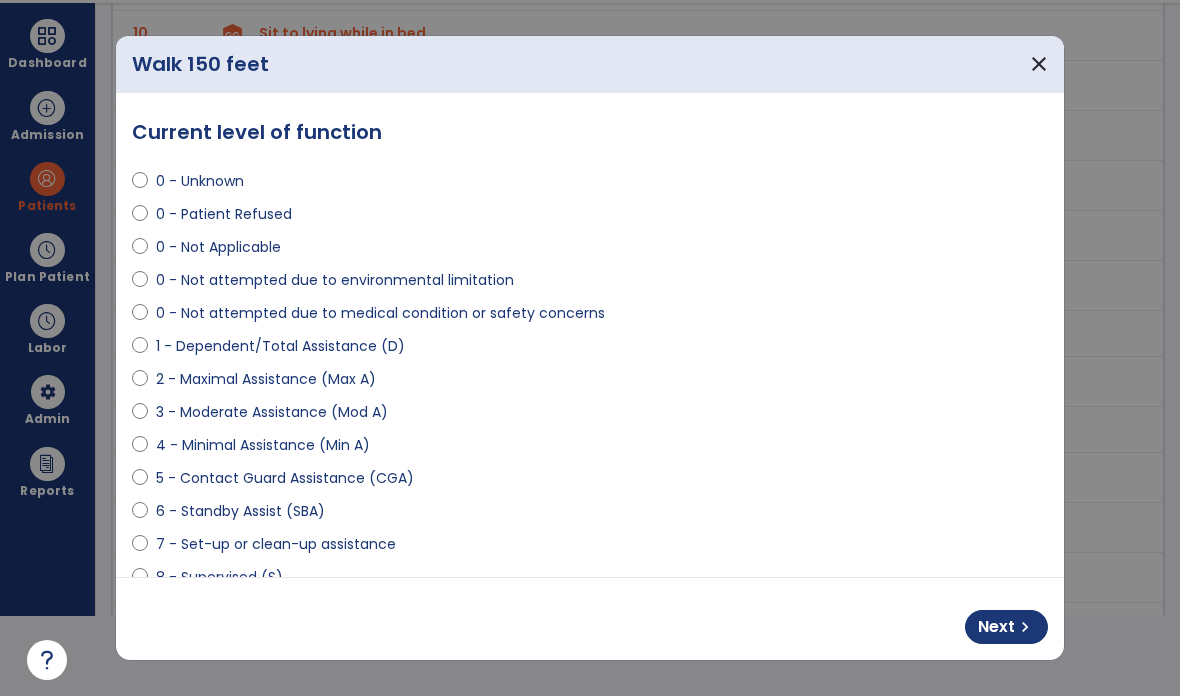 click on "Next  chevron_right" at bounding box center [1006, 627] 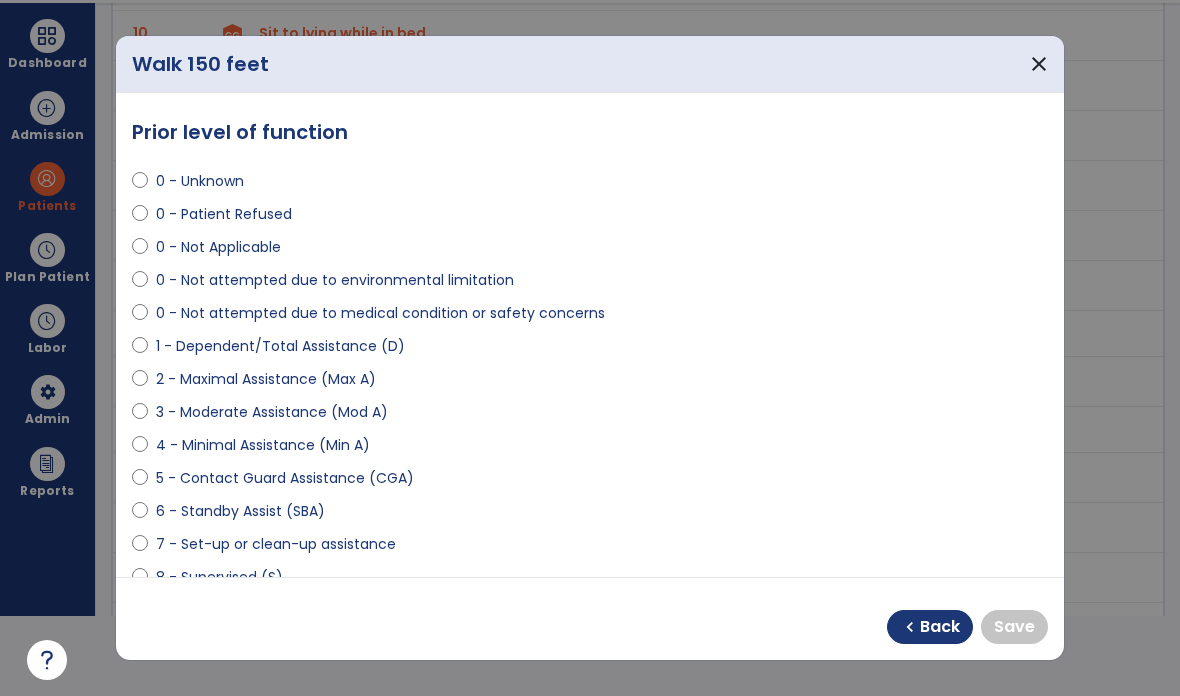 select on "**********" 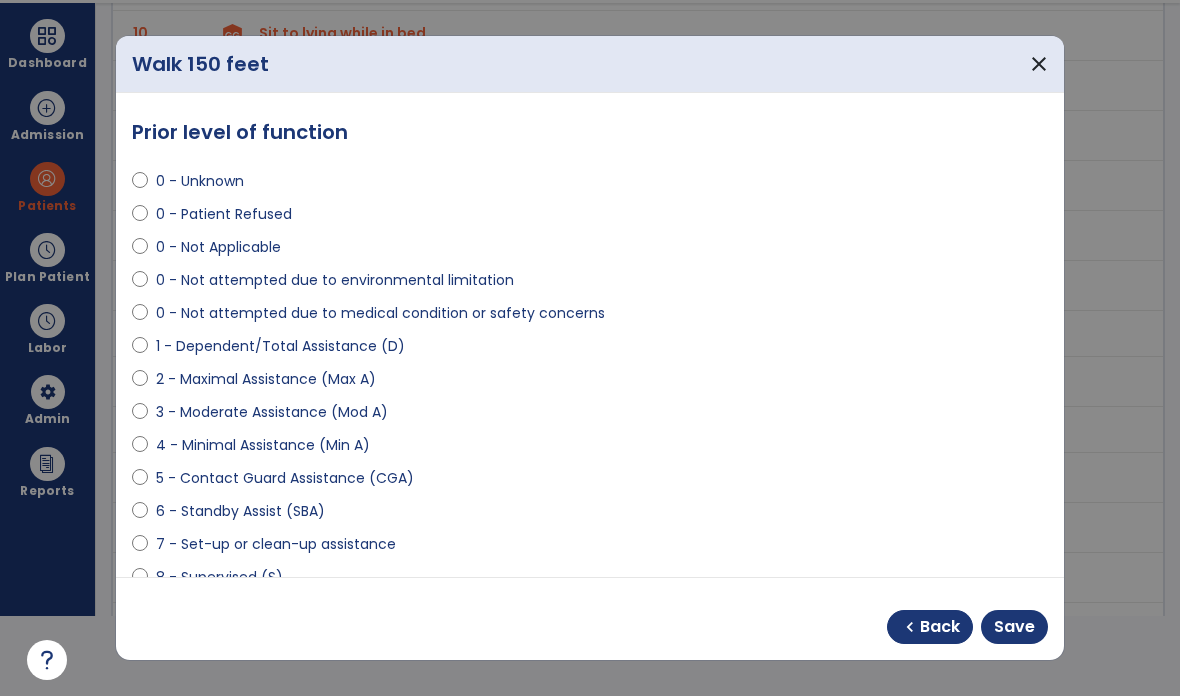 click on "Save" at bounding box center (1014, 627) 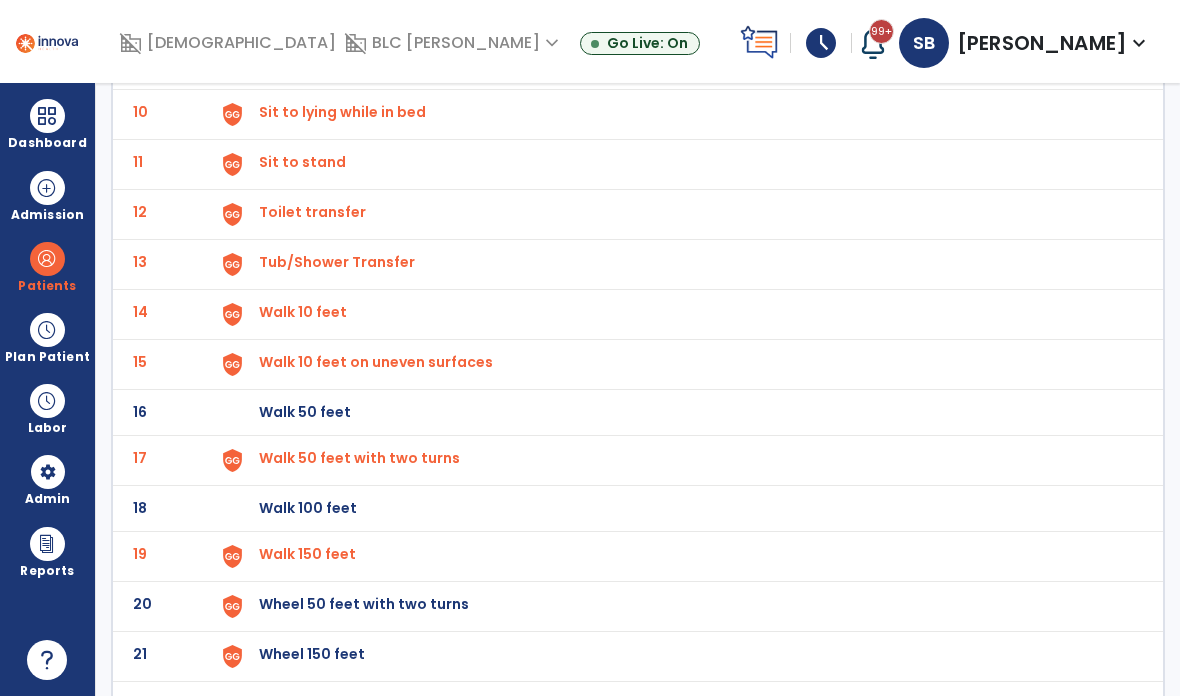 scroll, scrollTop: 595, scrollLeft: 0, axis: vertical 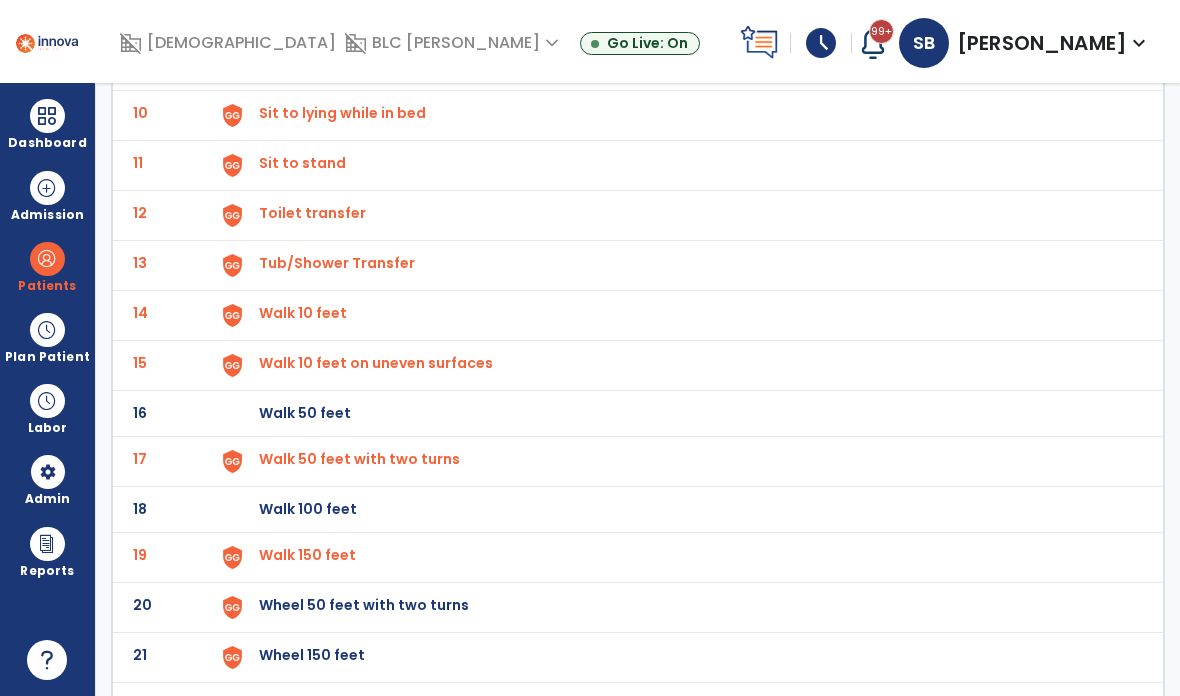 click on "Wheel 50 feet with two turns" at bounding box center [305, -333] 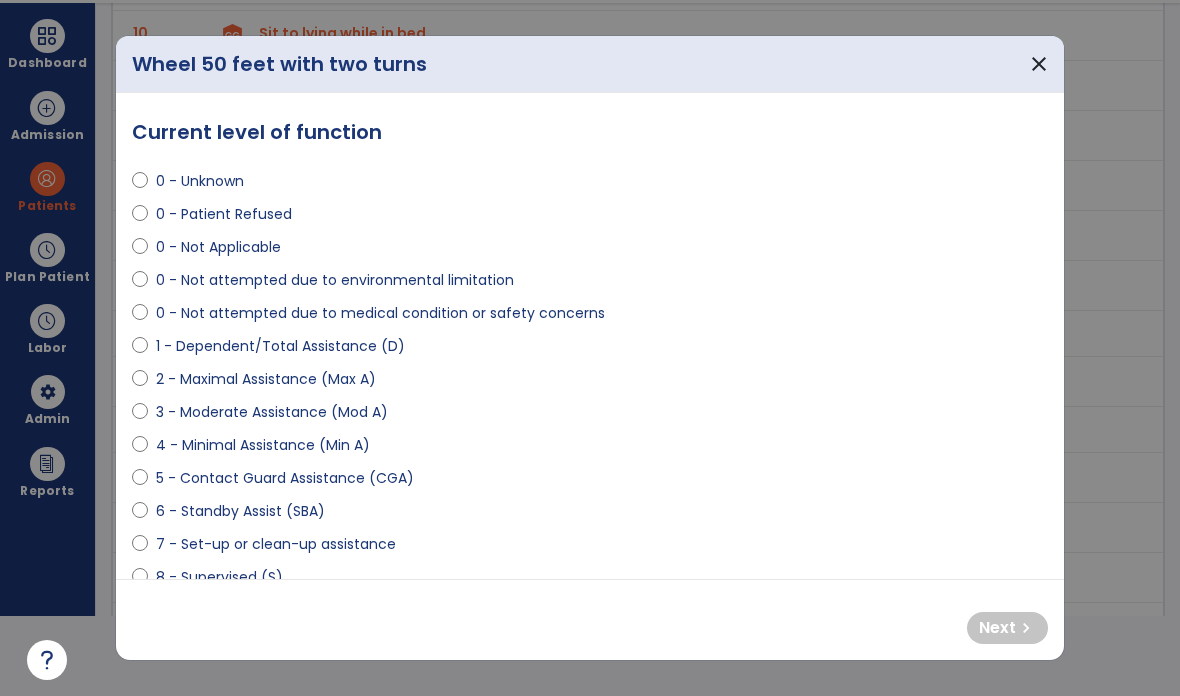 select on "**********" 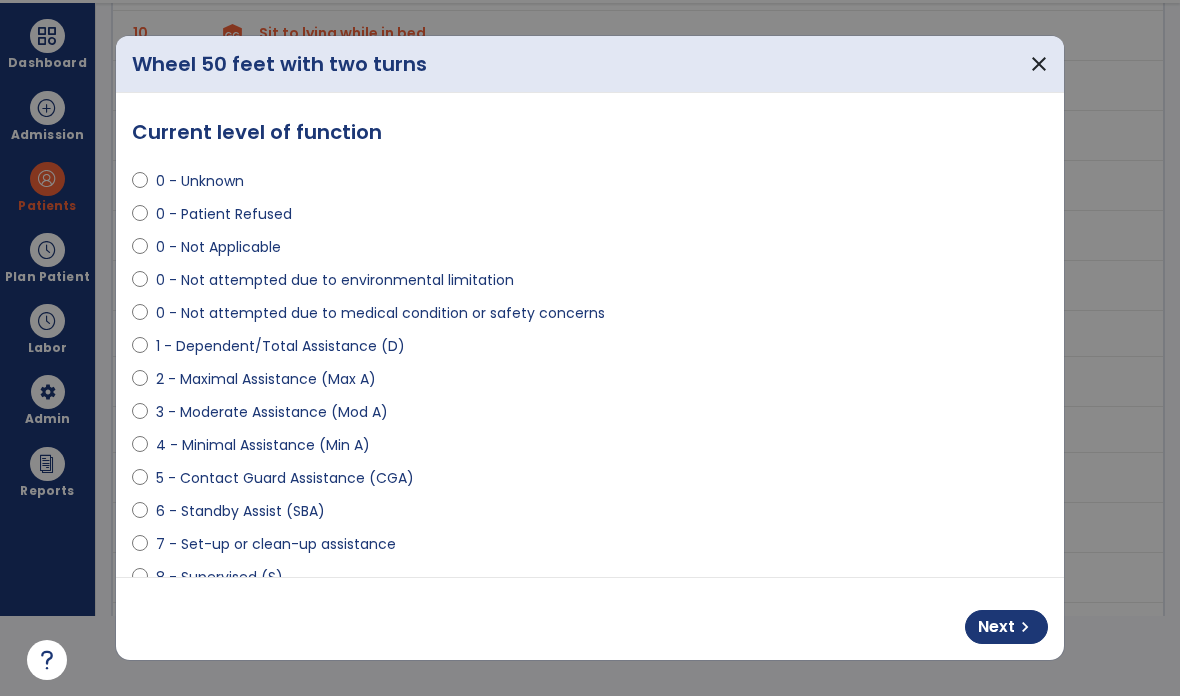 click on "chevron_right" at bounding box center [1025, 627] 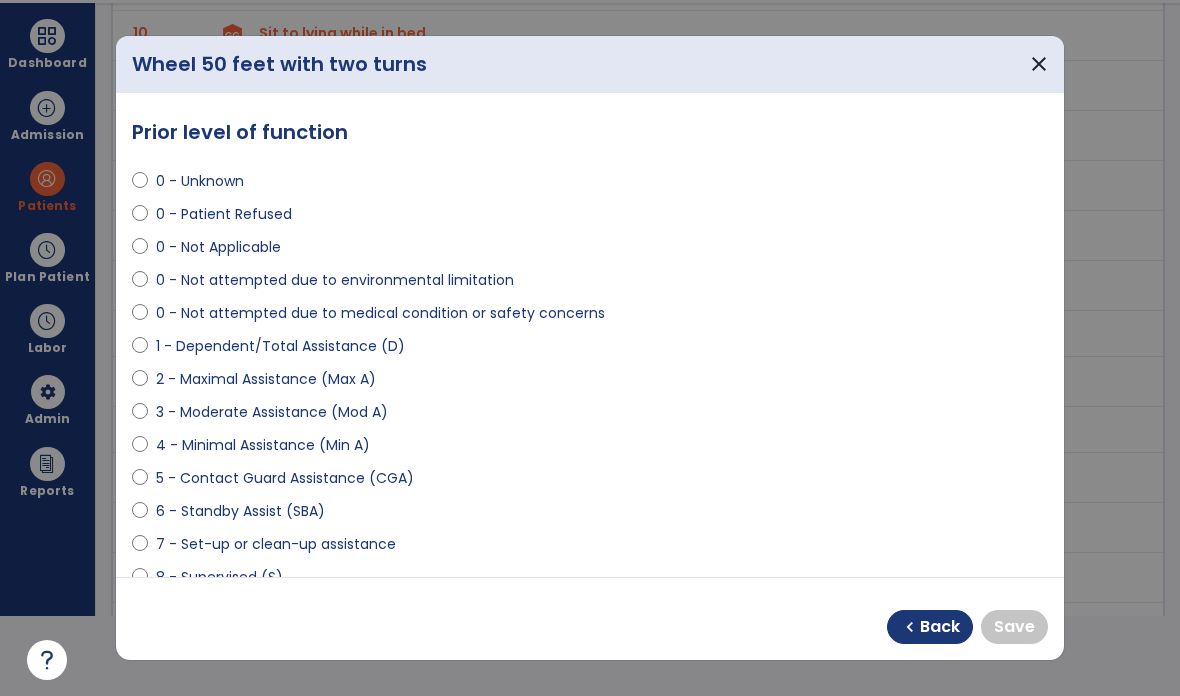 select on "**********" 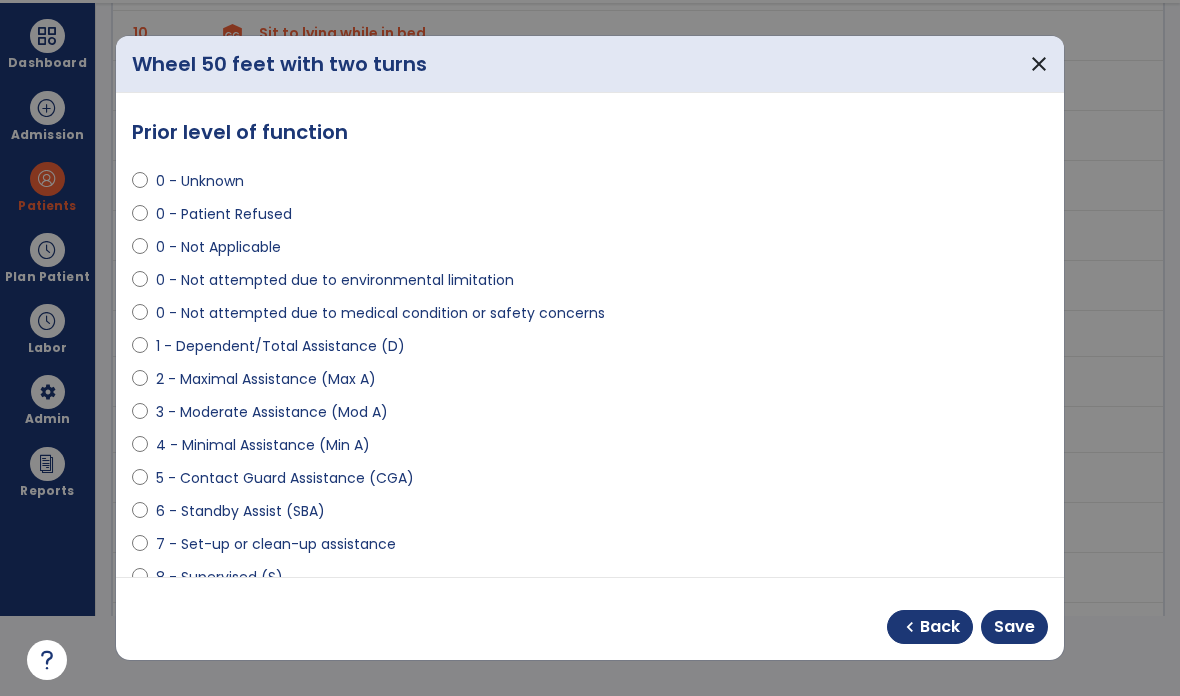 click on "Save" at bounding box center (1014, 627) 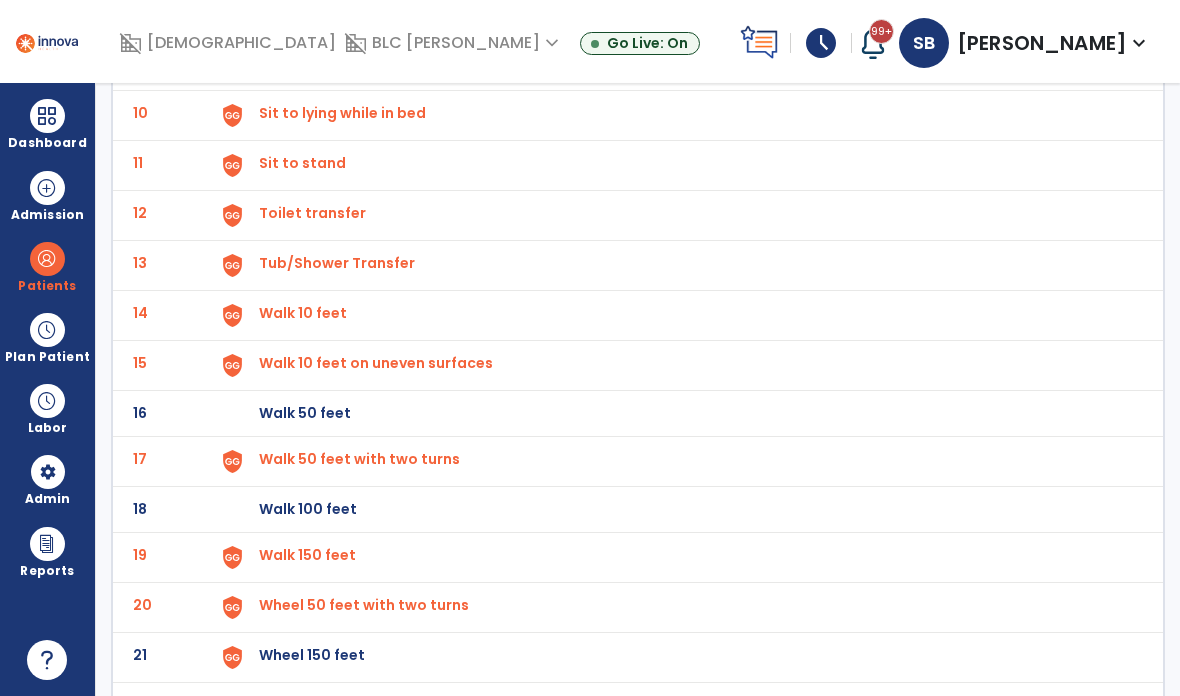 click on "21 Wheel 150 feet" 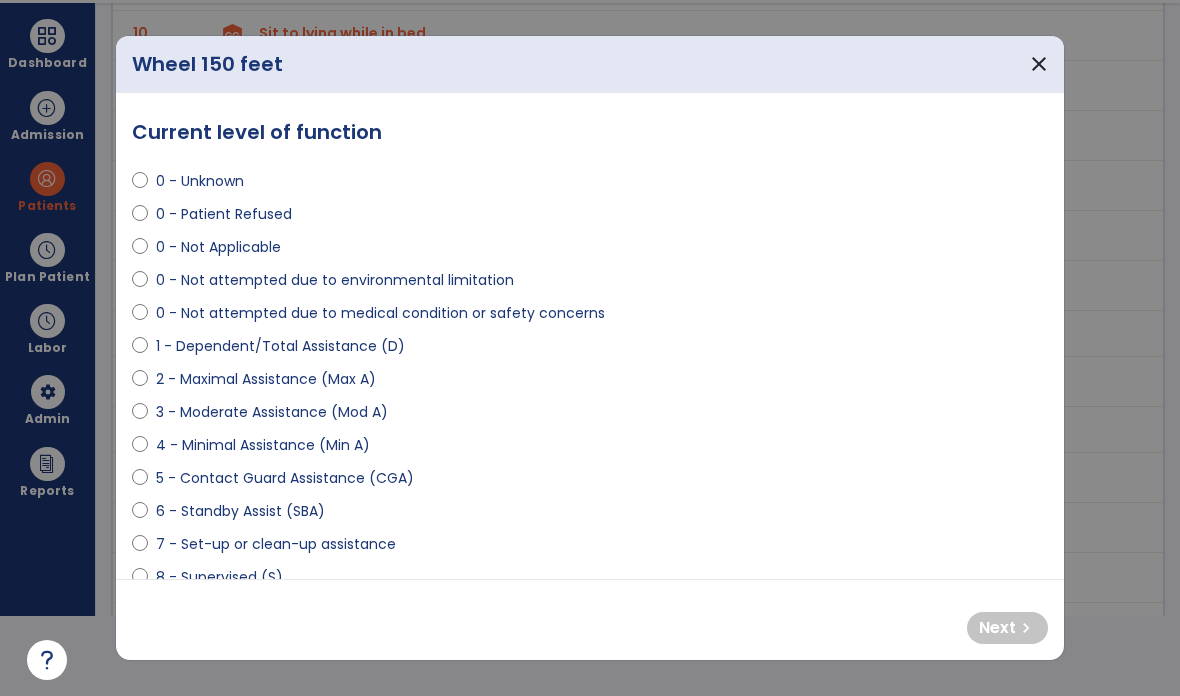scroll, scrollTop: 0, scrollLeft: 0, axis: both 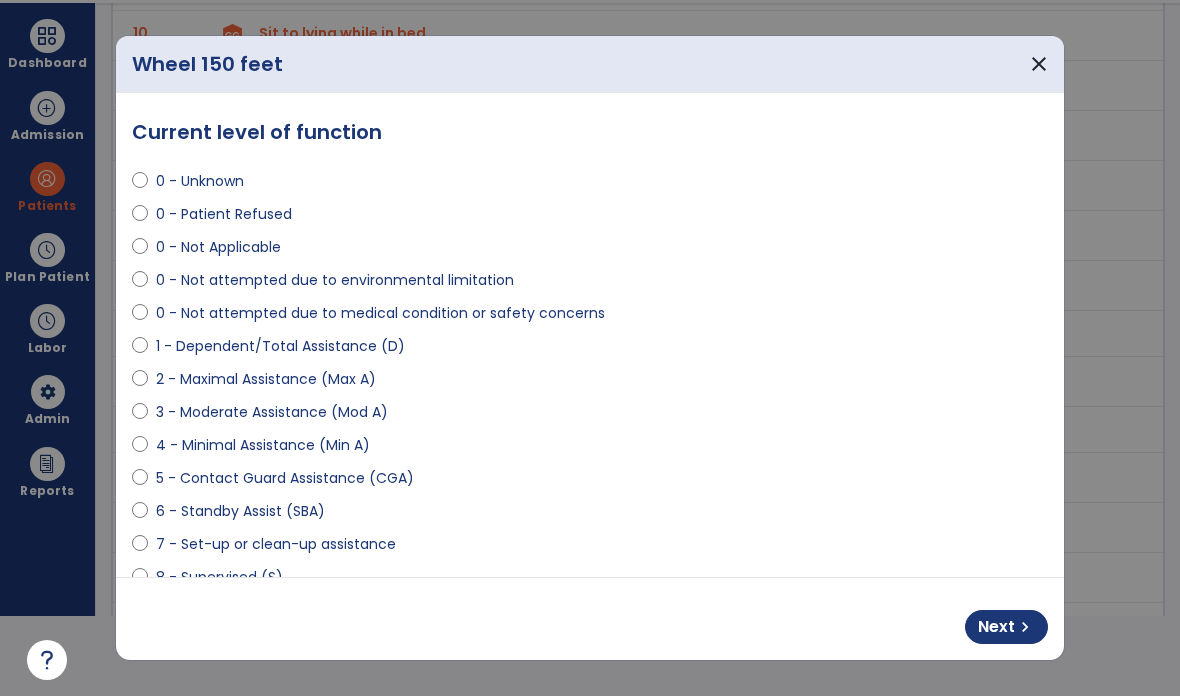 click on "chevron_right" at bounding box center (1025, 627) 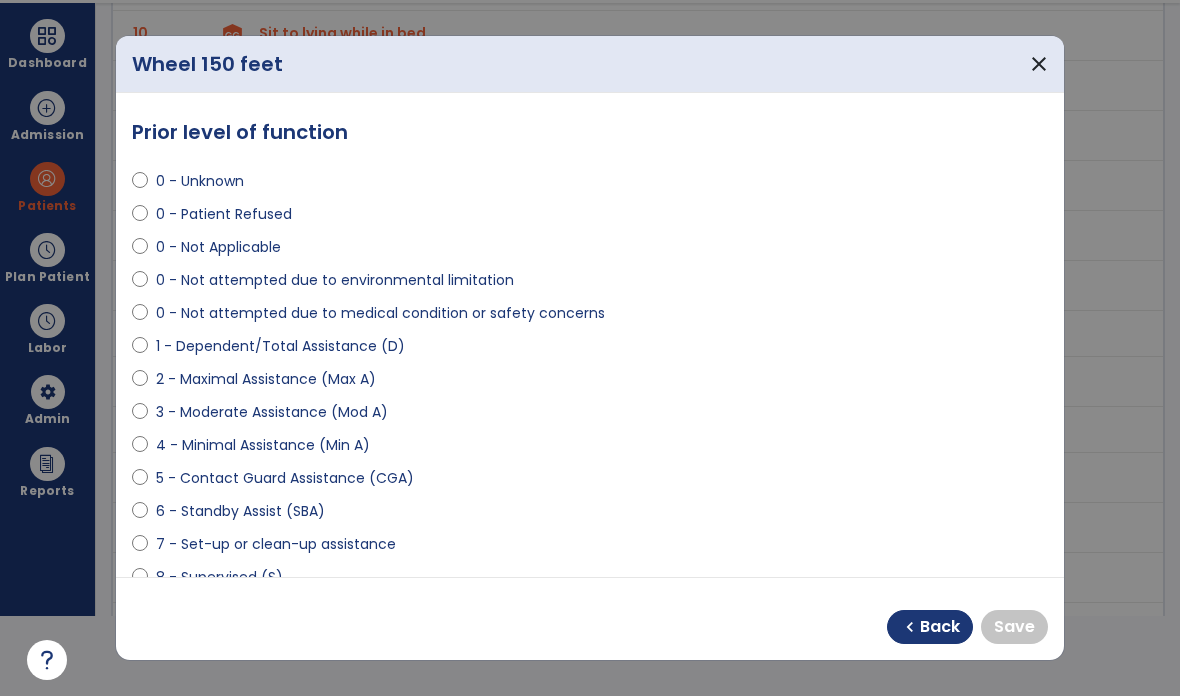 click on "**********" at bounding box center (590, 335) 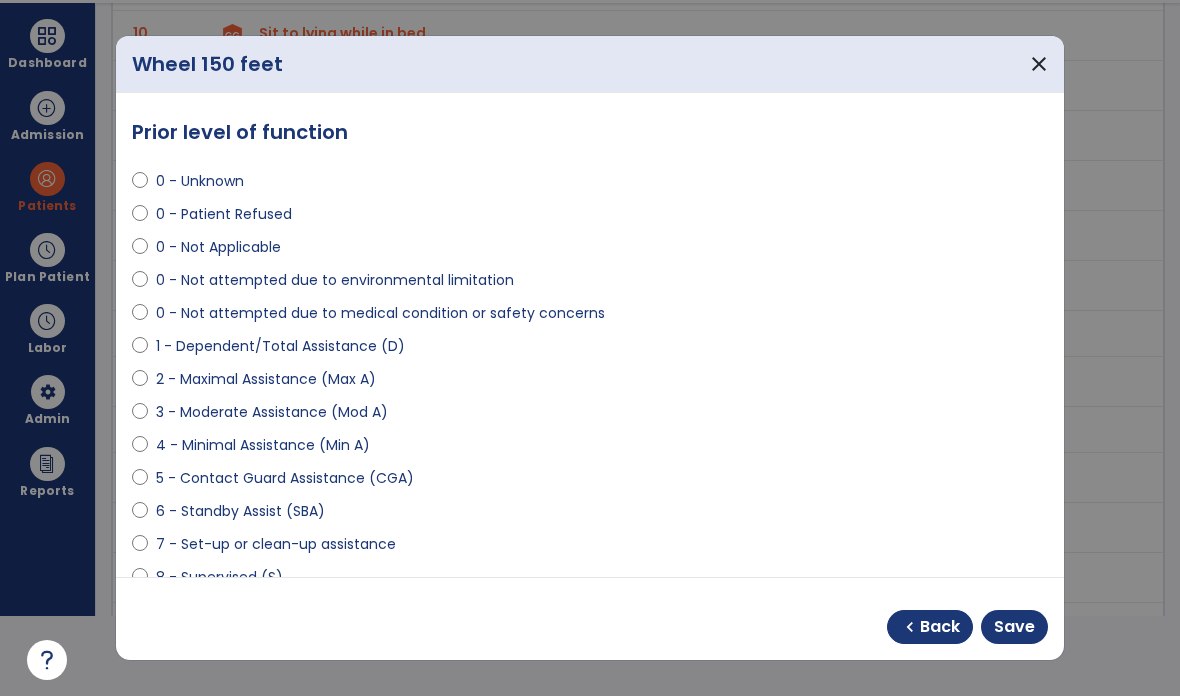 click on "Save" at bounding box center (1014, 627) 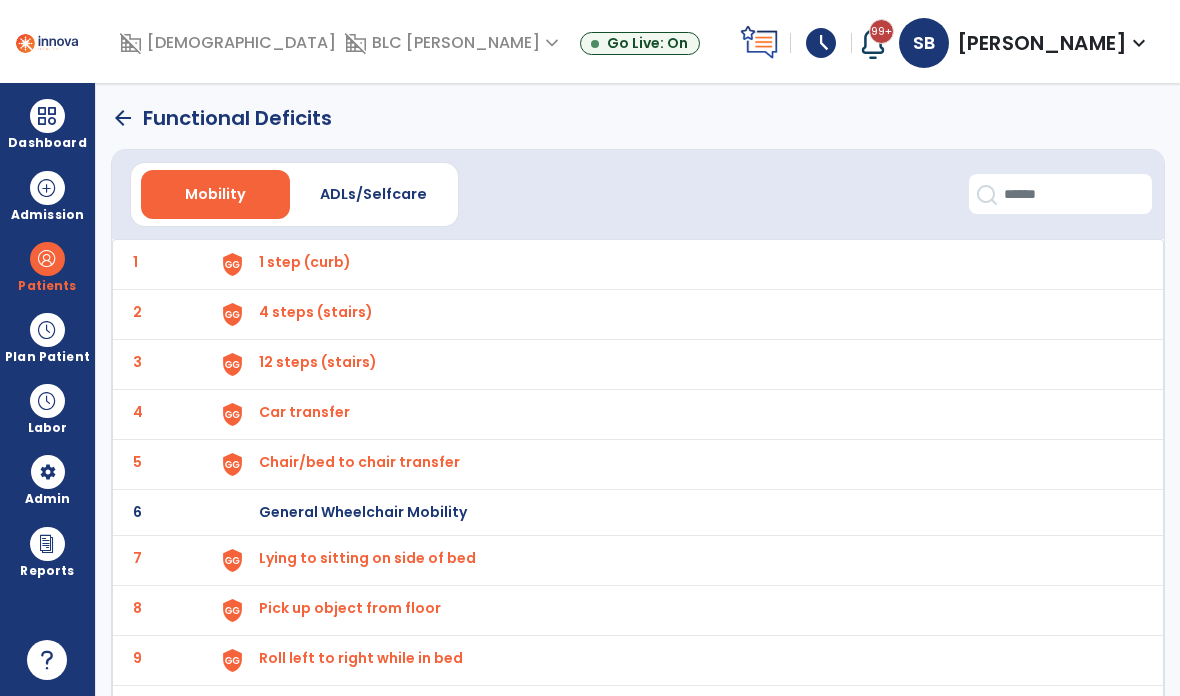 scroll, scrollTop: 0, scrollLeft: 0, axis: both 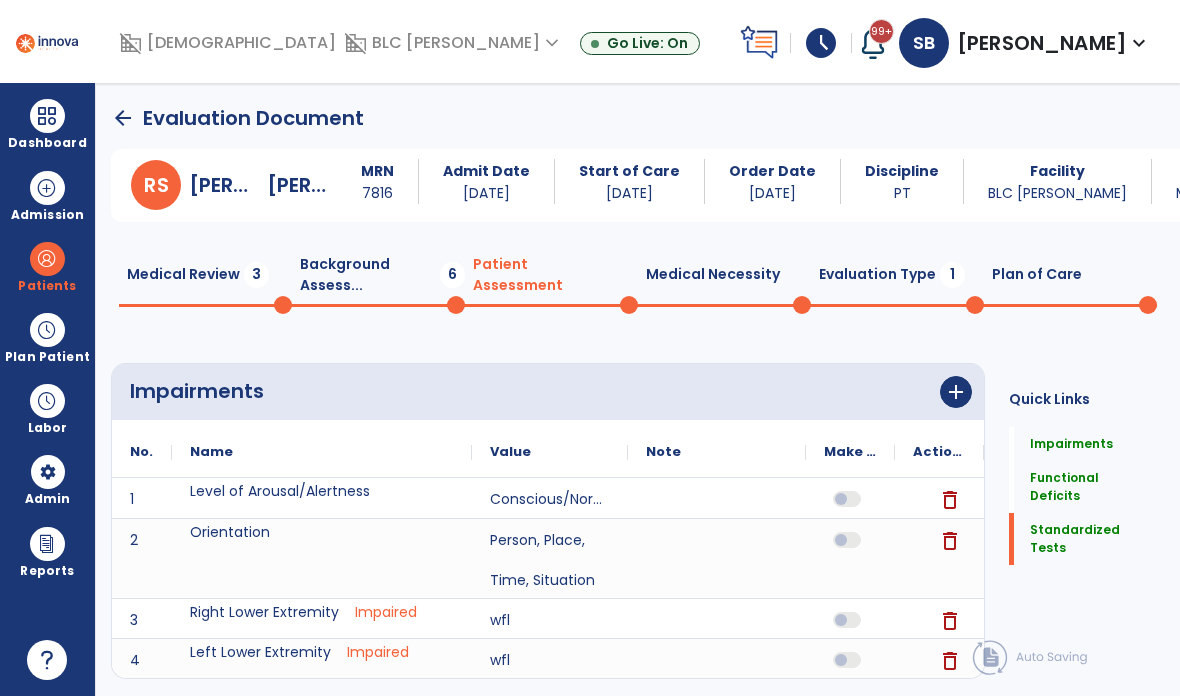 click on "Background Assess...  6" 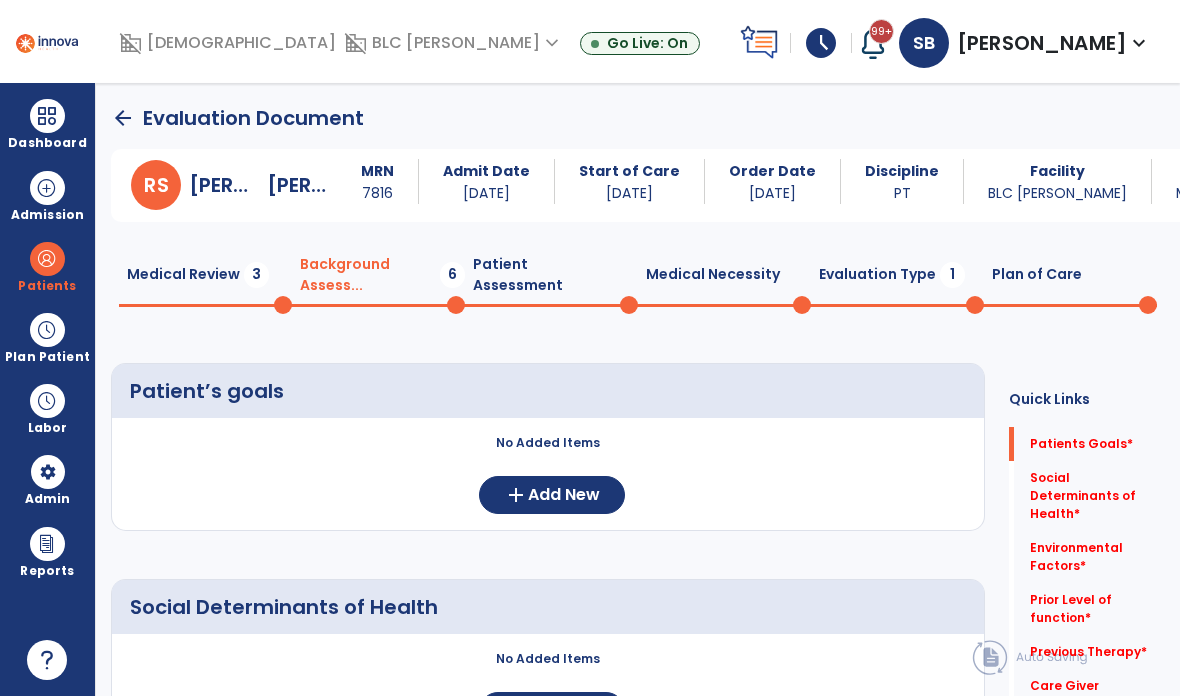 click on "Add New" 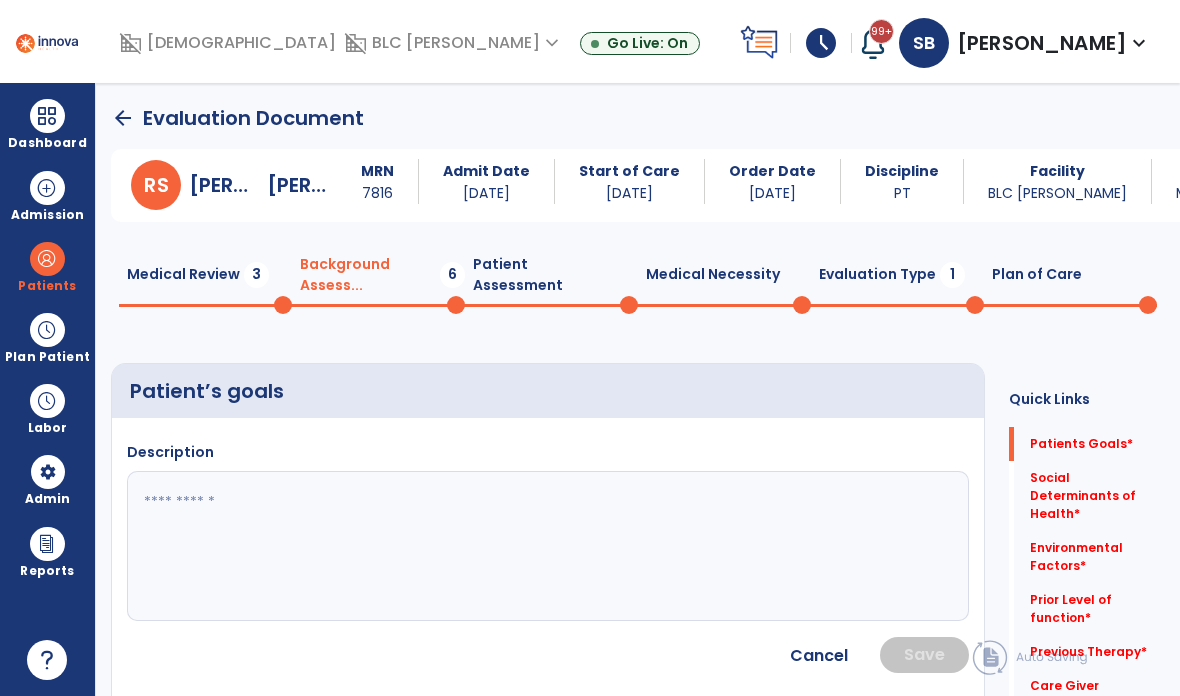 click 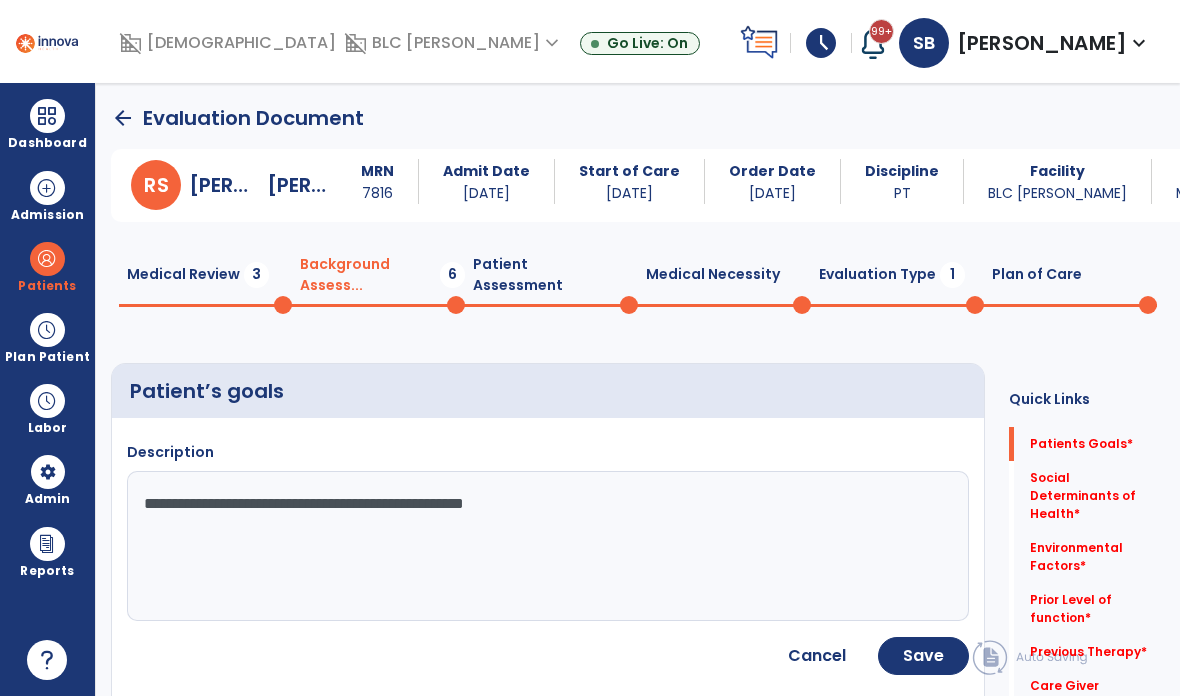type on "**********" 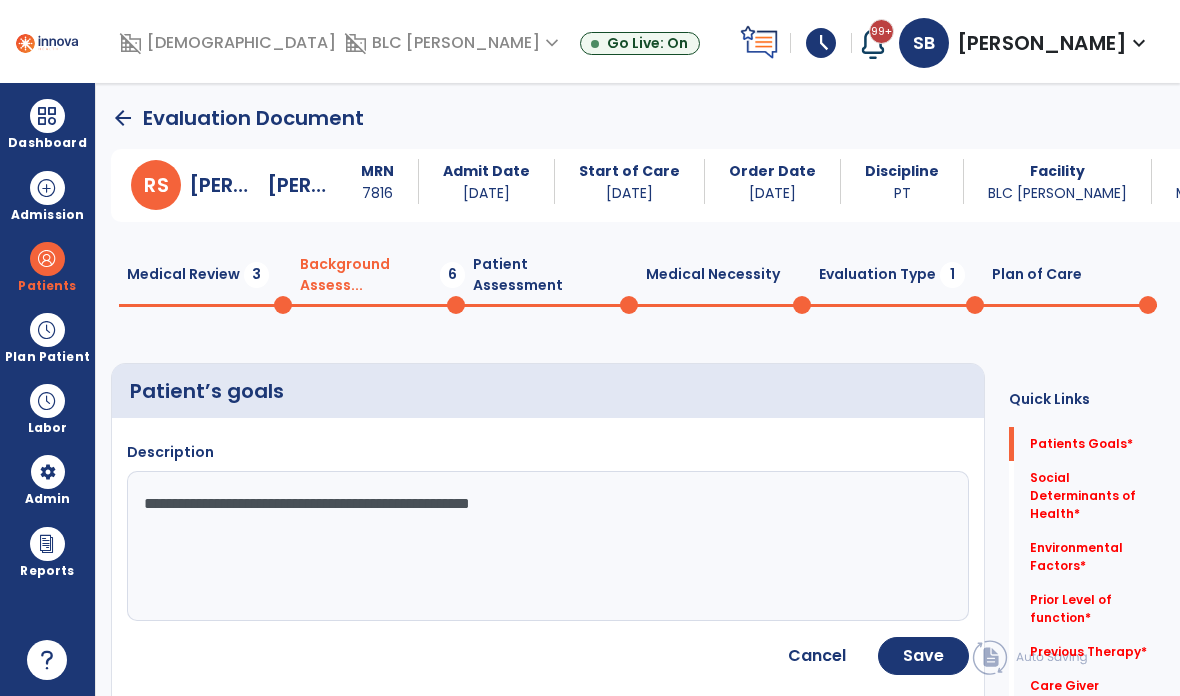 click on "Save" 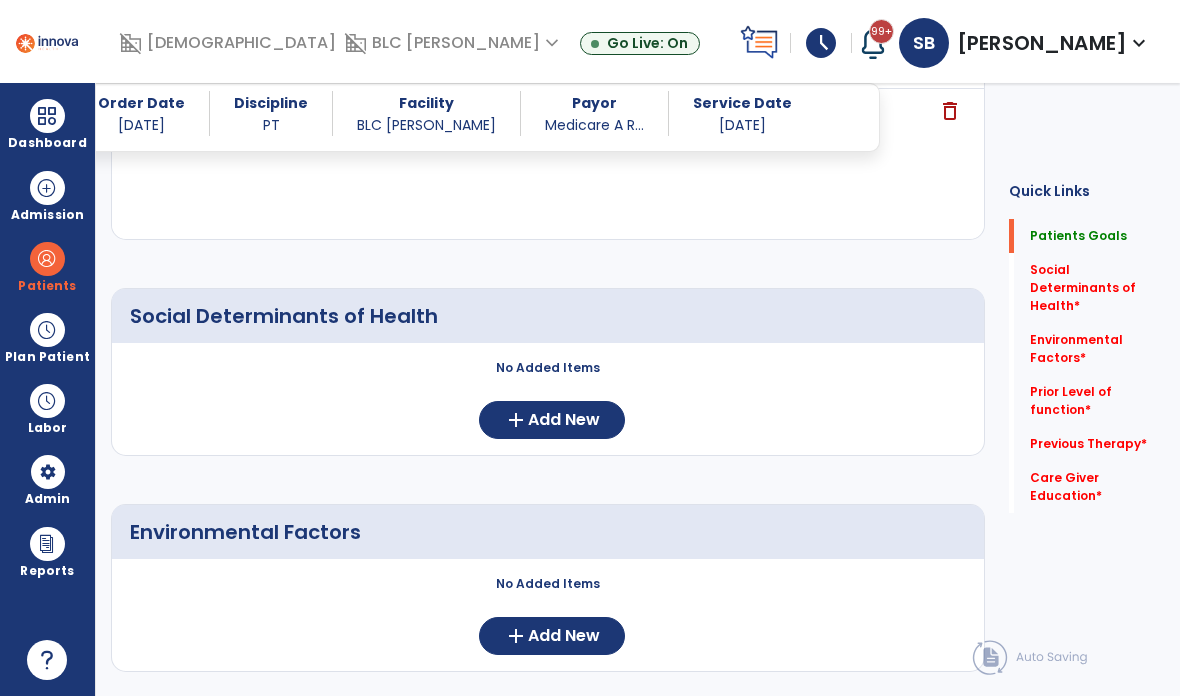 scroll, scrollTop: 412, scrollLeft: 0, axis: vertical 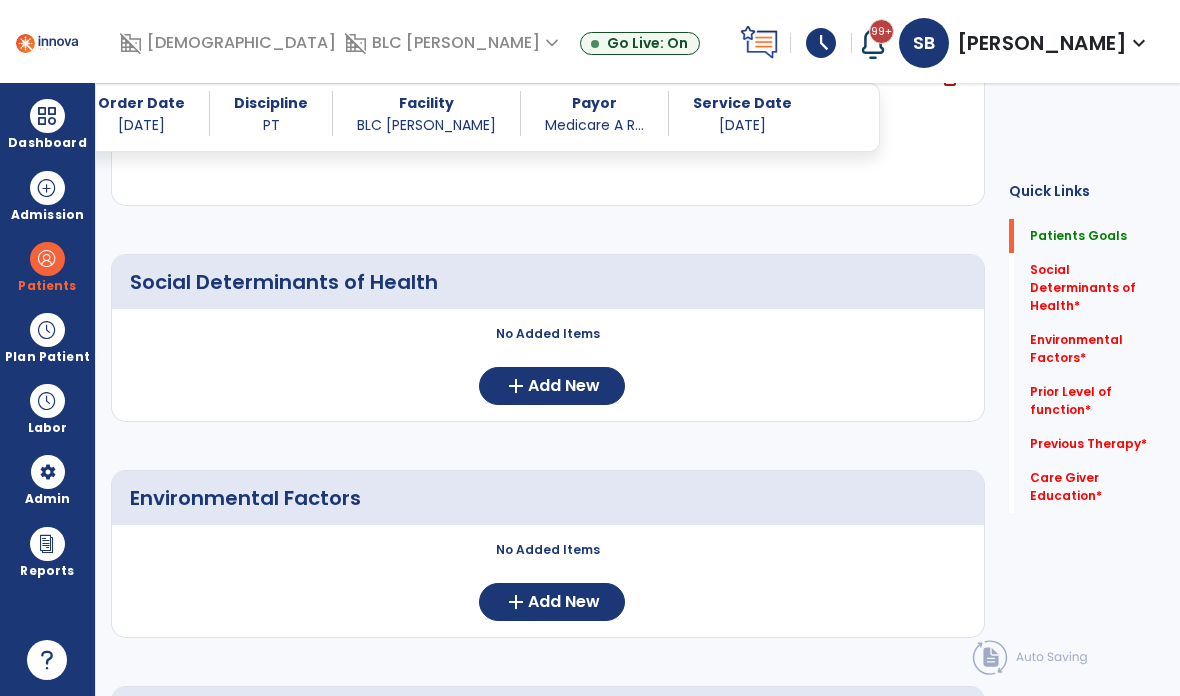 click on "add  Add New" 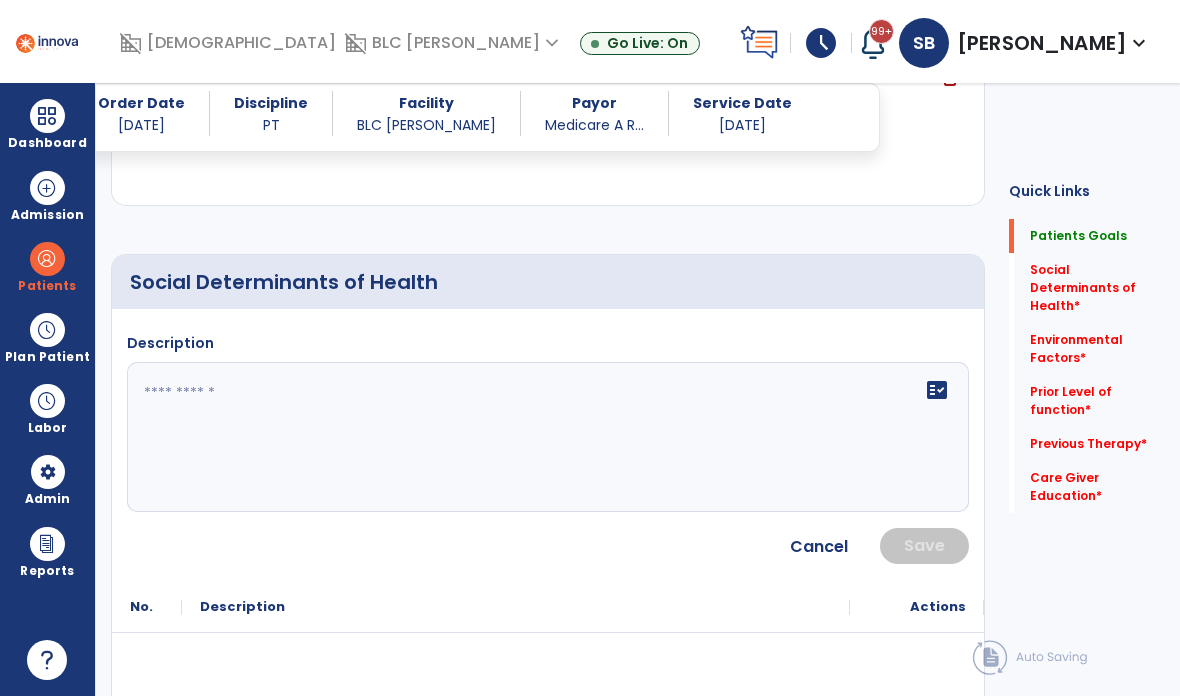 click on "fact_check" 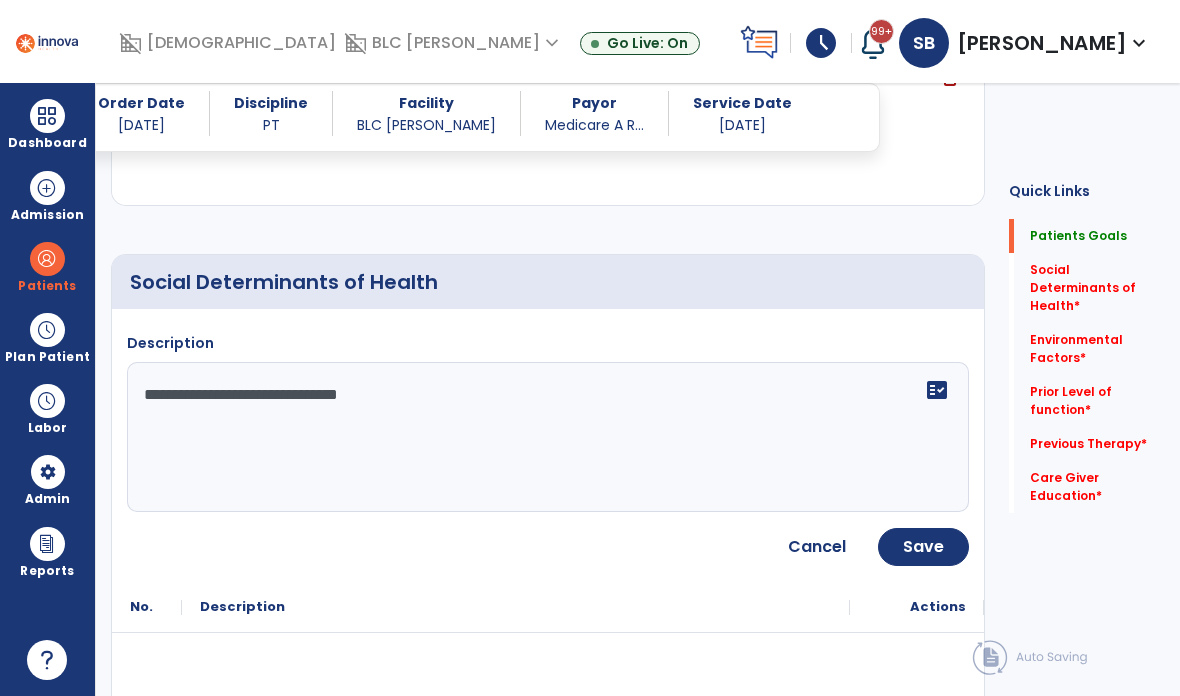 type on "**********" 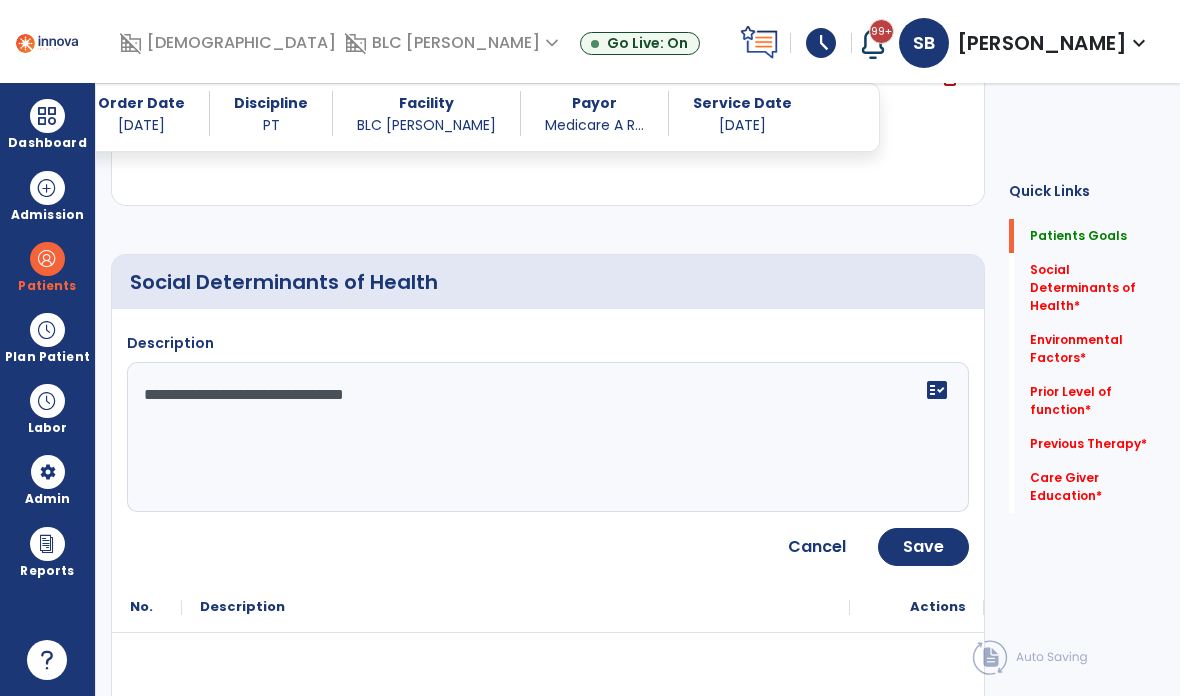 click on "Save" 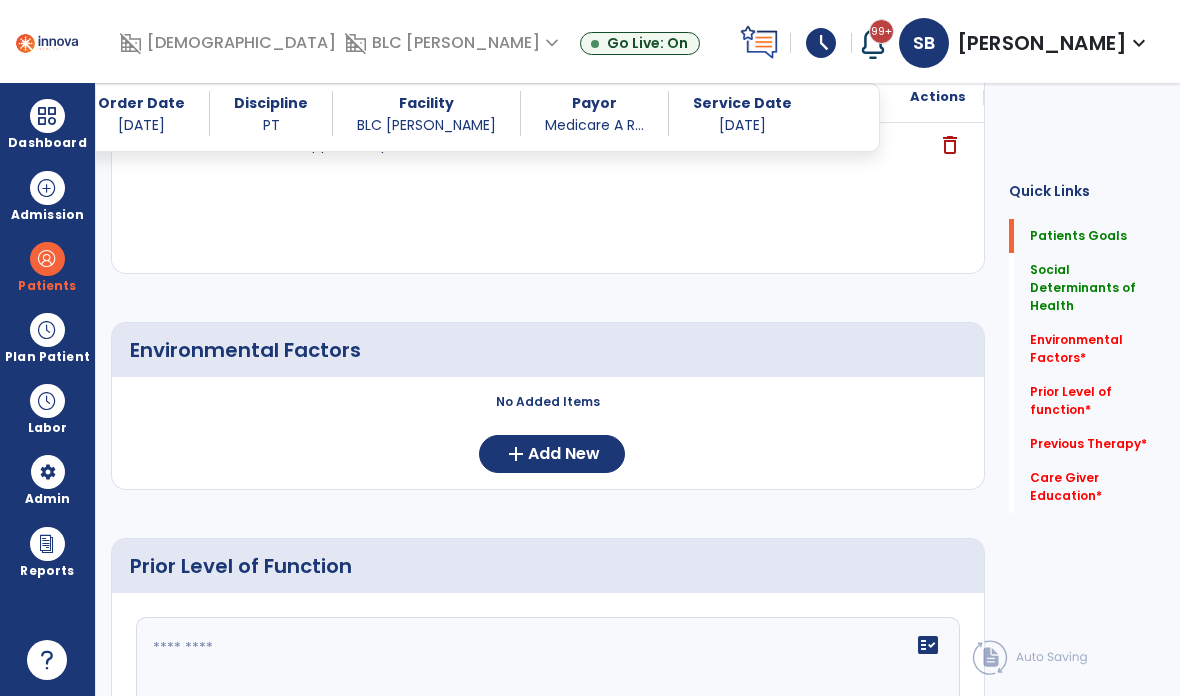 scroll, scrollTop: 683, scrollLeft: 0, axis: vertical 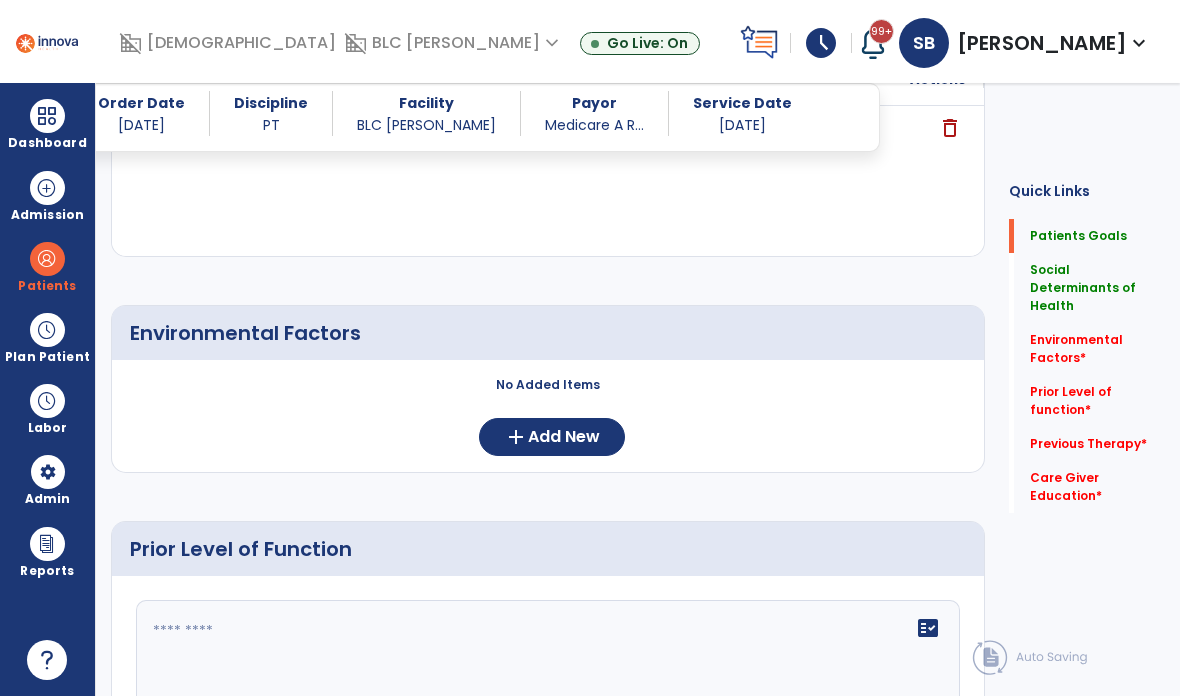 click on "Add New" 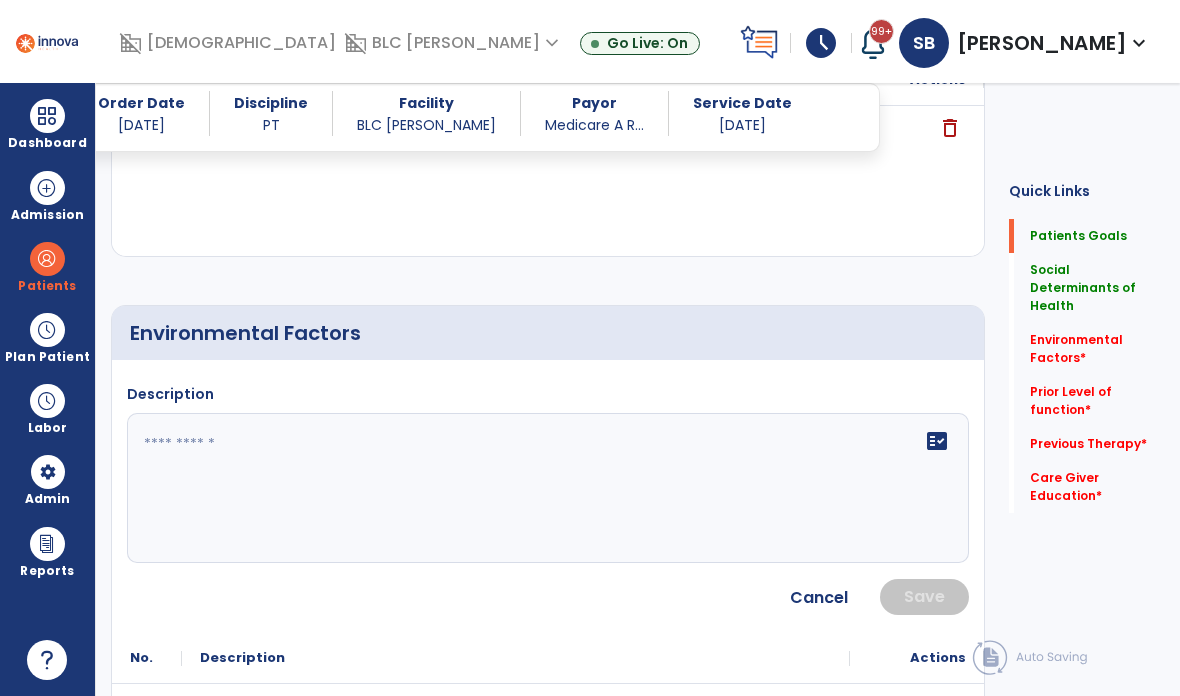 click on "fact_check" 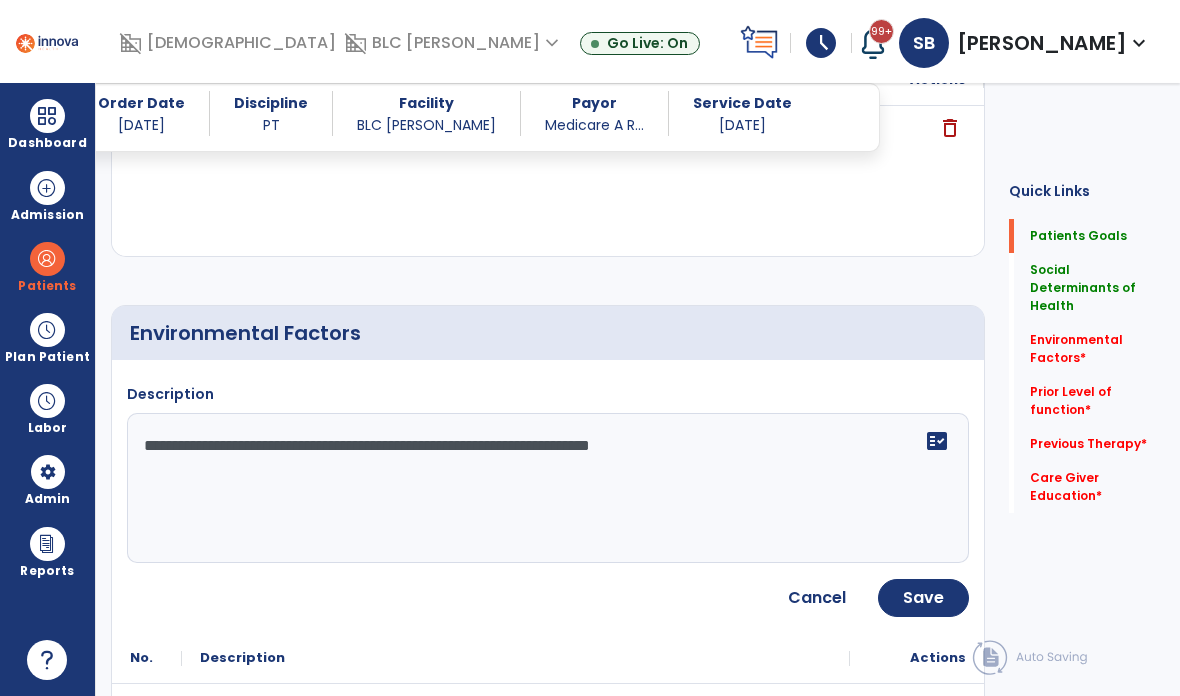 type on "**********" 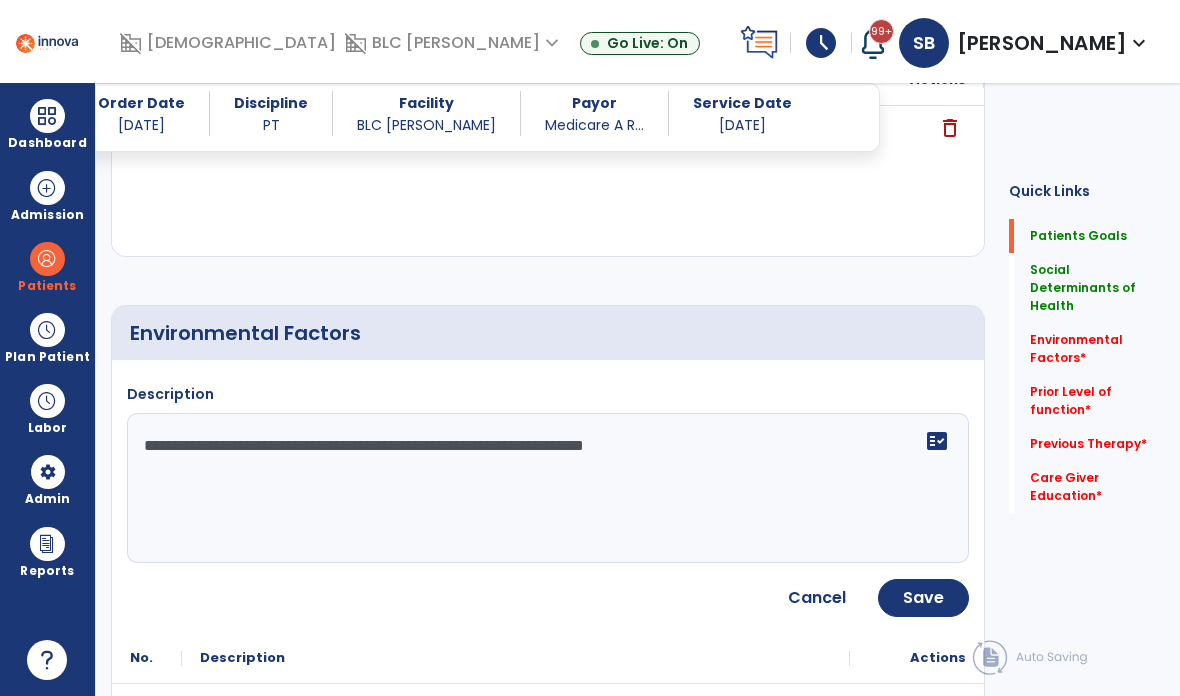 click on "Save" 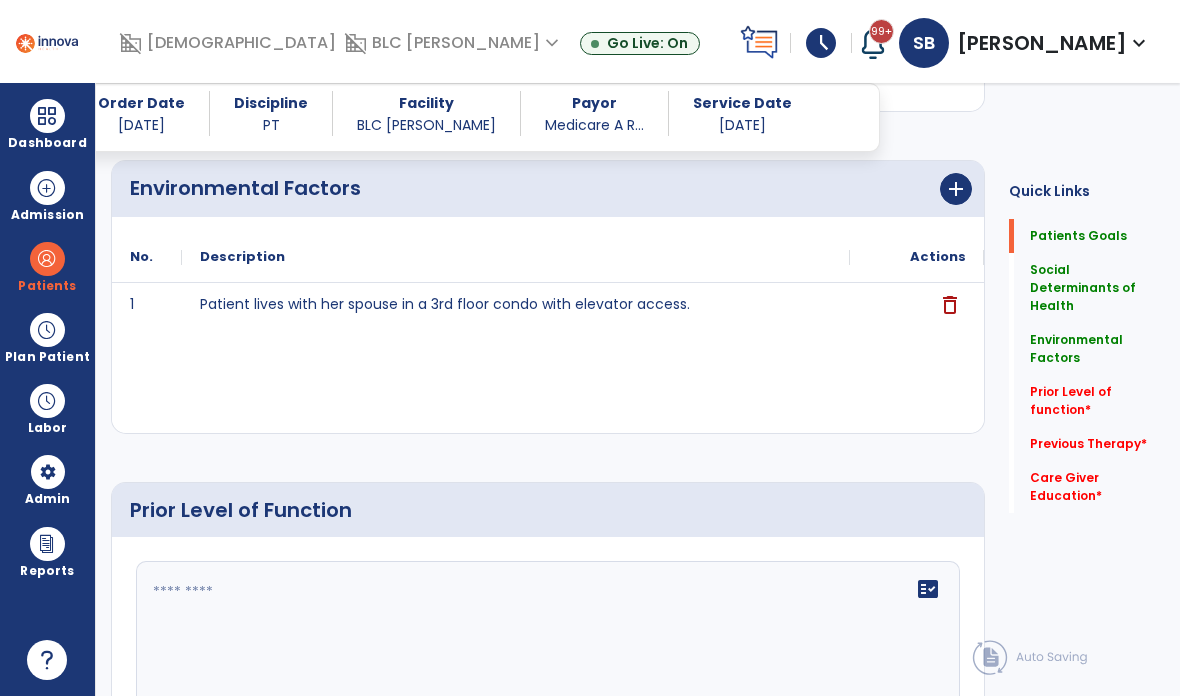 scroll, scrollTop: 835, scrollLeft: 0, axis: vertical 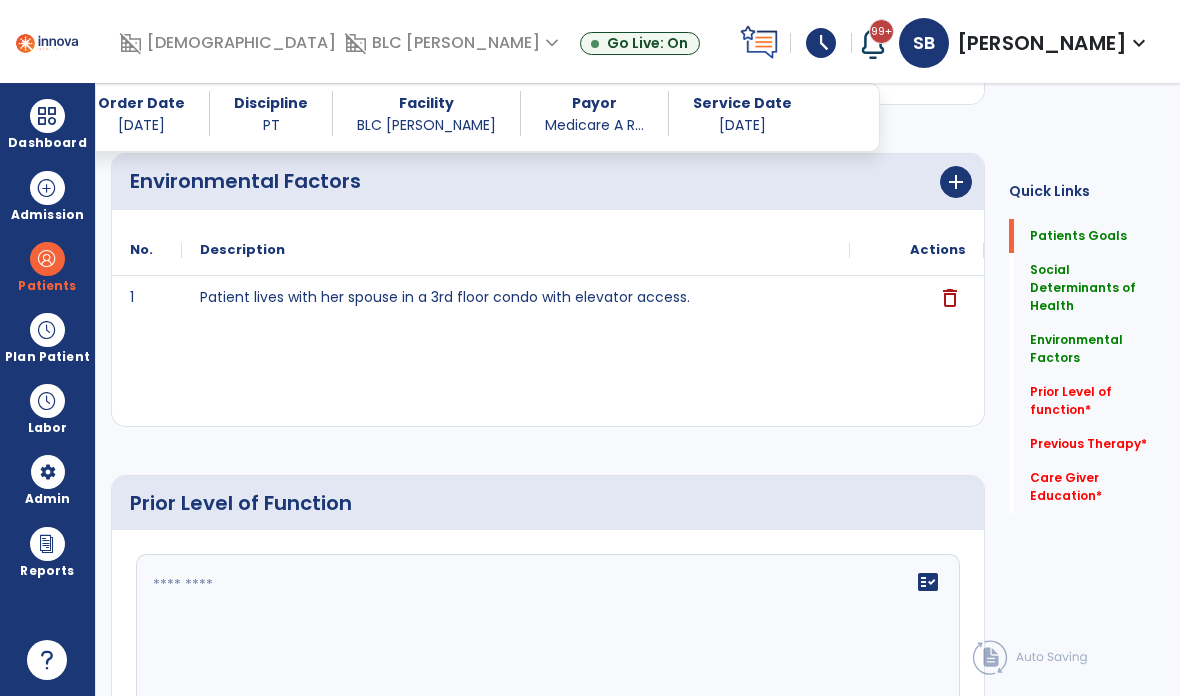 click on "fact_check" 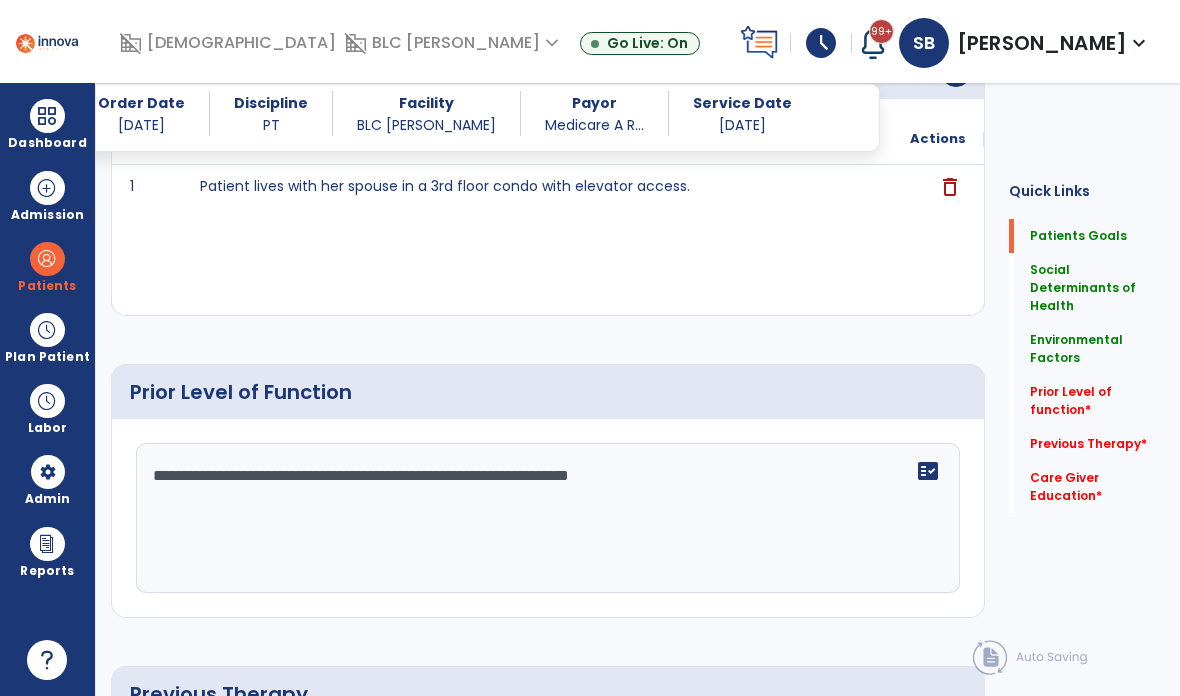 scroll, scrollTop: 959, scrollLeft: 0, axis: vertical 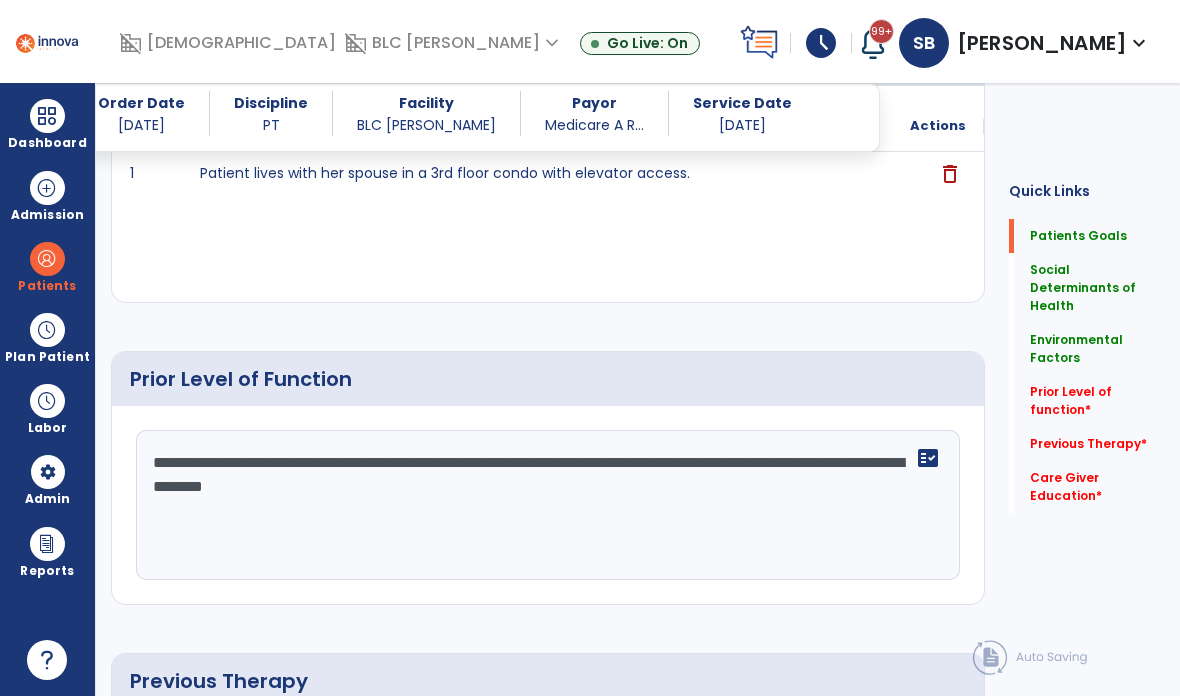 click on "**********" 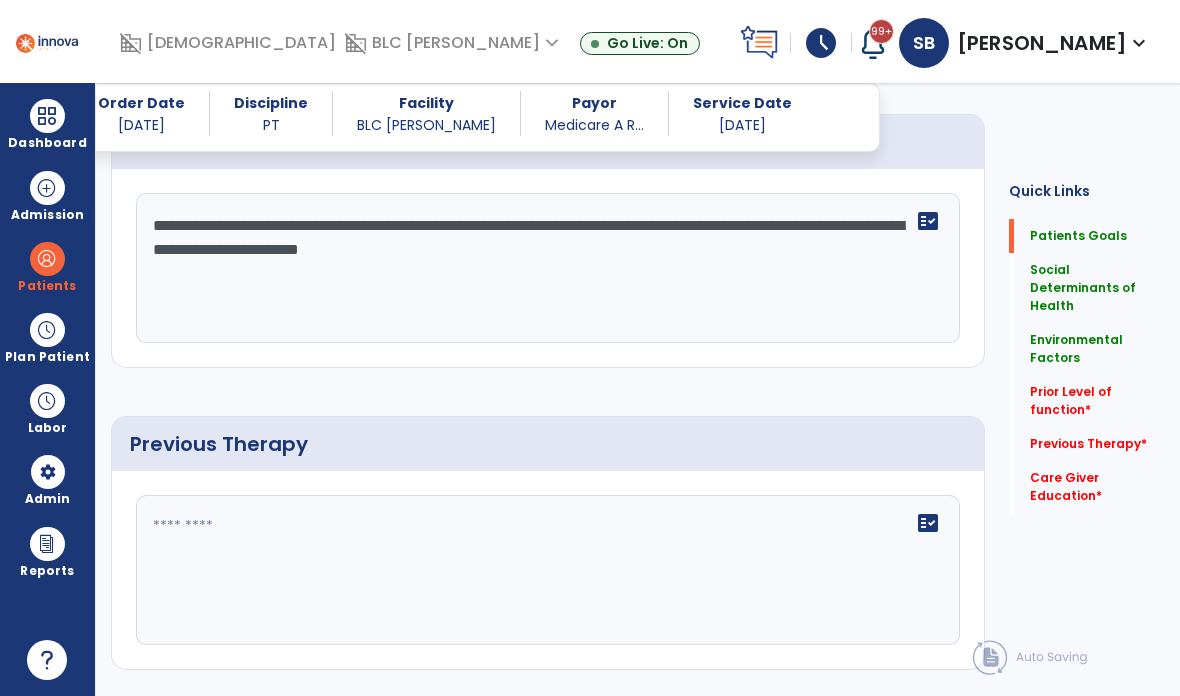 scroll, scrollTop: 1210, scrollLeft: 0, axis: vertical 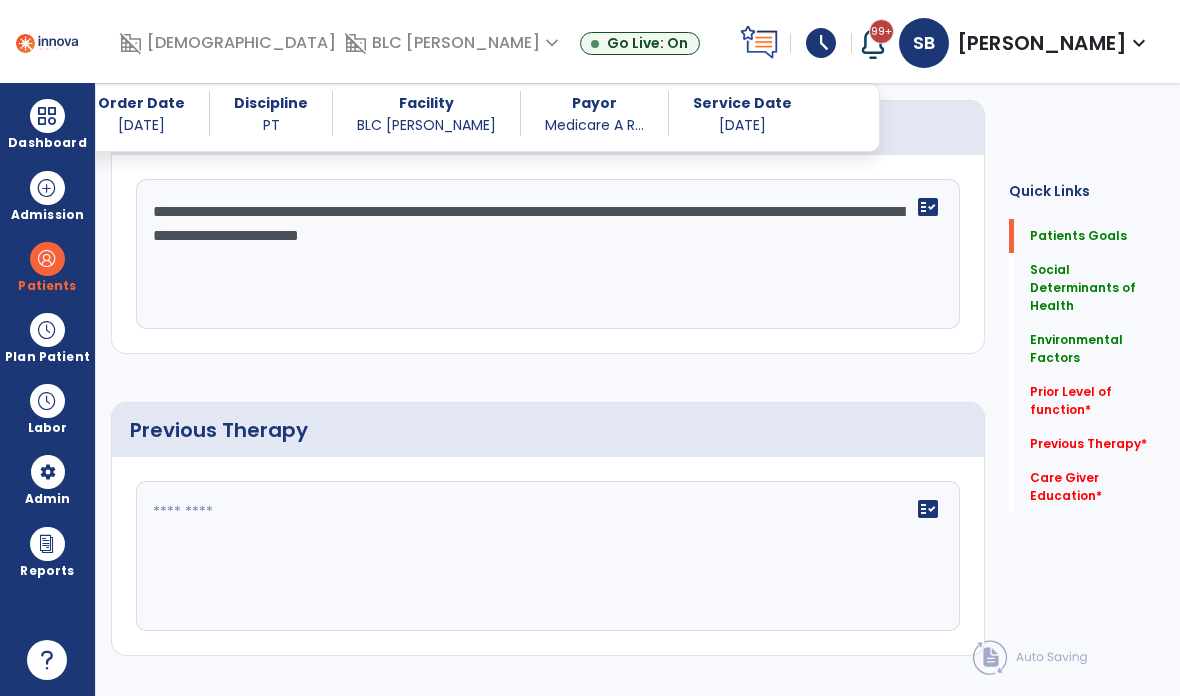 type on "**********" 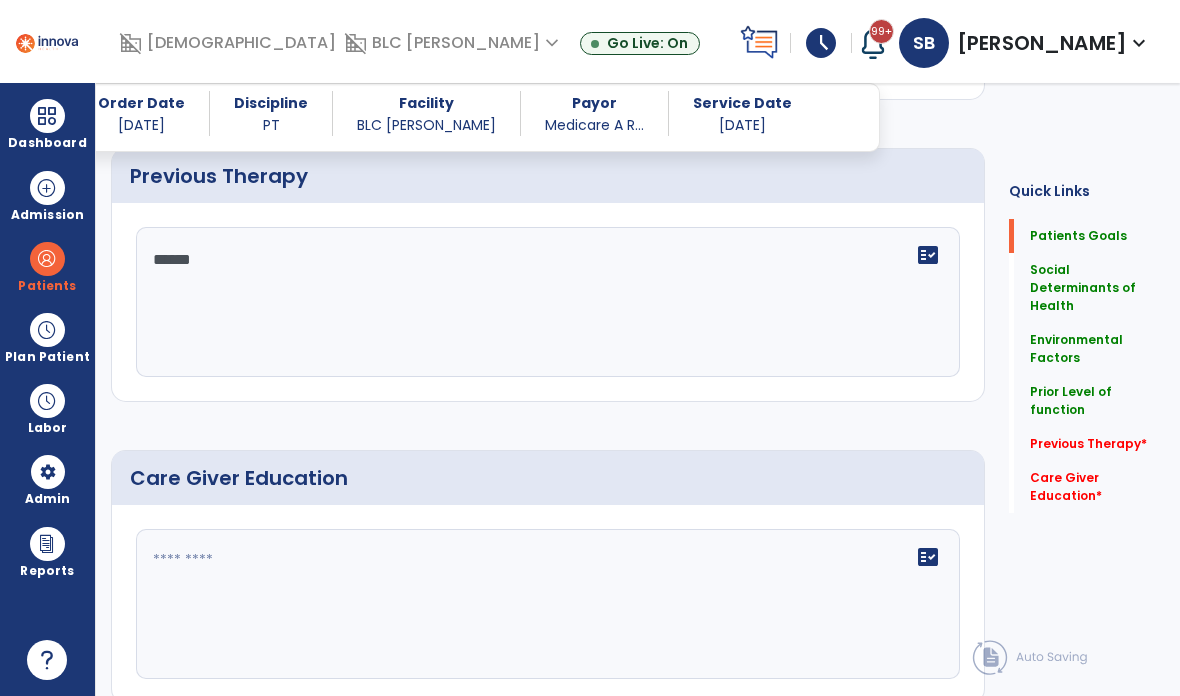 scroll, scrollTop: 1462, scrollLeft: 0, axis: vertical 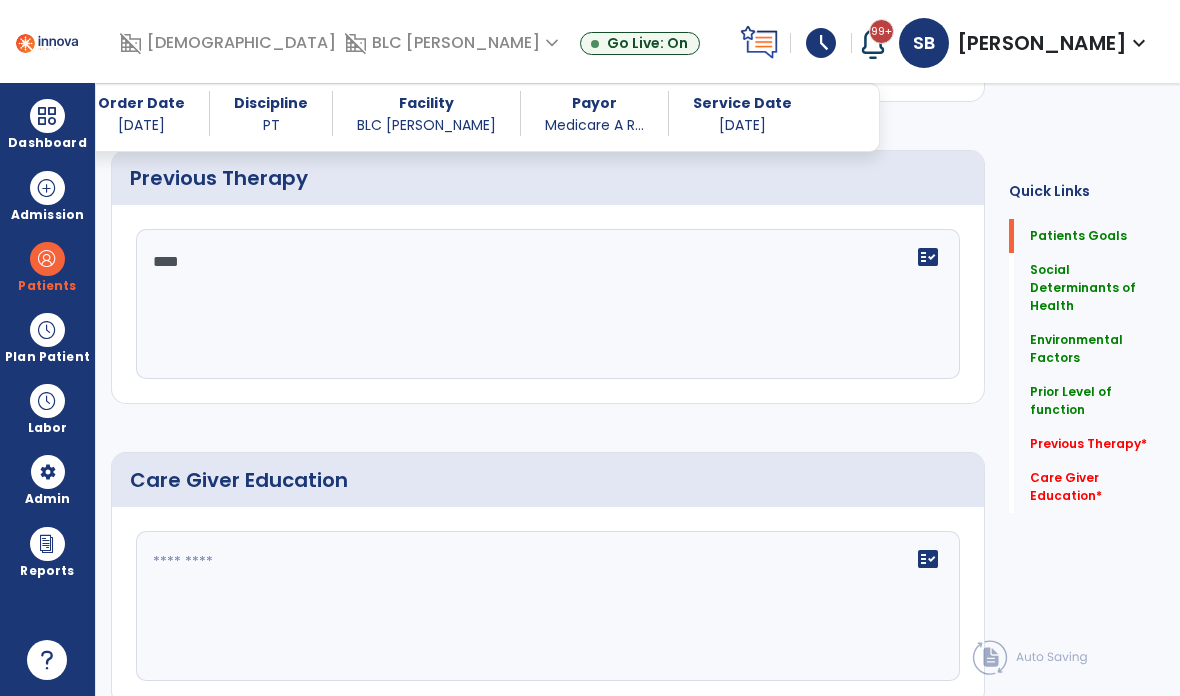 type on "****" 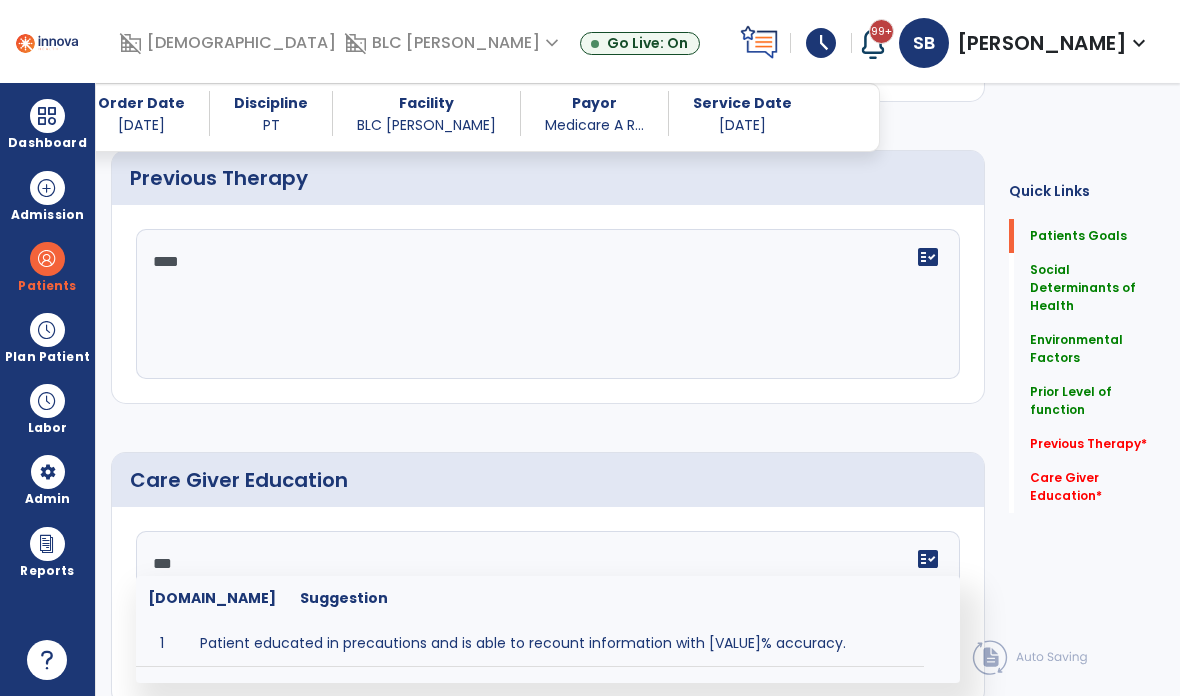 scroll, scrollTop: 1460, scrollLeft: 0, axis: vertical 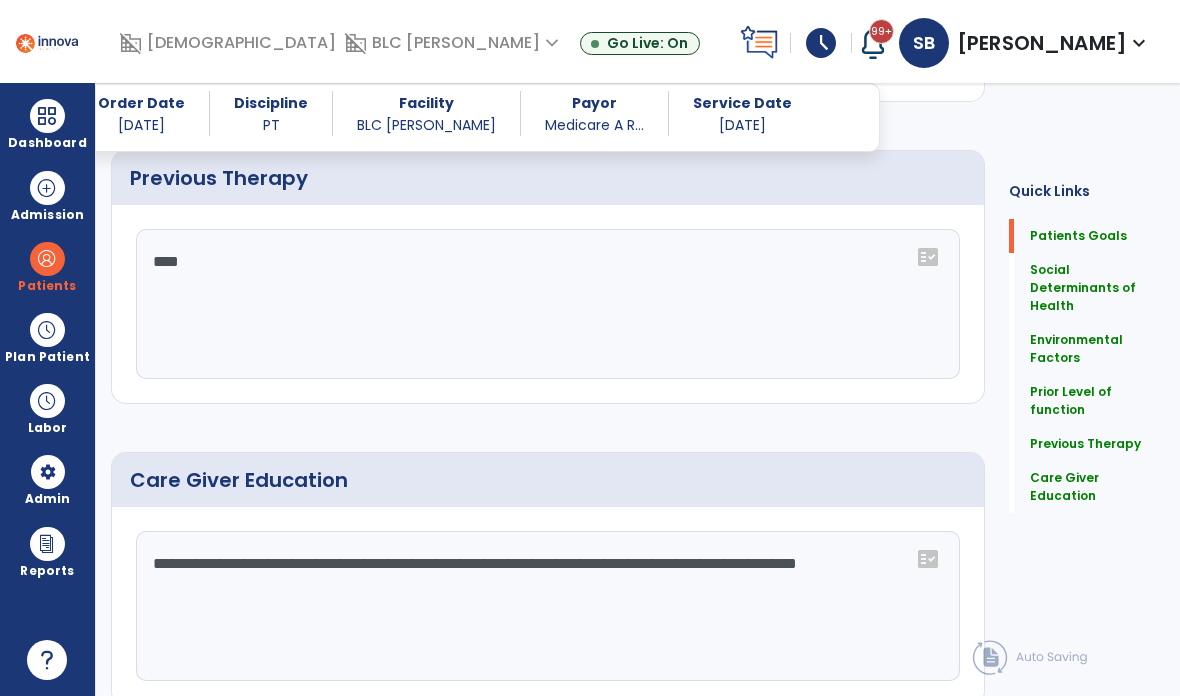 type on "**********" 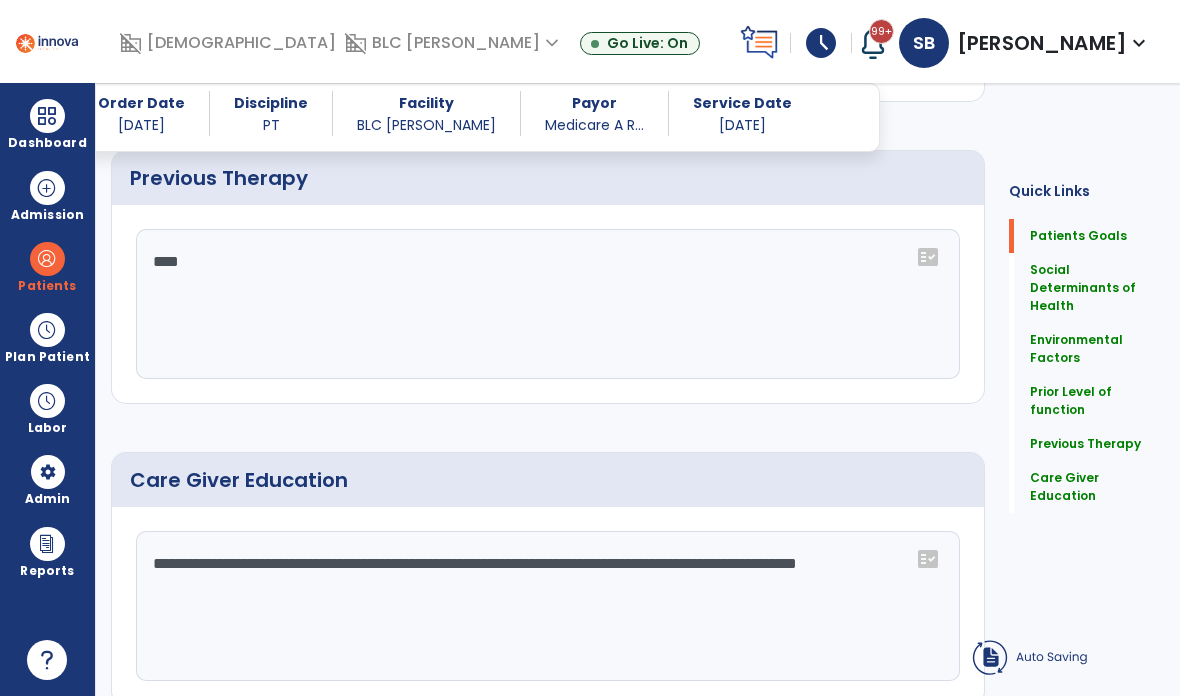 scroll, scrollTop: 1460, scrollLeft: 0, axis: vertical 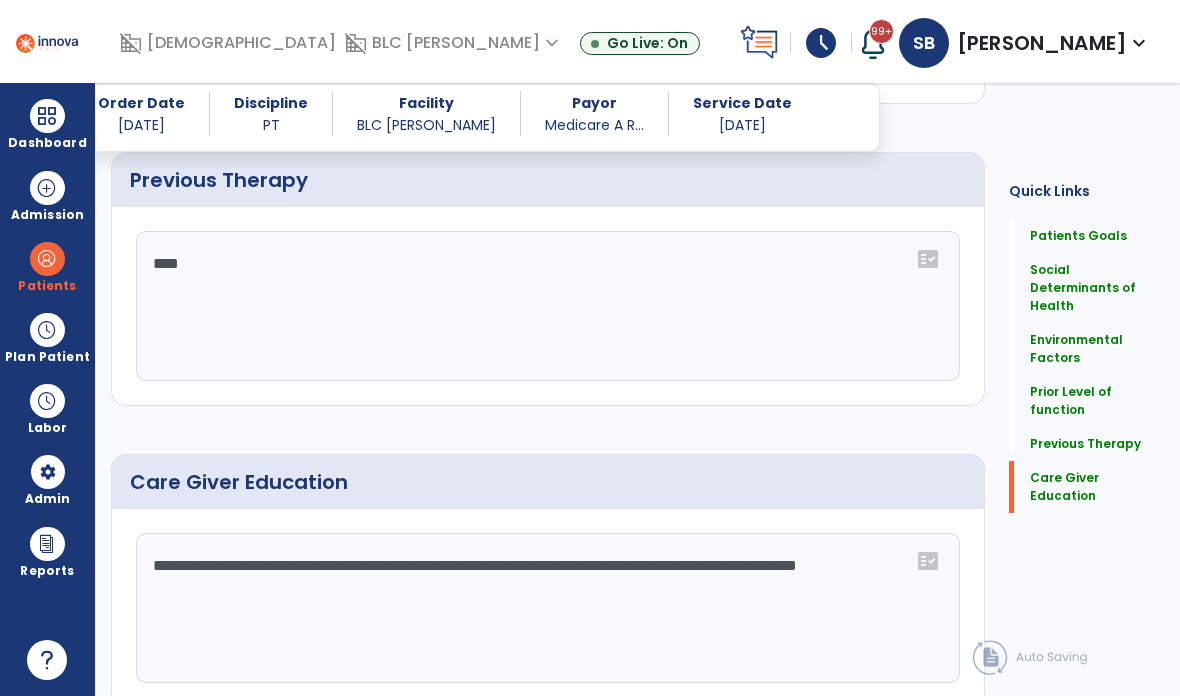 click on "Care Giver Education" 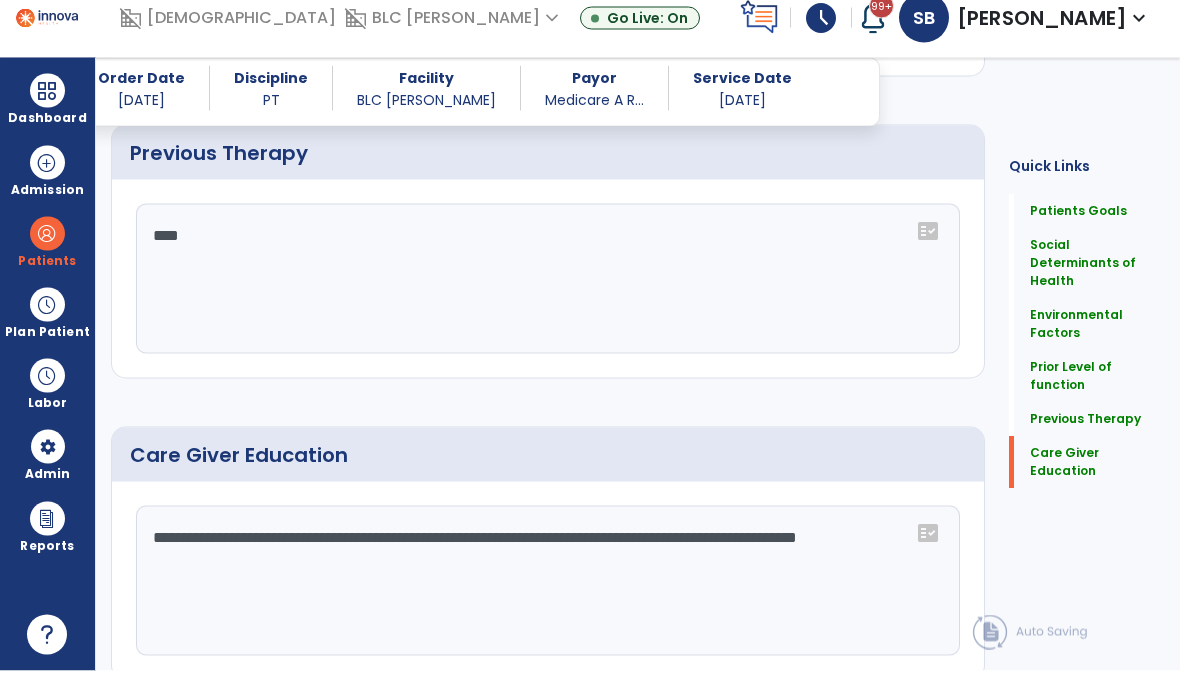 scroll, scrollTop: 1462, scrollLeft: 0, axis: vertical 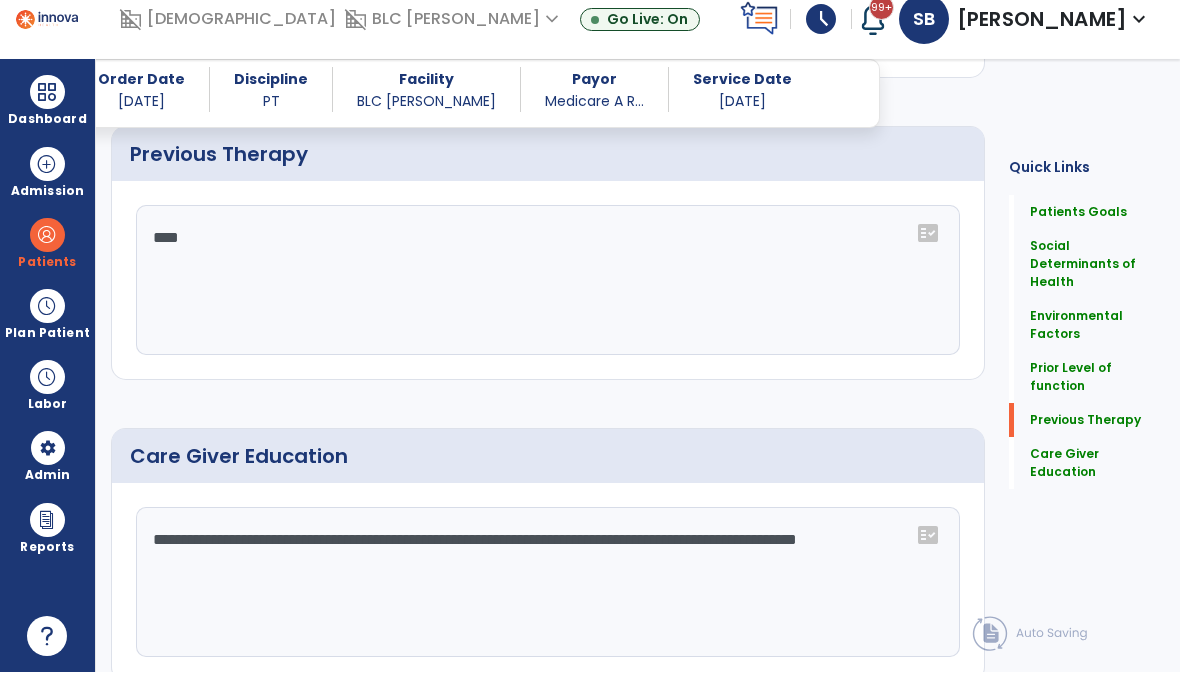 click on "Continue" 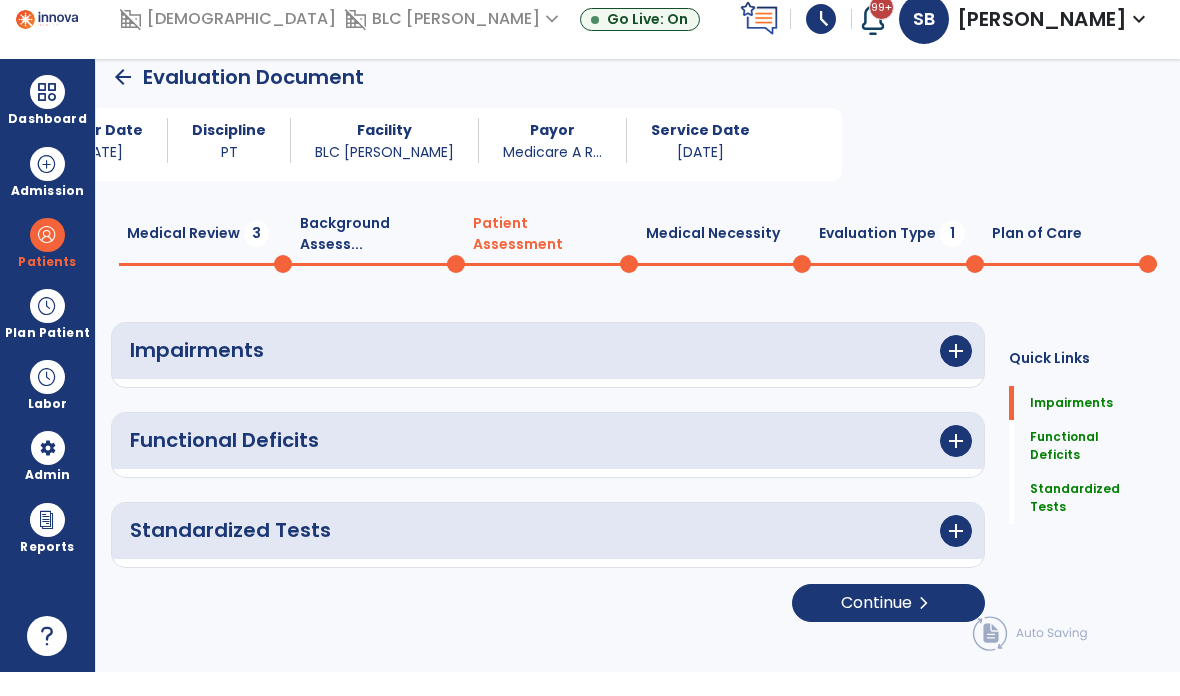 scroll, scrollTop: 80, scrollLeft: 0, axis: vertical 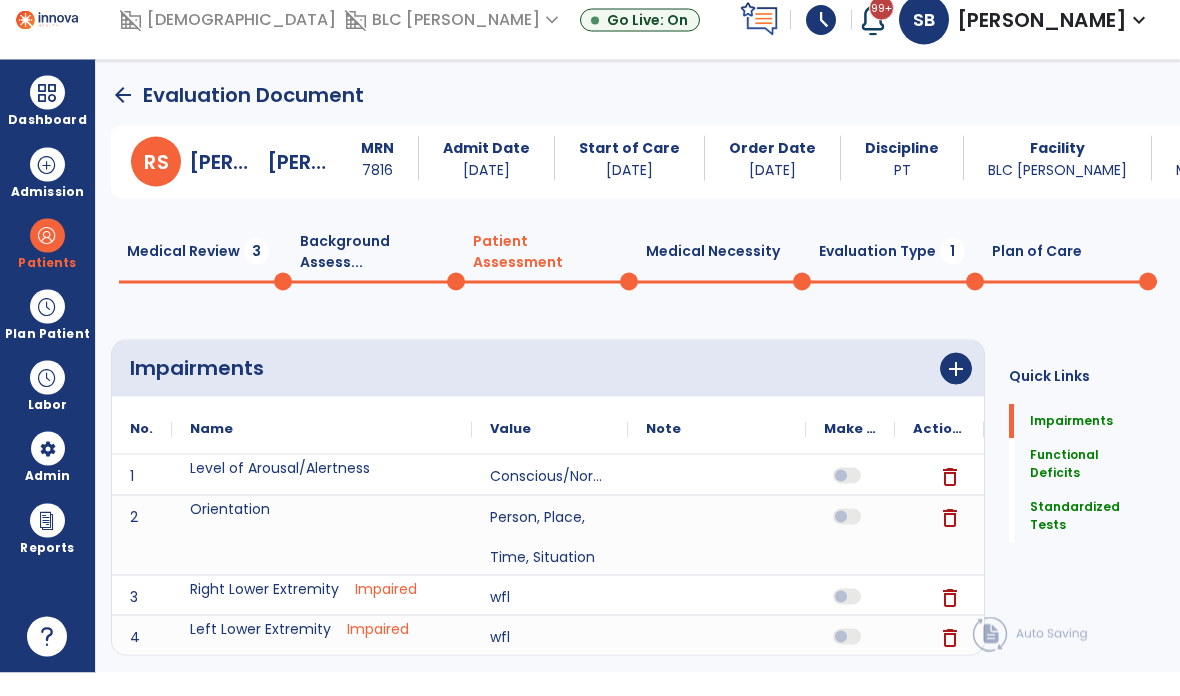 click on "Medical Review  3" 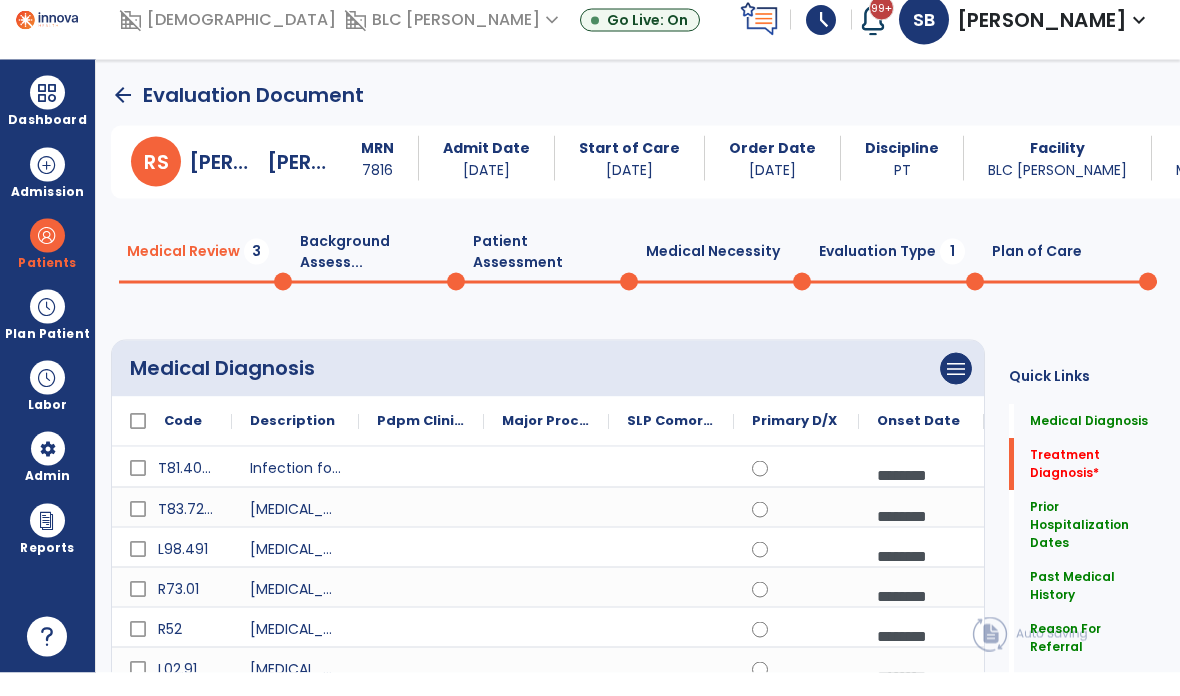 click on "Precautions   *" 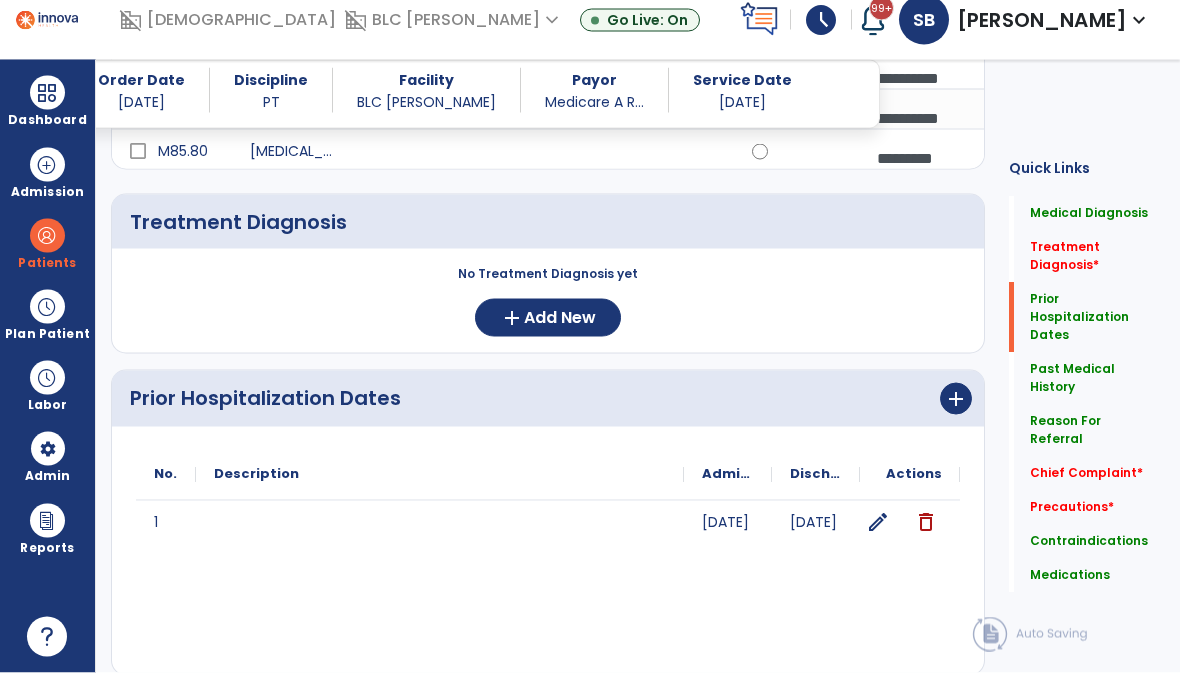 scroll, scrollTop: 1259, scrollLeft: 0, axis: vertical 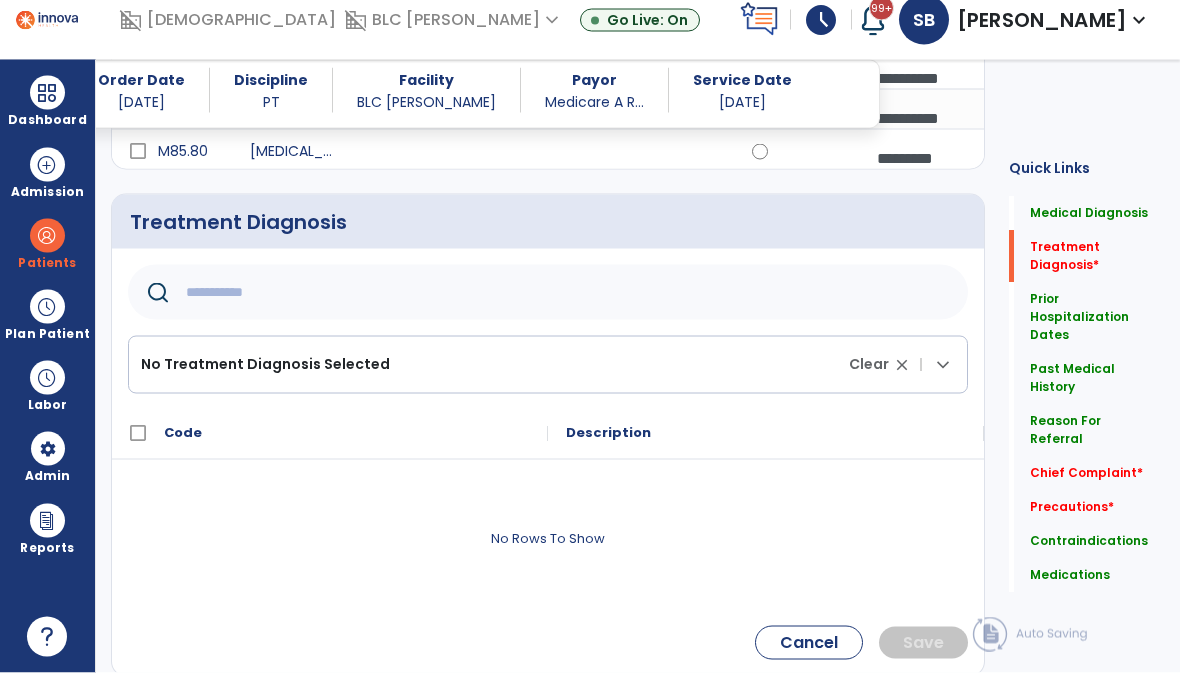 click 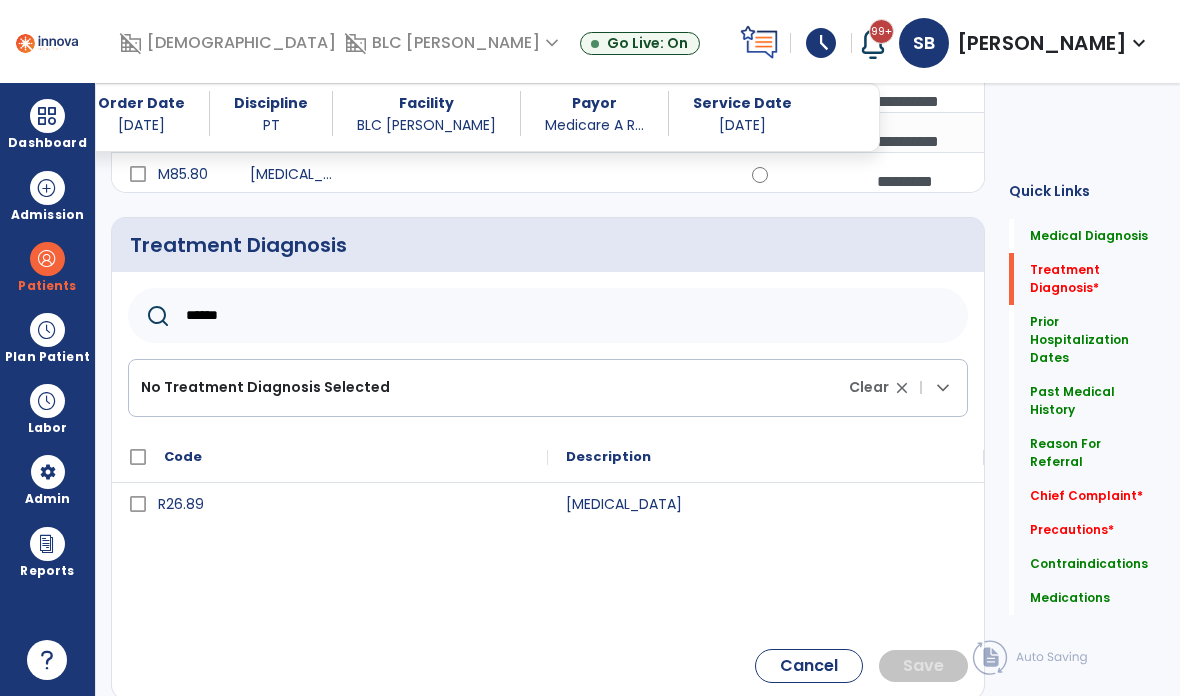 type on "******" 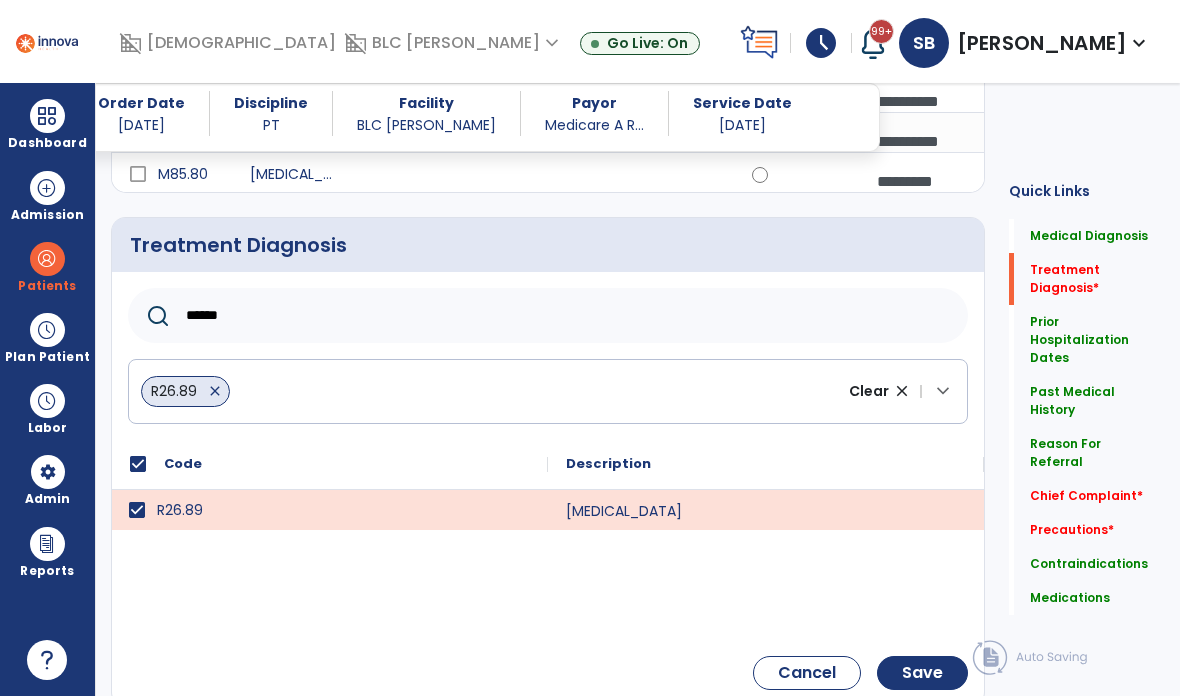 click on "Save" 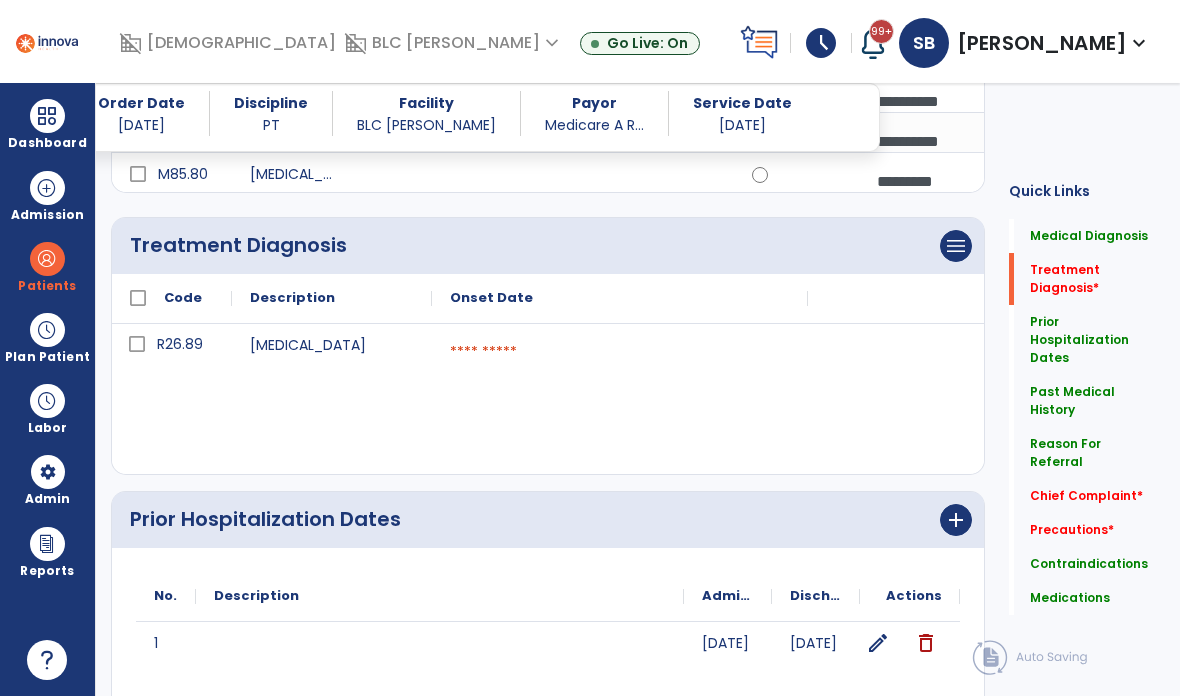 click at bounding box center (620, 352) 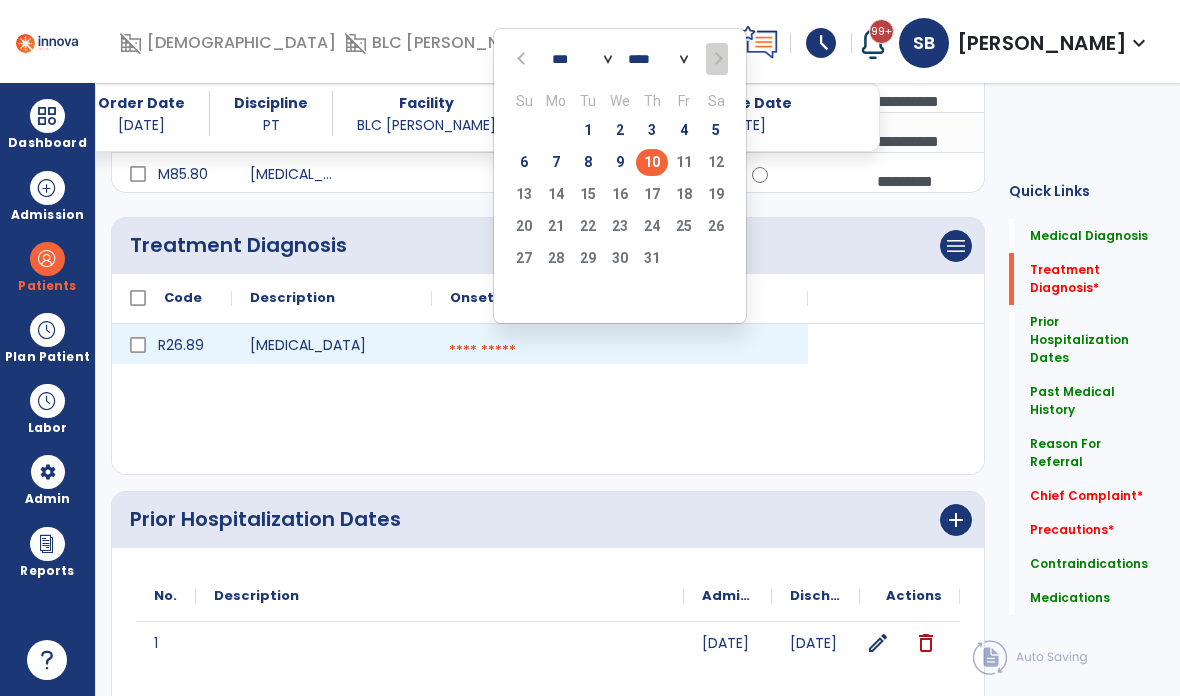 click on "10" 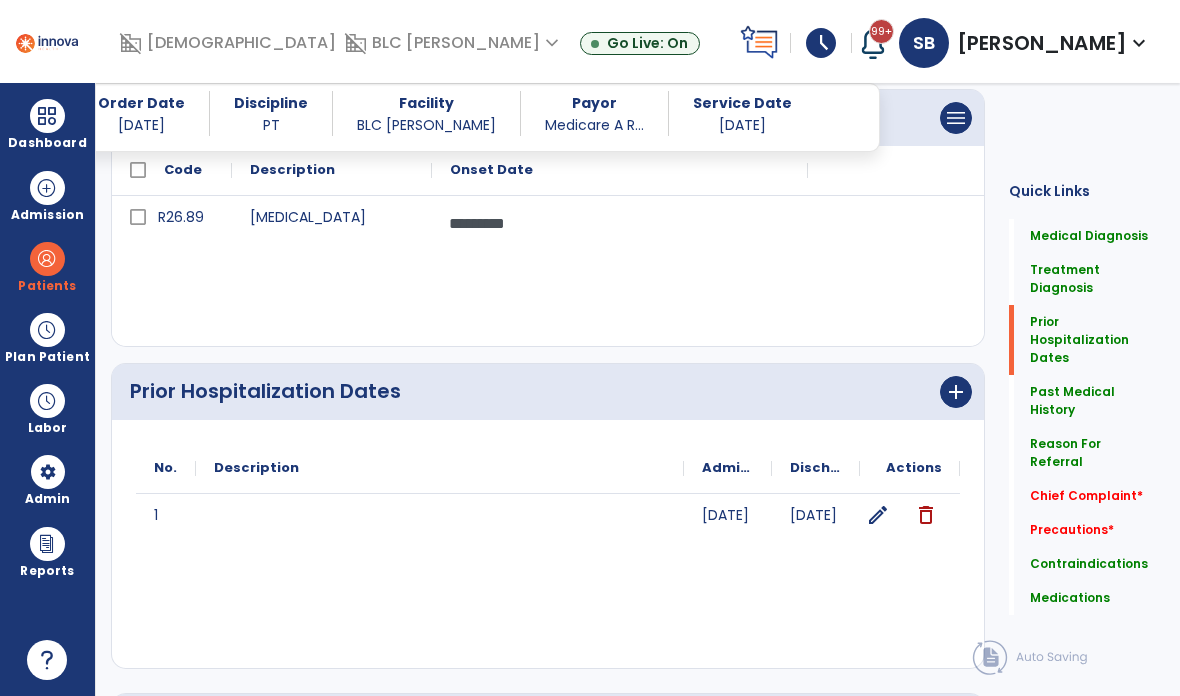 scroll, scrollTop: 1387, scrollLeft: 0, axis: vertical 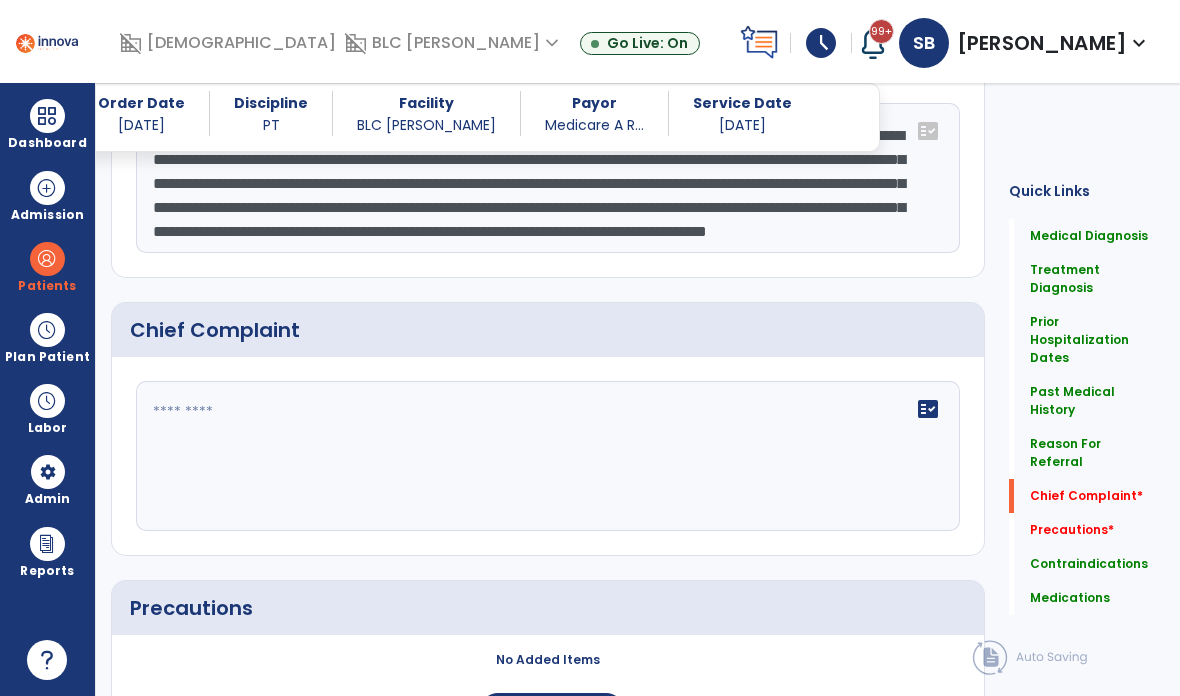 click on "fact_check" 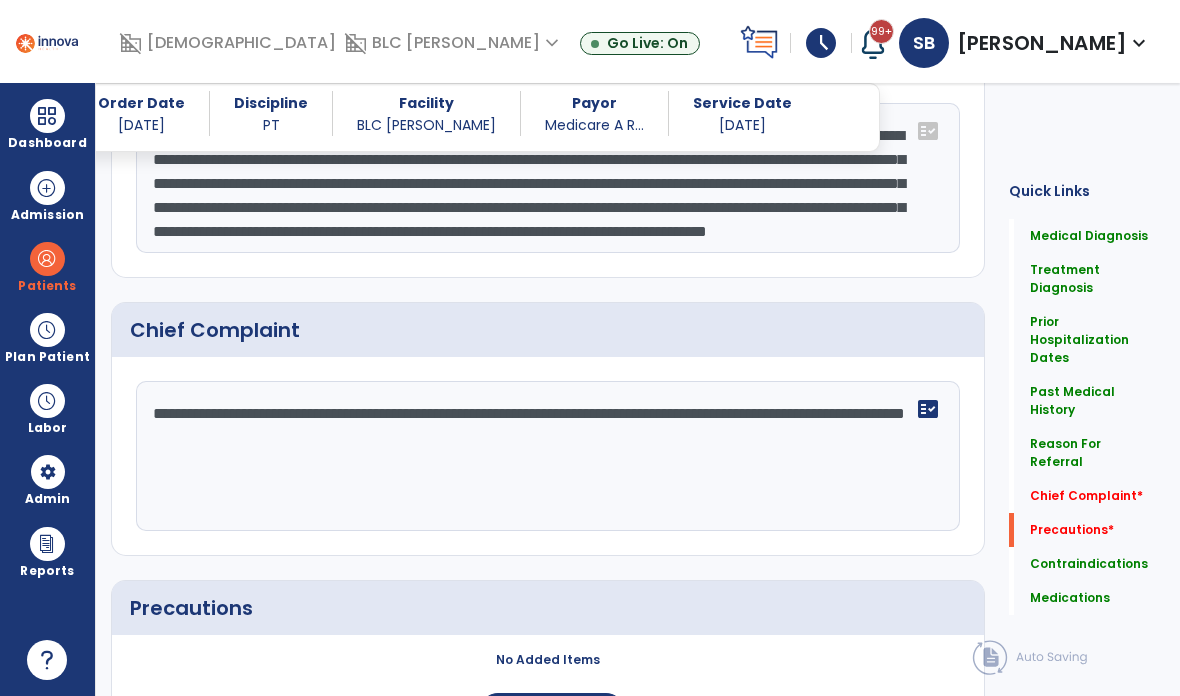 type on "**********" 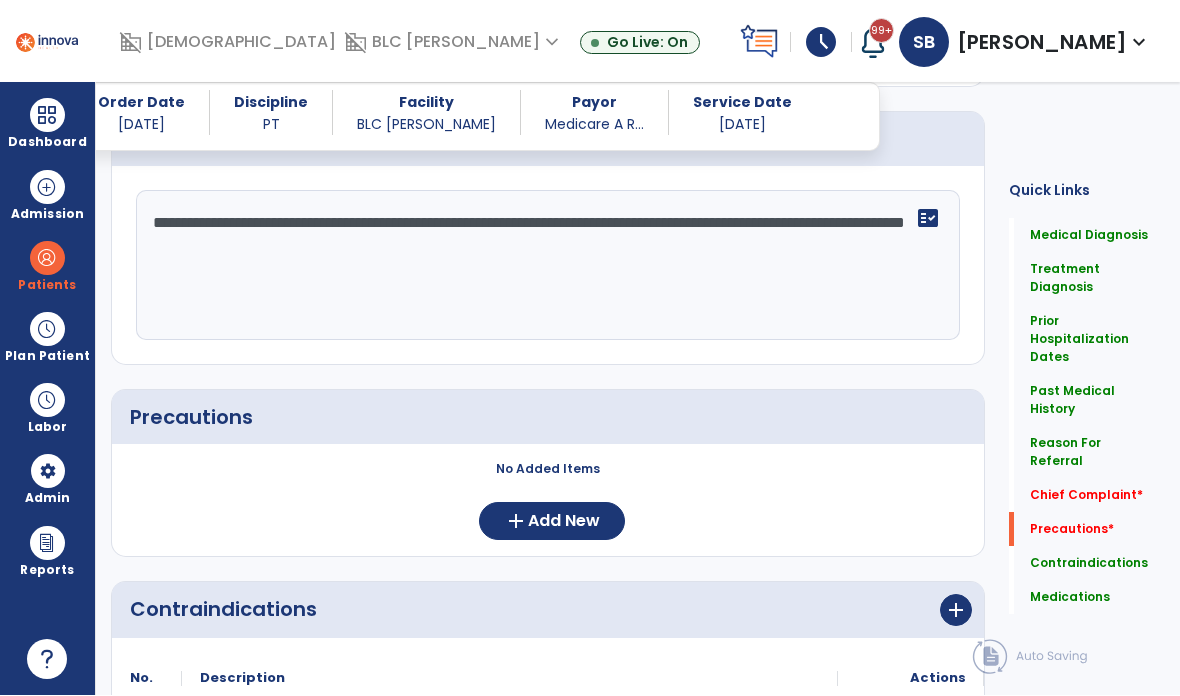 scroll, scrollTop: 2719, scrollLeft: 0, axis: vertical 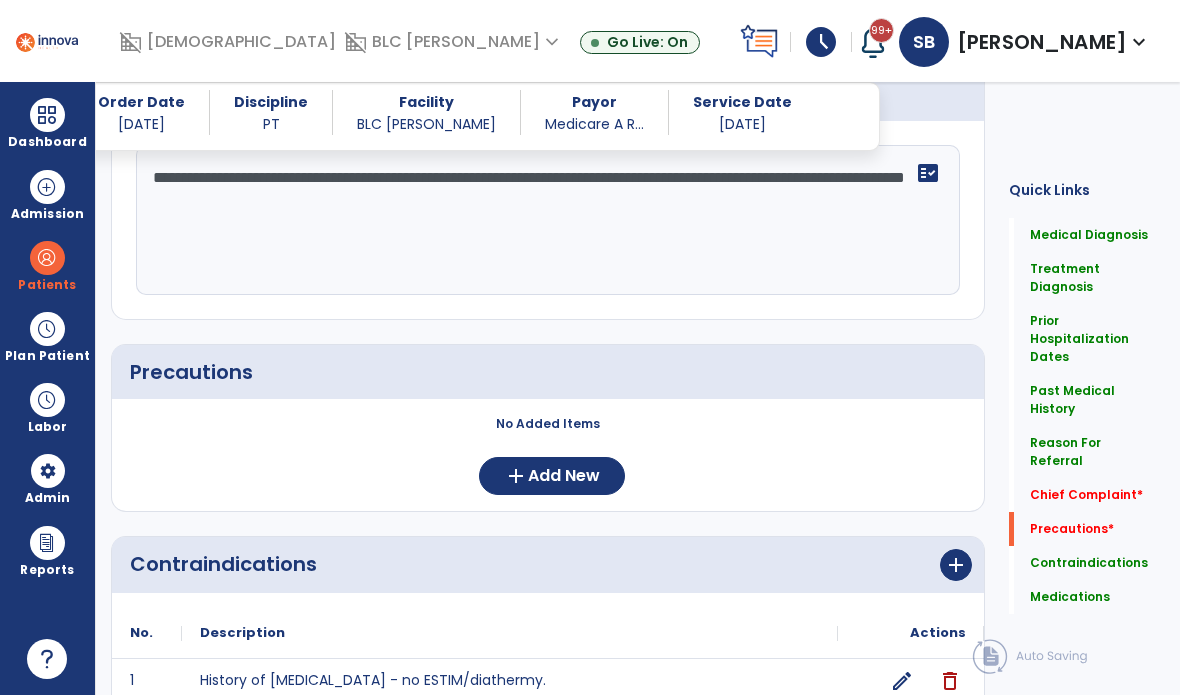 click on "Add New" 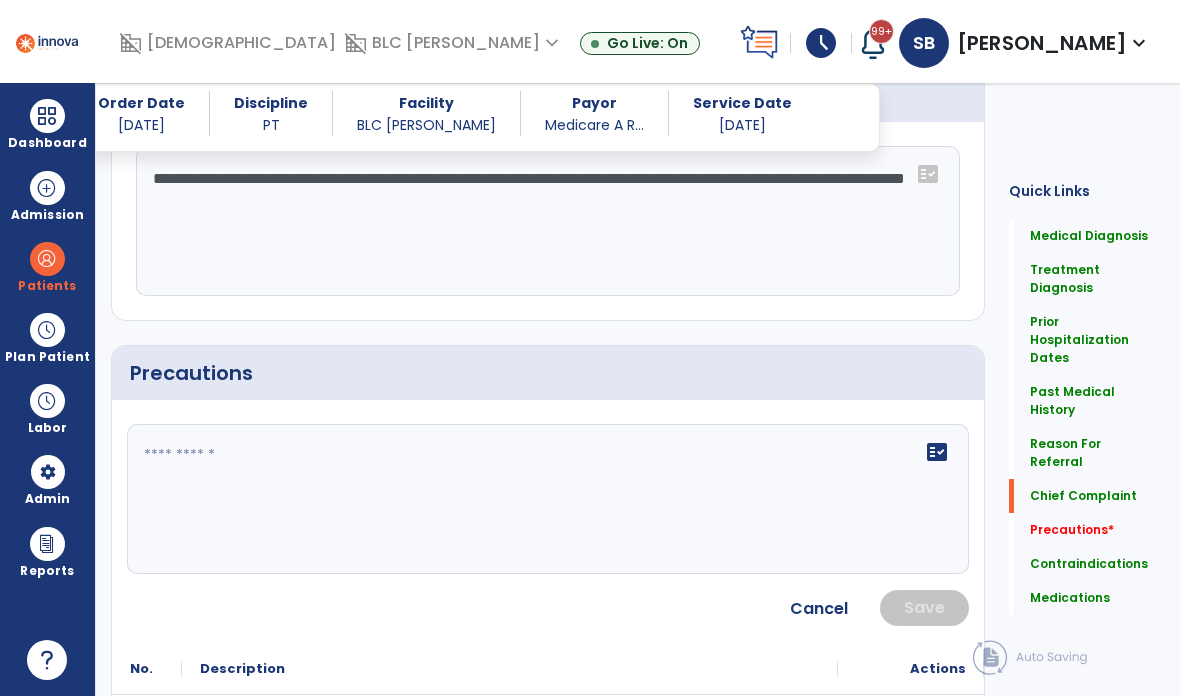 click on "fact_check" 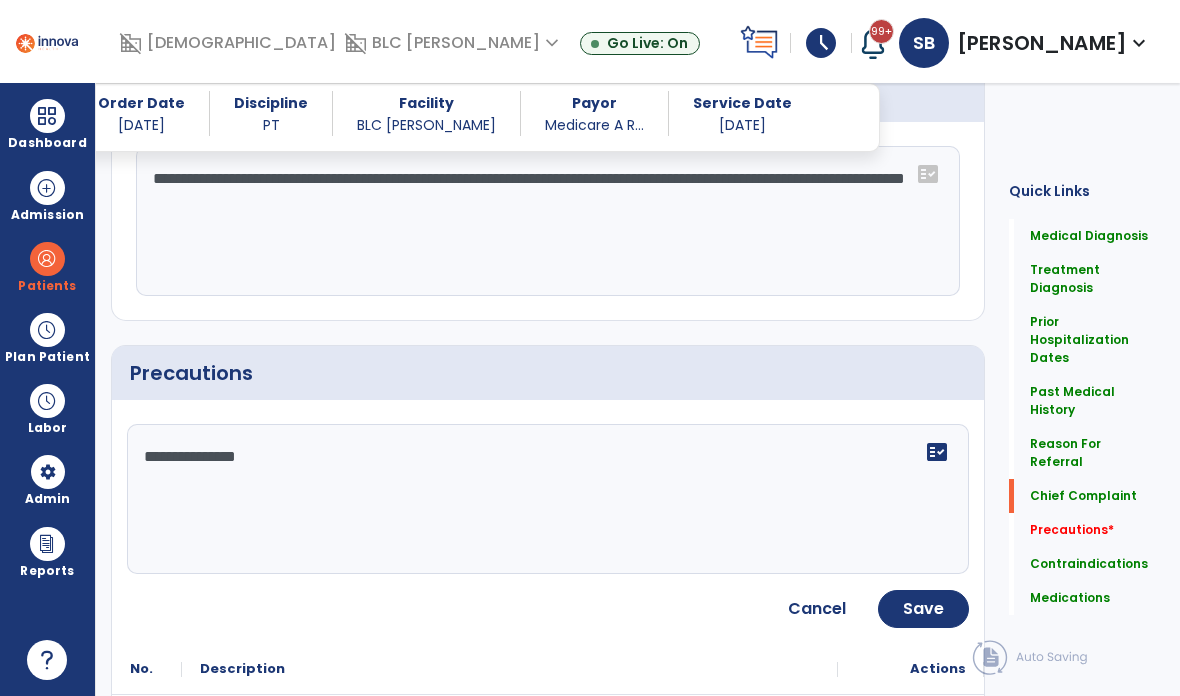 type on "**********" 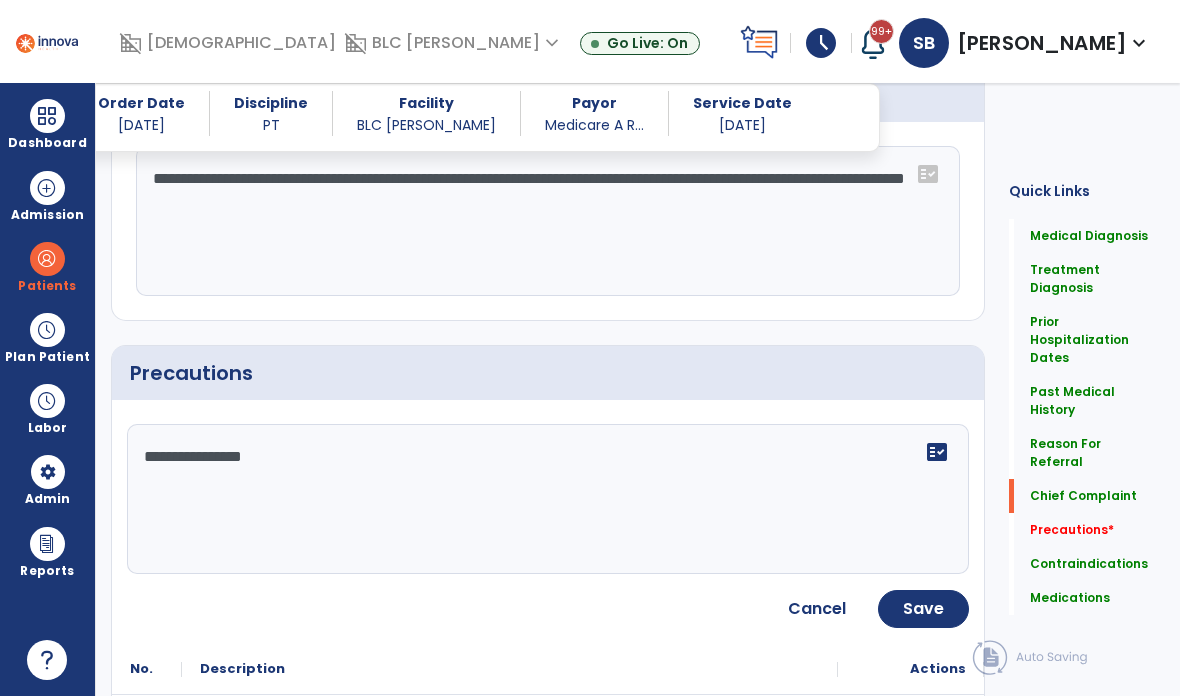 click on "Save" 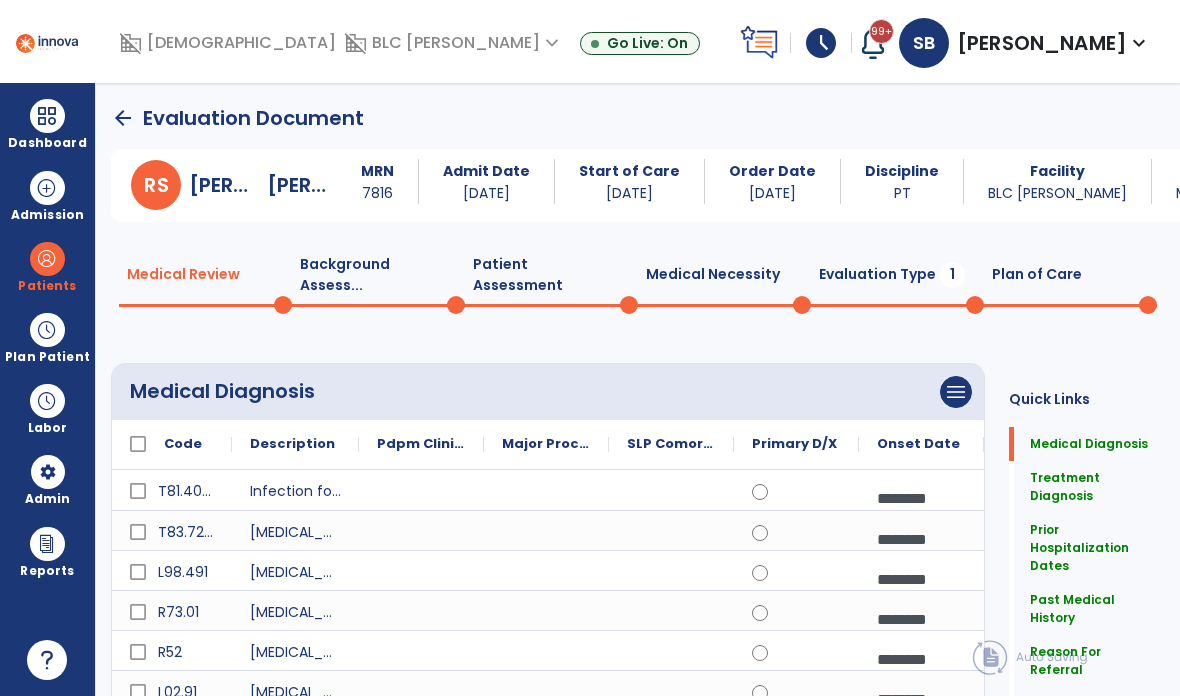 scroll, scrollTop: 0, scrollLeft: 0, axis: both 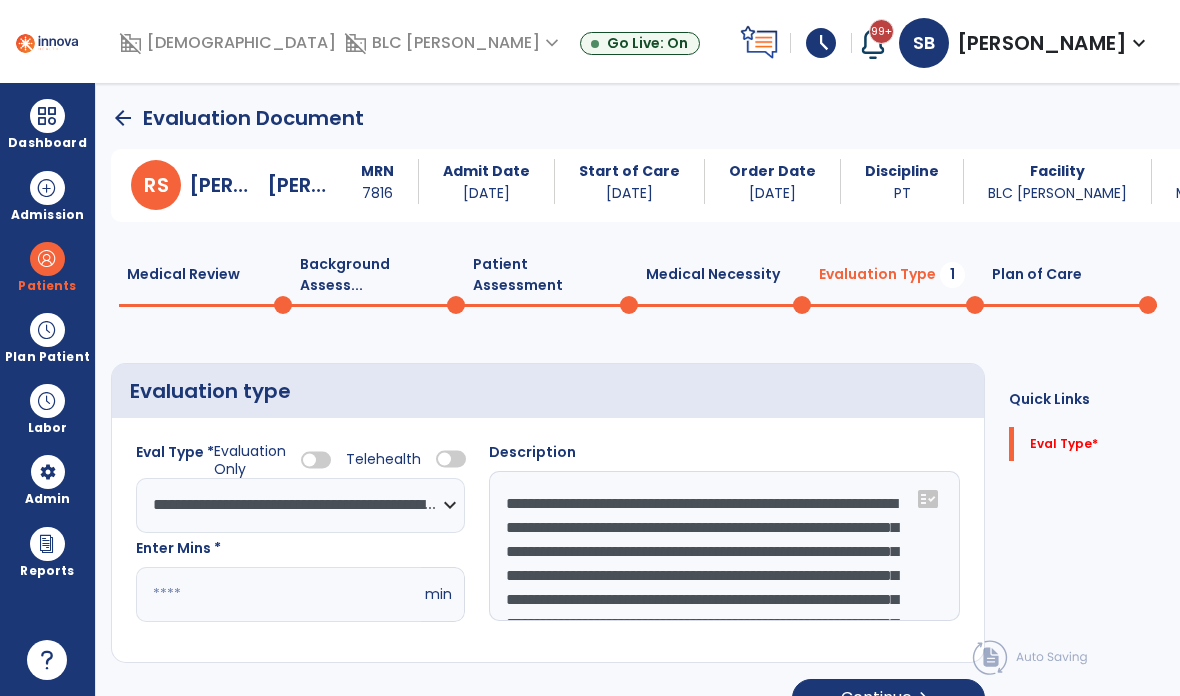 click on "*" 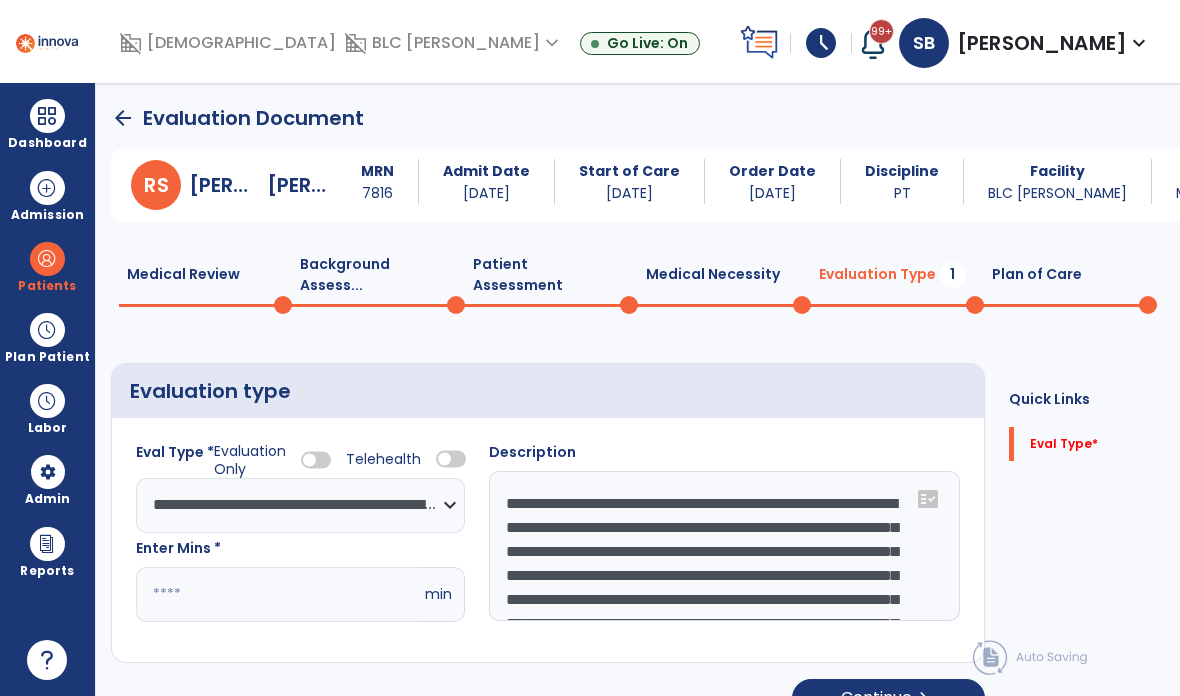 type on "**" 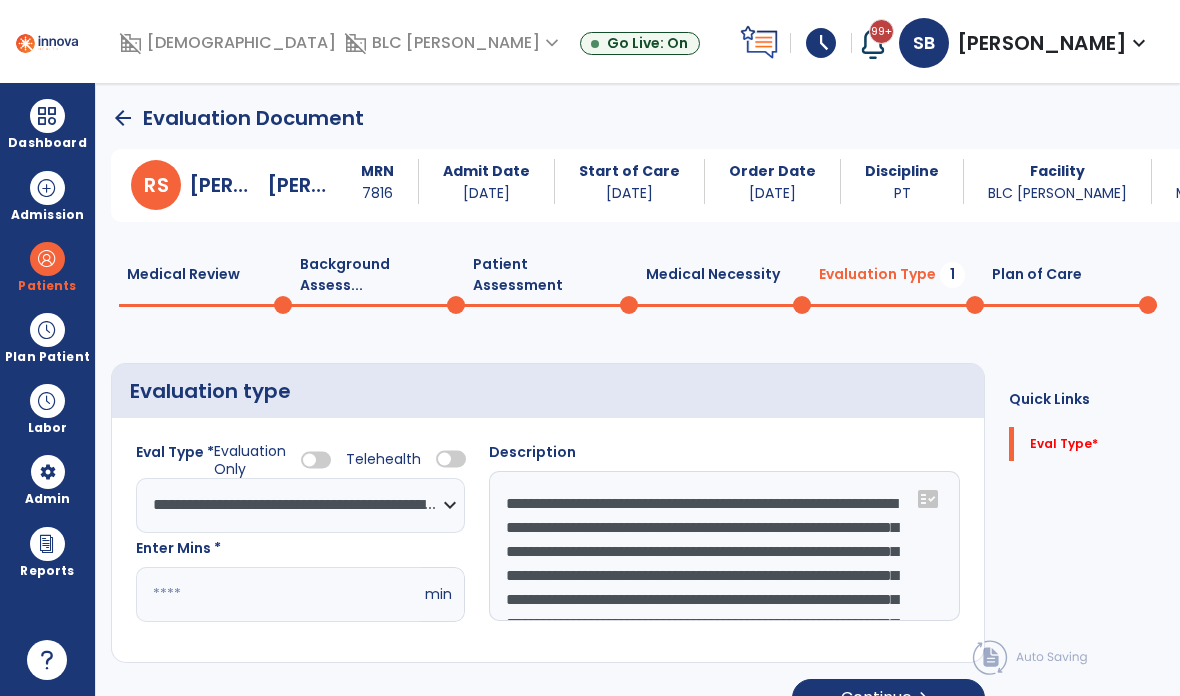 click on "**********" 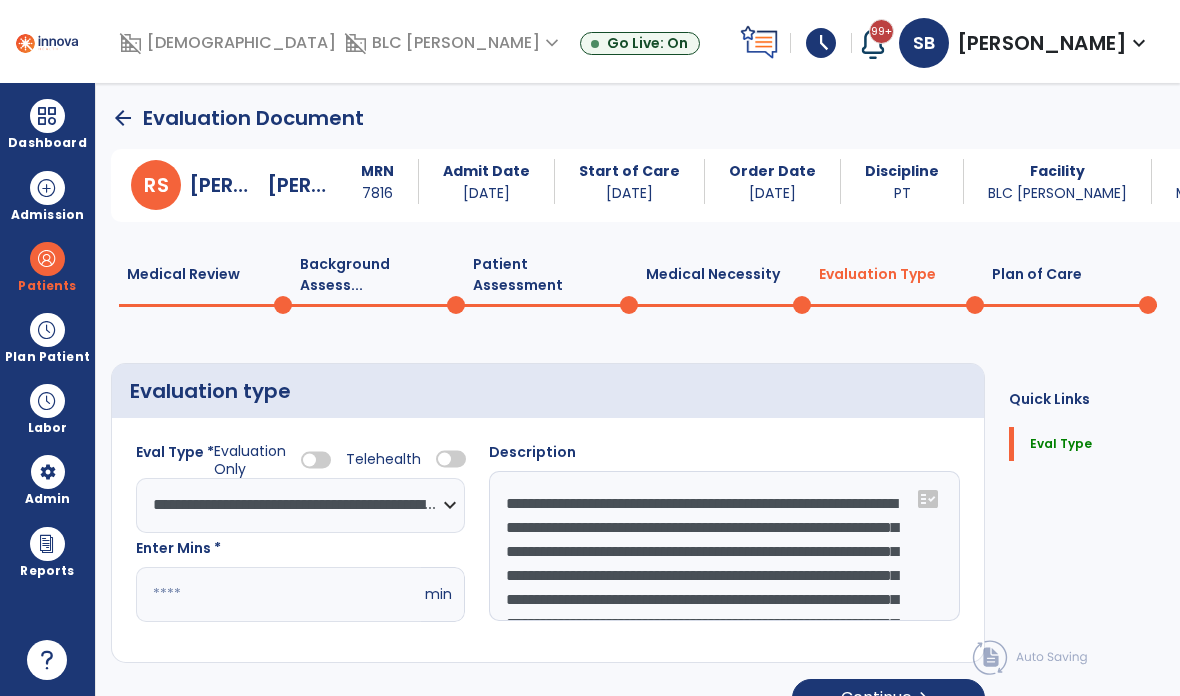 click on "chevron_right" 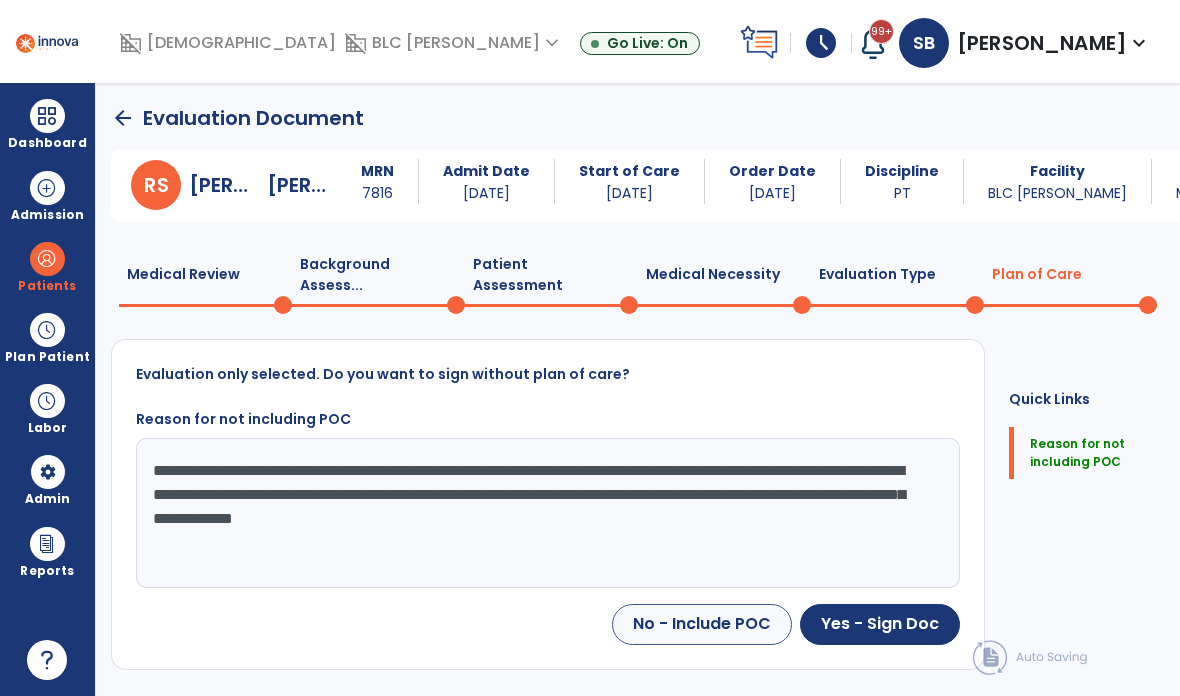 click on "Yes - Sign Doc" 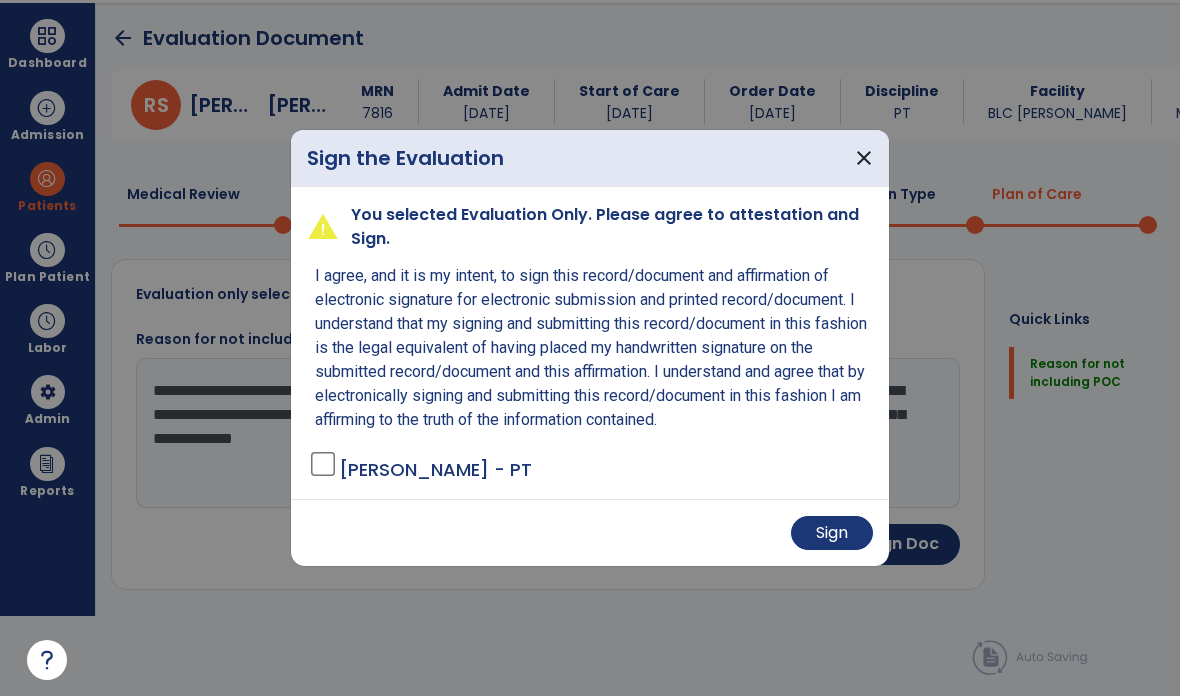 click on "Sign" at bounding box center (832, 533) 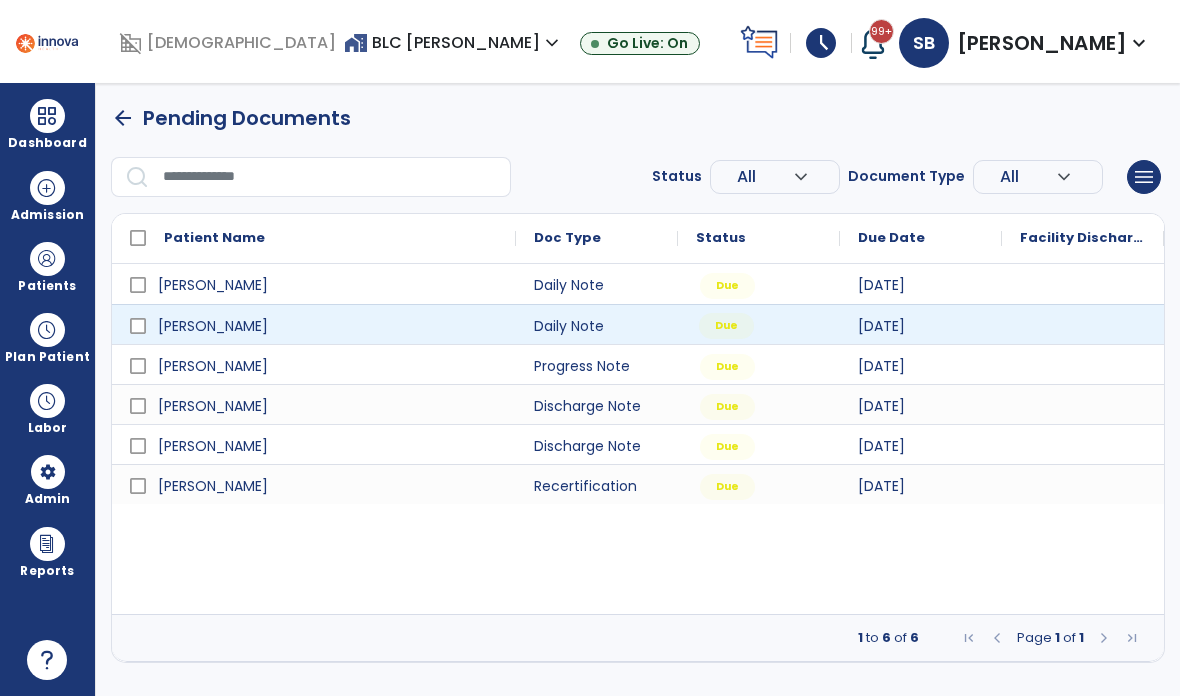 click on "Due" at bounding box center [724, 325] 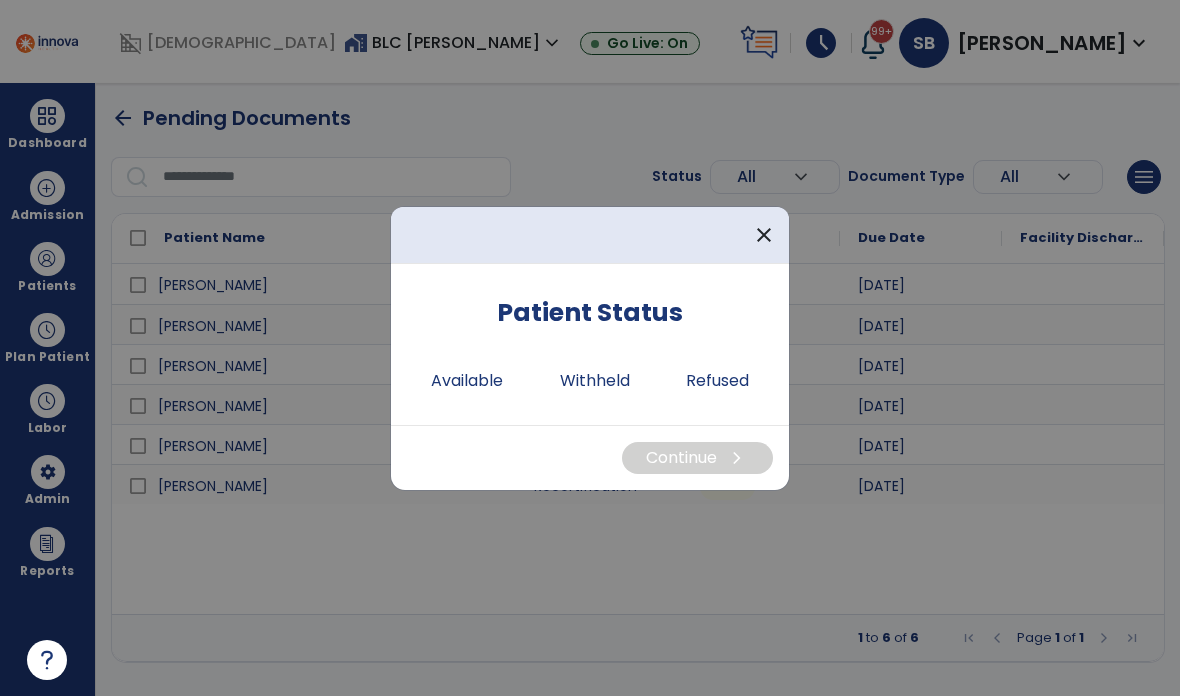 click on "Available" at bounding box center (467, 381) 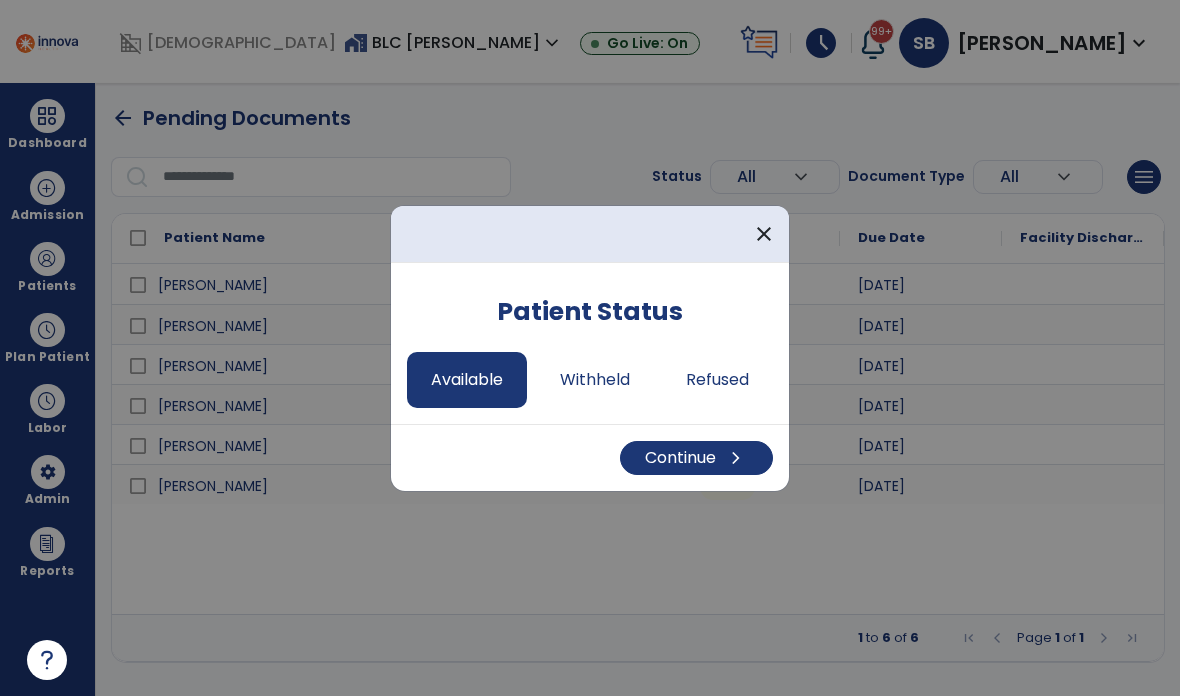 click on "Continue   chevron_right" at bounding box center (696, 458) 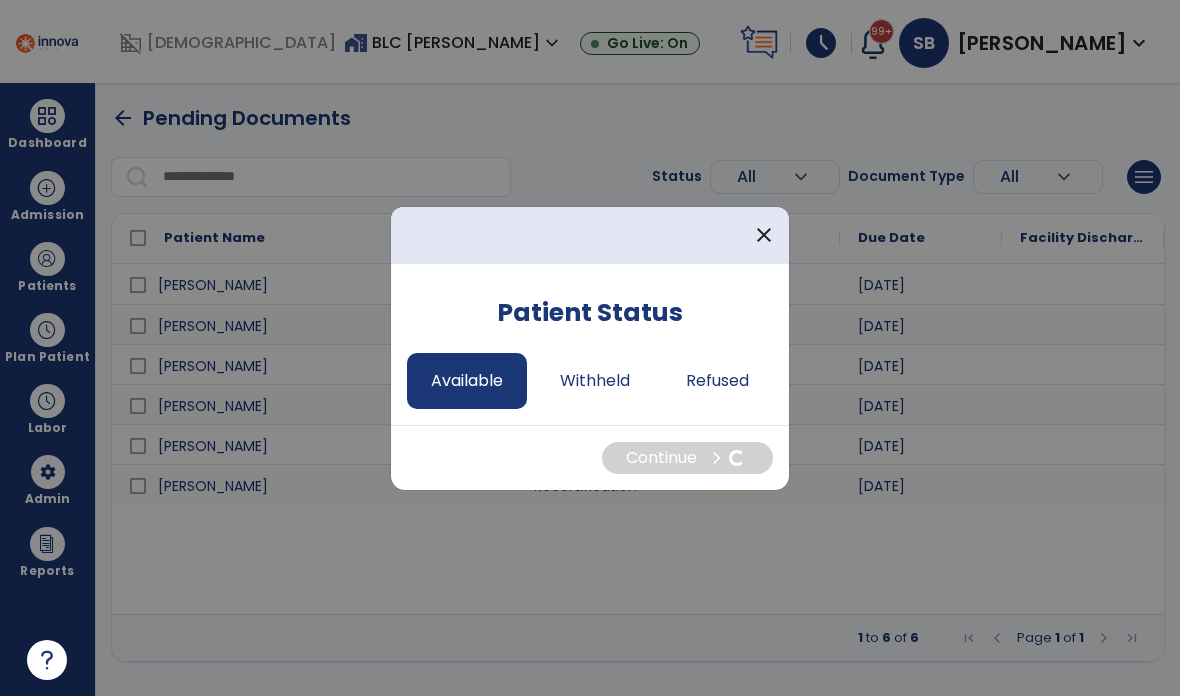 select on "*" 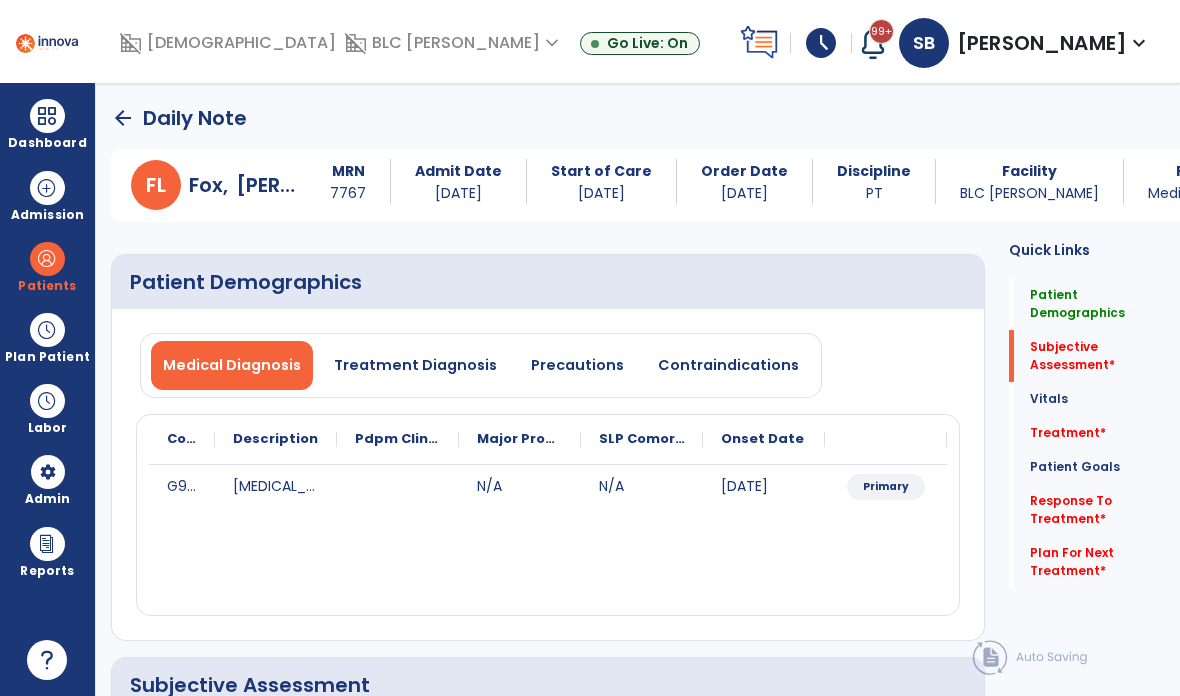 click on "Vitals   Vitals" 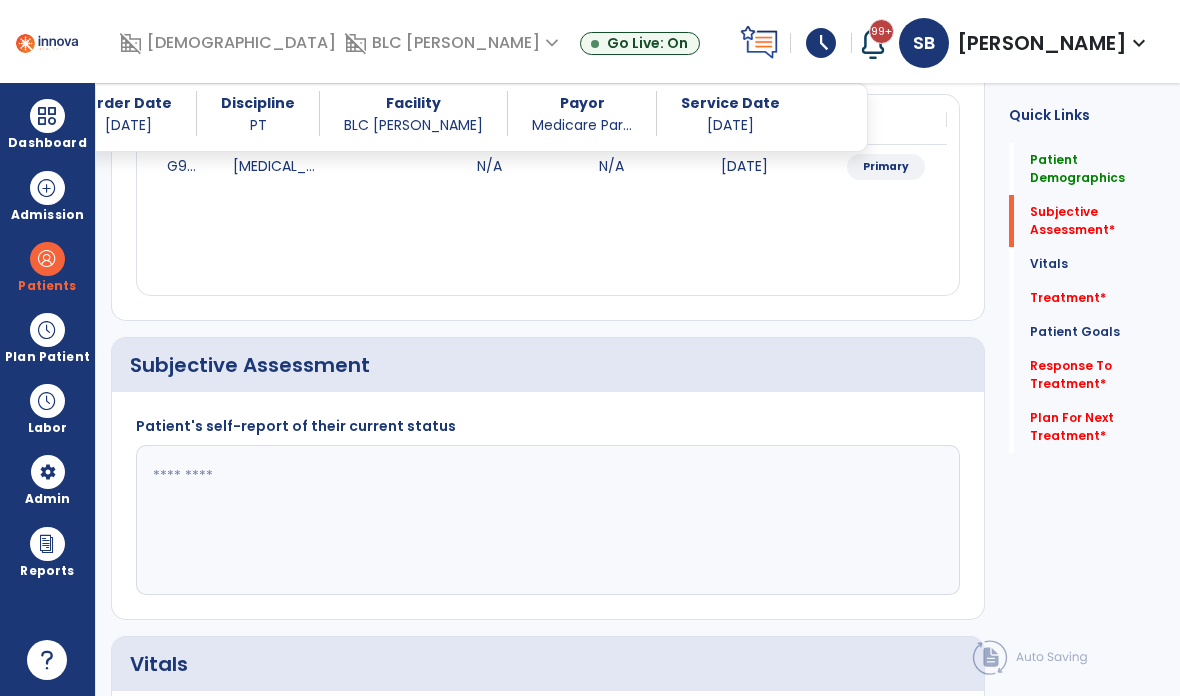scroll, scrollTop: 369, scrollLeft: 0, axis: vertical 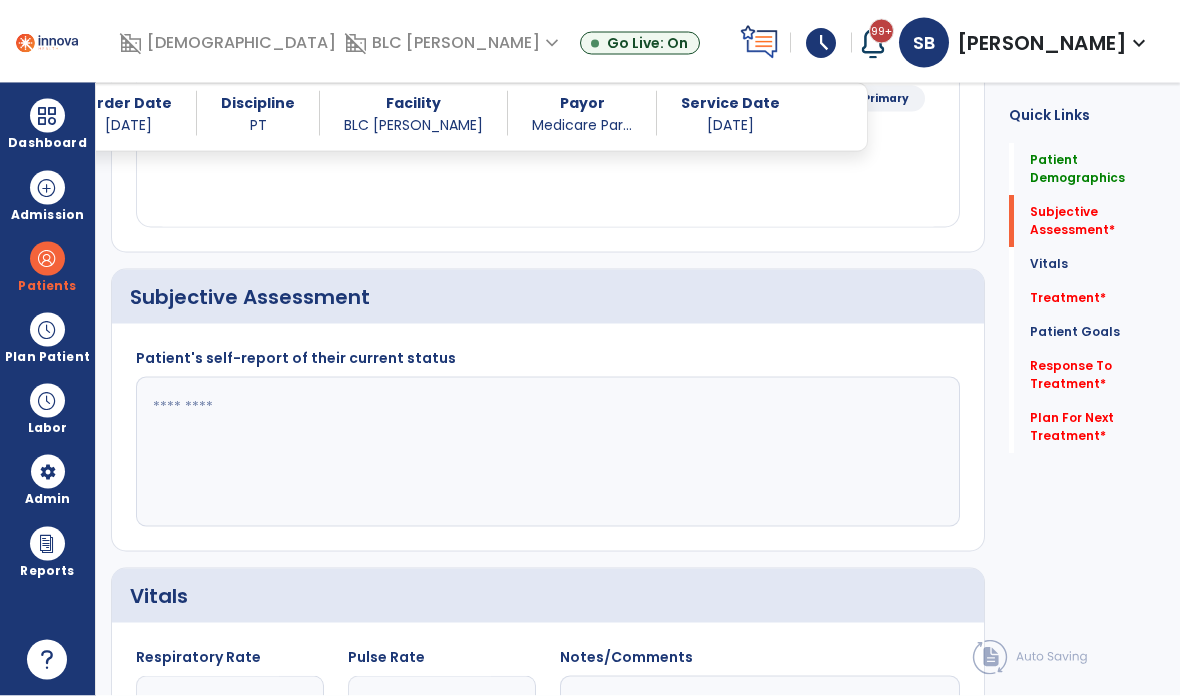 click 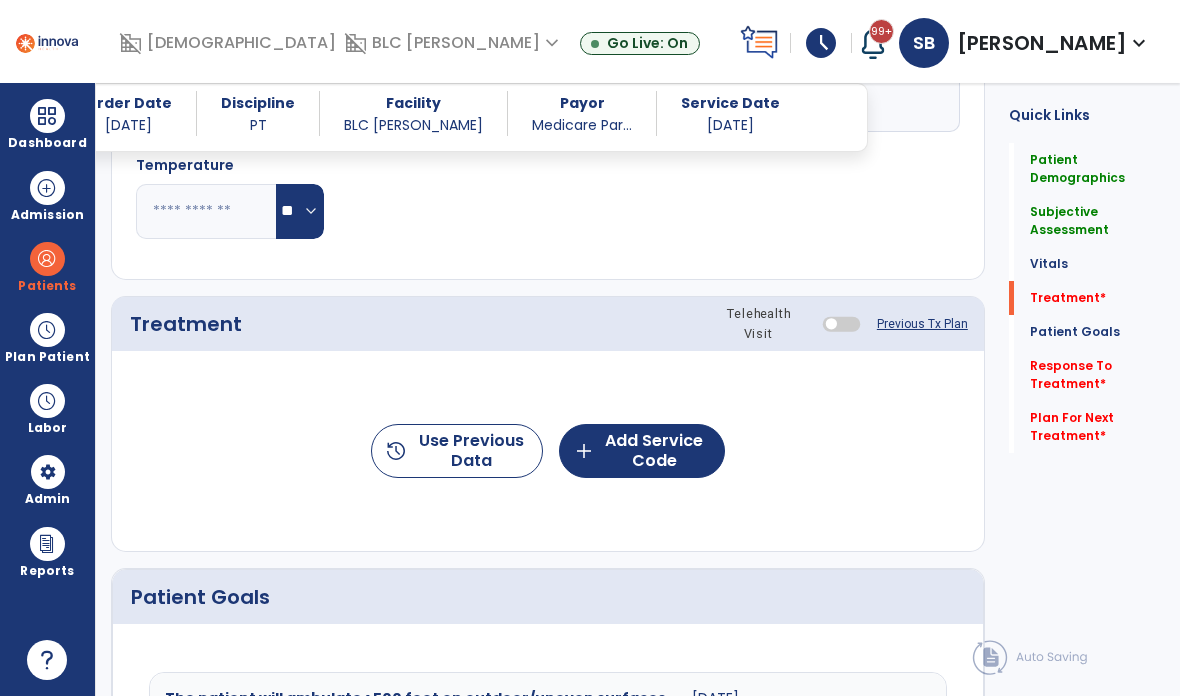 scroll, scrollTop: 1063, scrollLeft: 0, axis: vertical 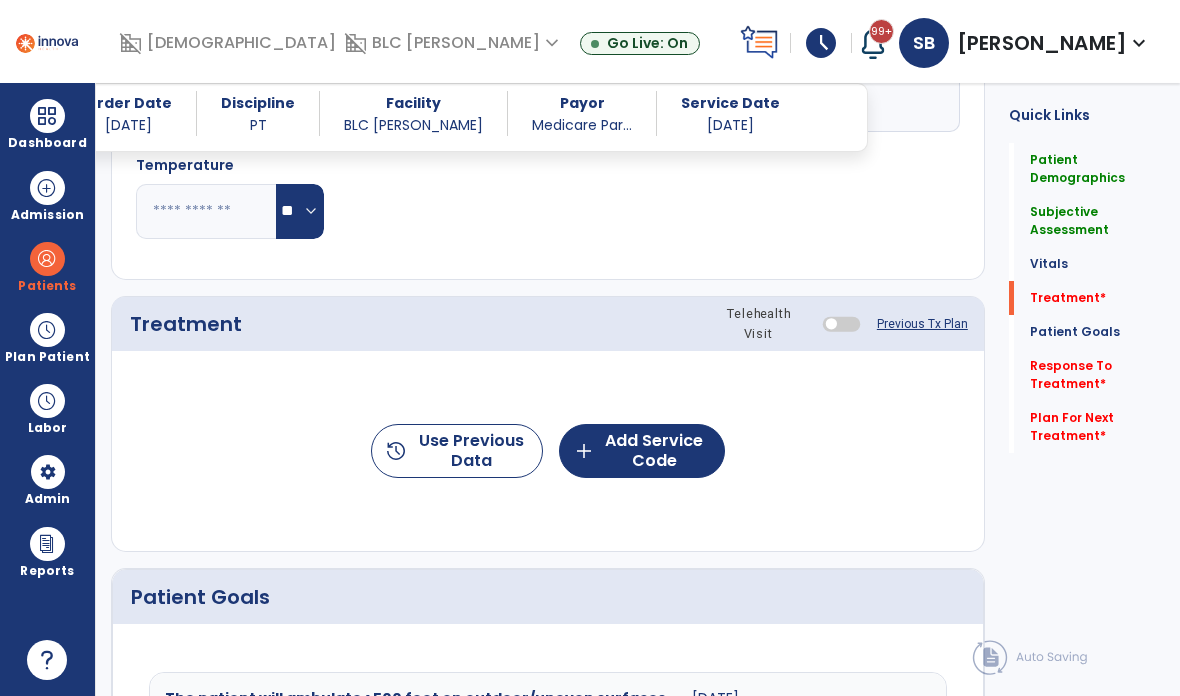 type on "**********" 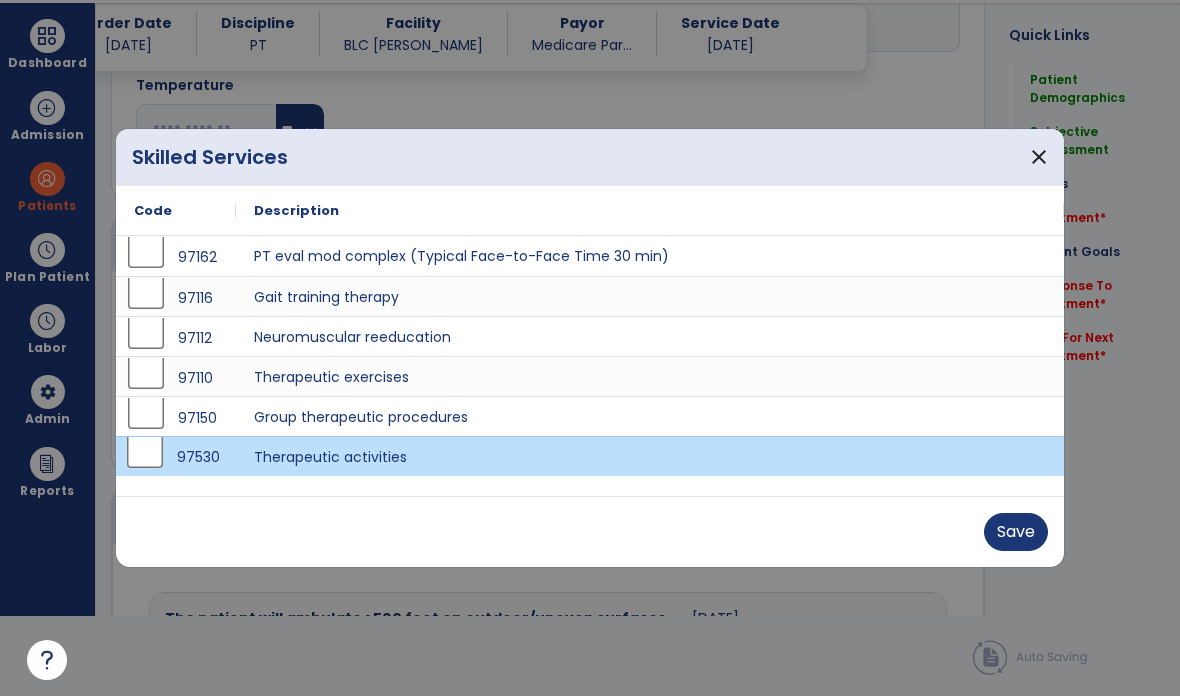 click on "Save" at bounding box center [1016, 532] 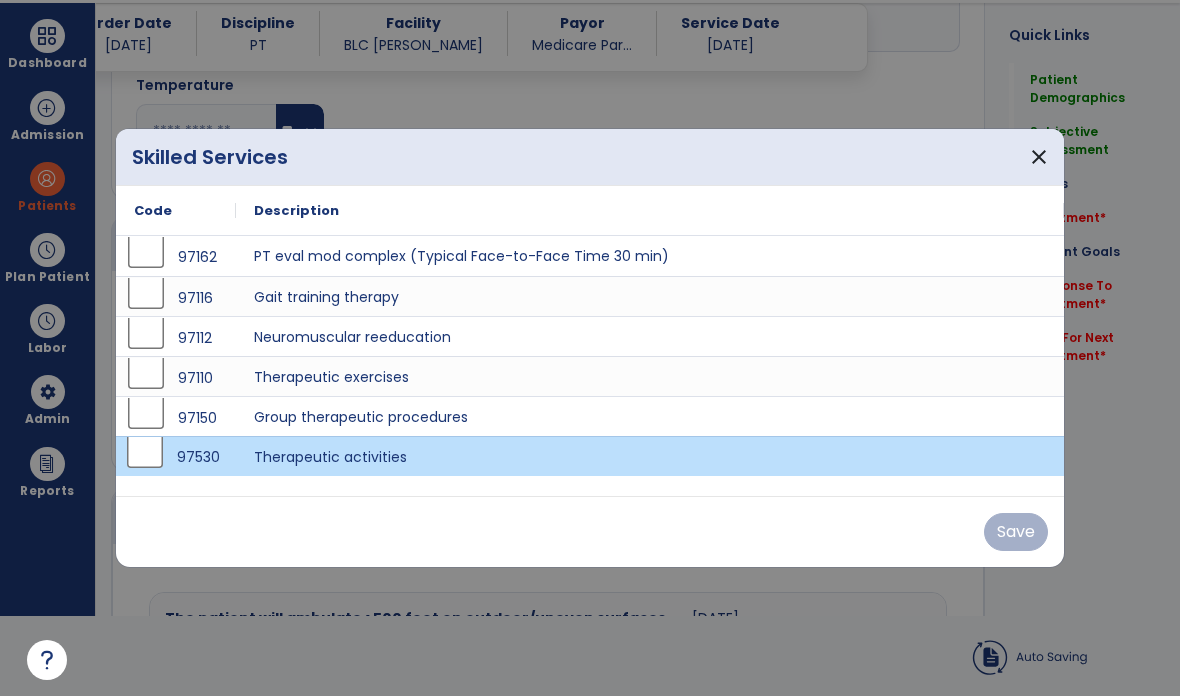 scroll, scrollTop: 80, scrollLeft: 0, axis: vertical 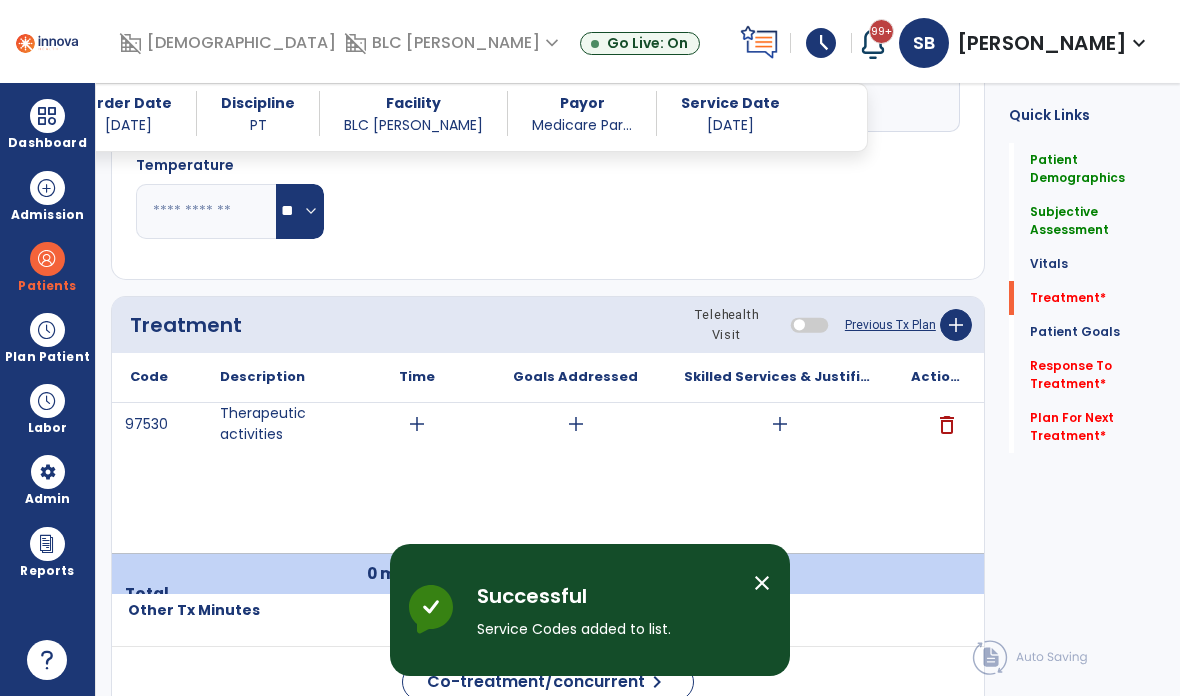 click on "add" at bounding box center (417, 424) 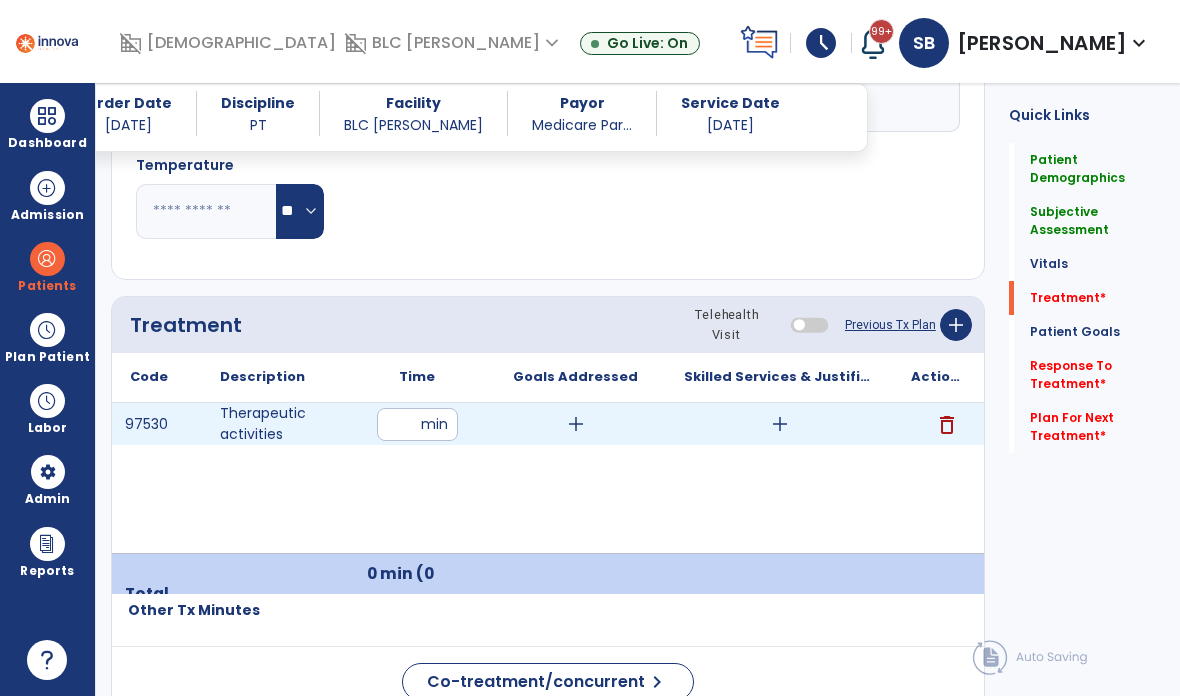 type on "**" 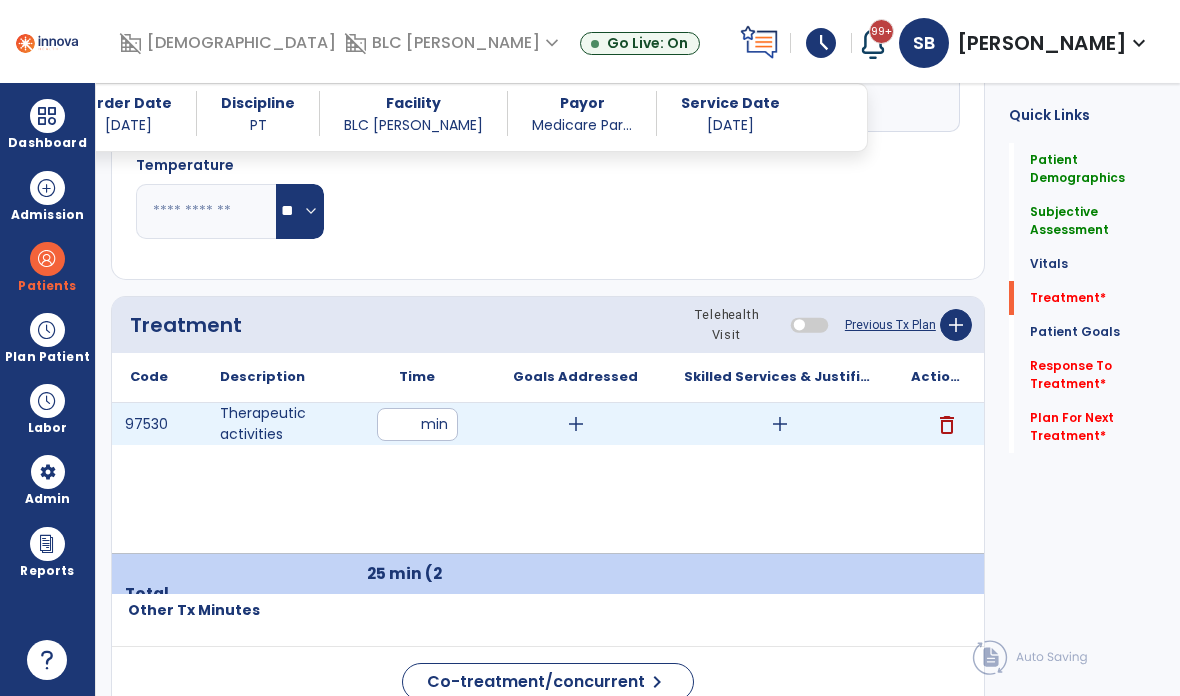 click on "add" at bounding box center [780, 424] 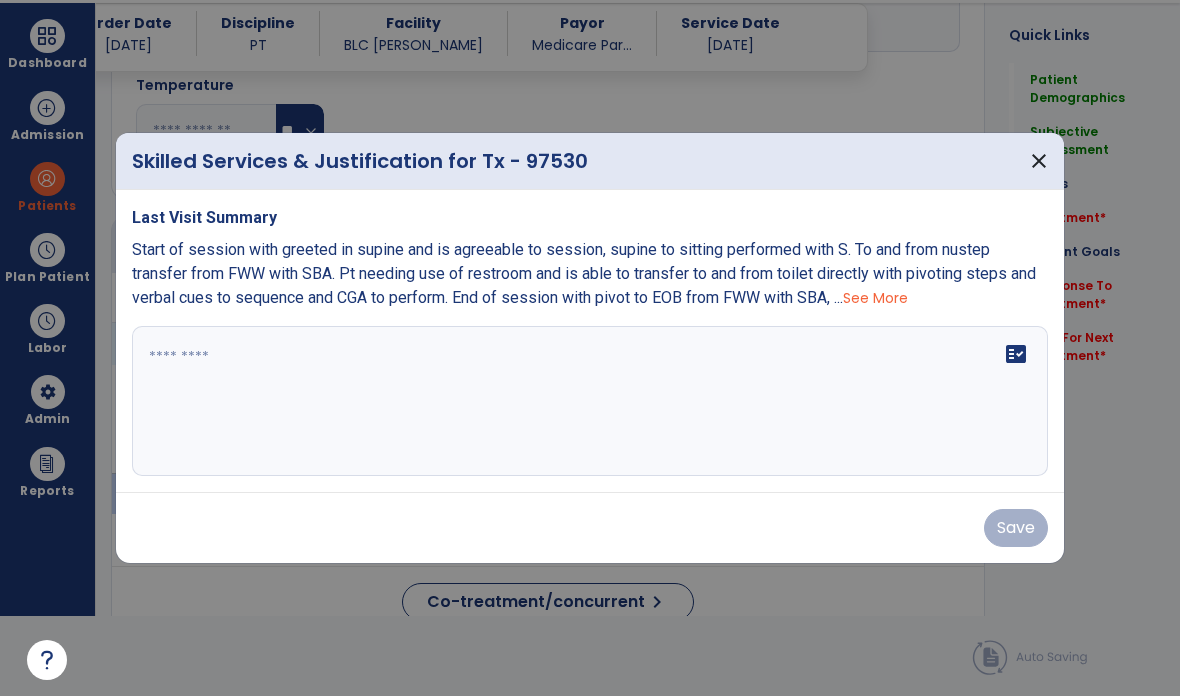 click on "fact_check" at bounding box center [590, 401] 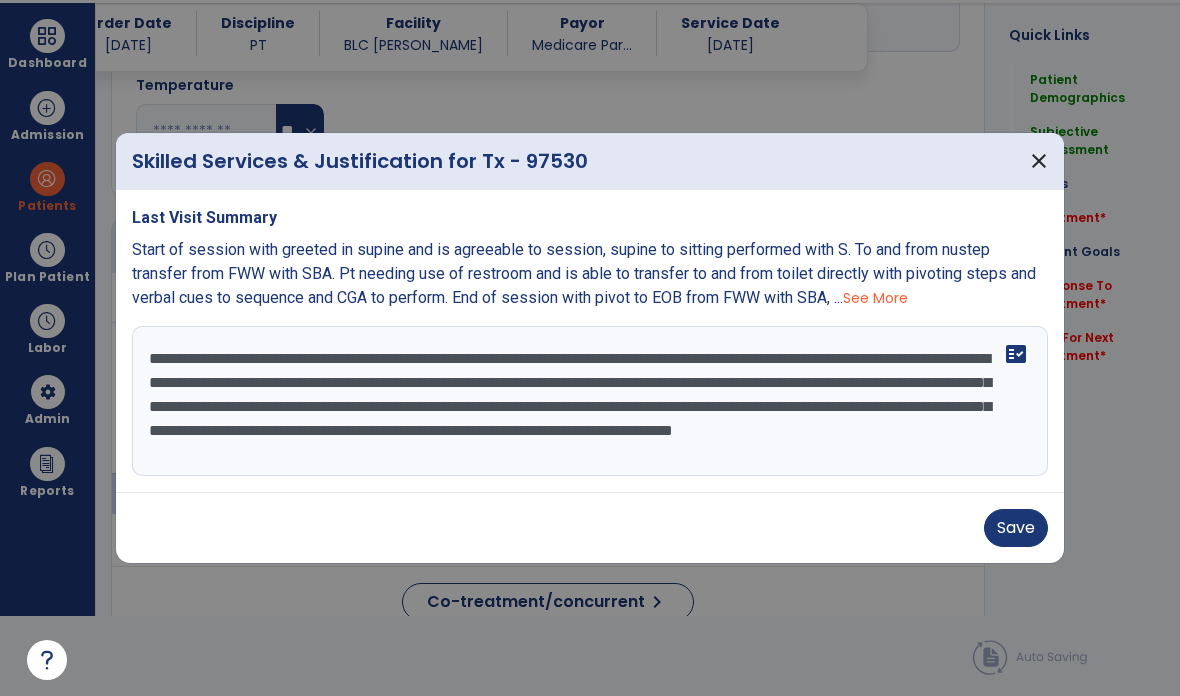 type on "**********" 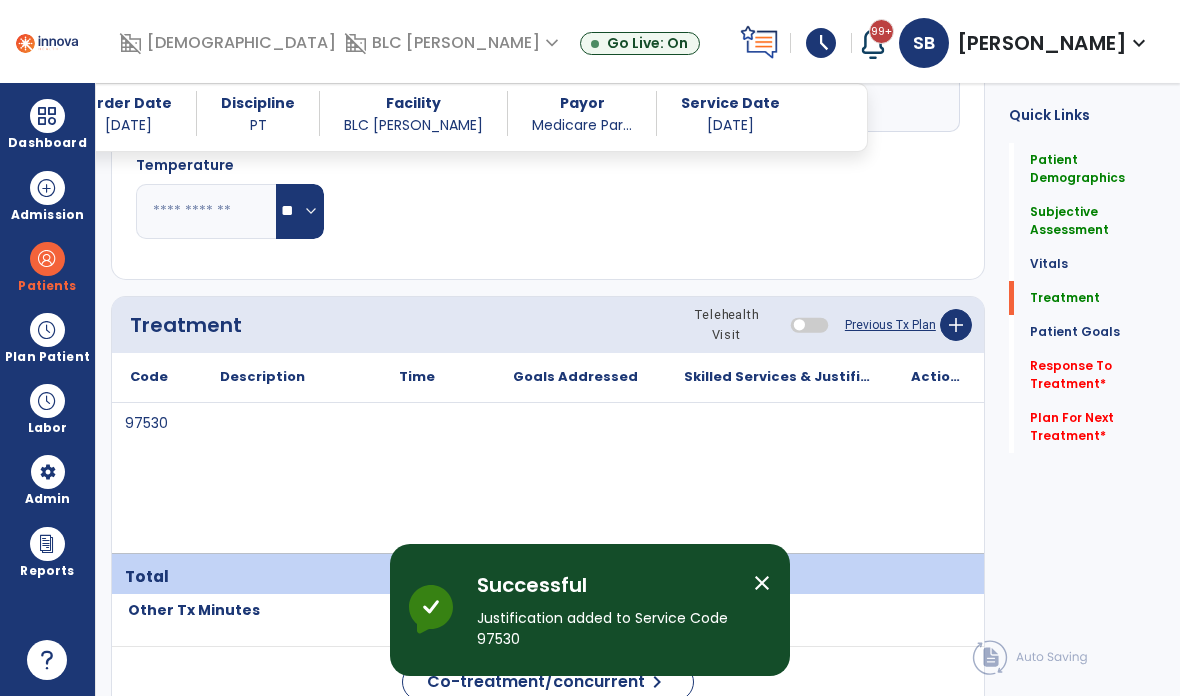 scroll, scrollTop: 80, scrollLeft: 0, axis: vertical 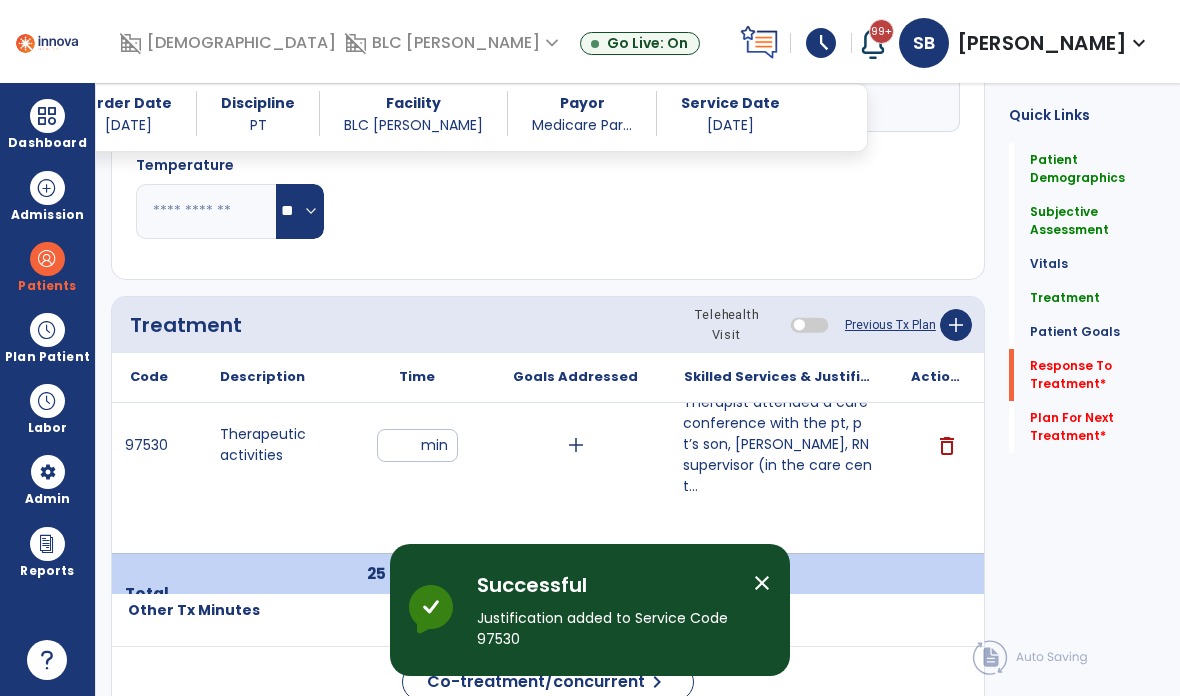 click on "Response To Treatment   *" 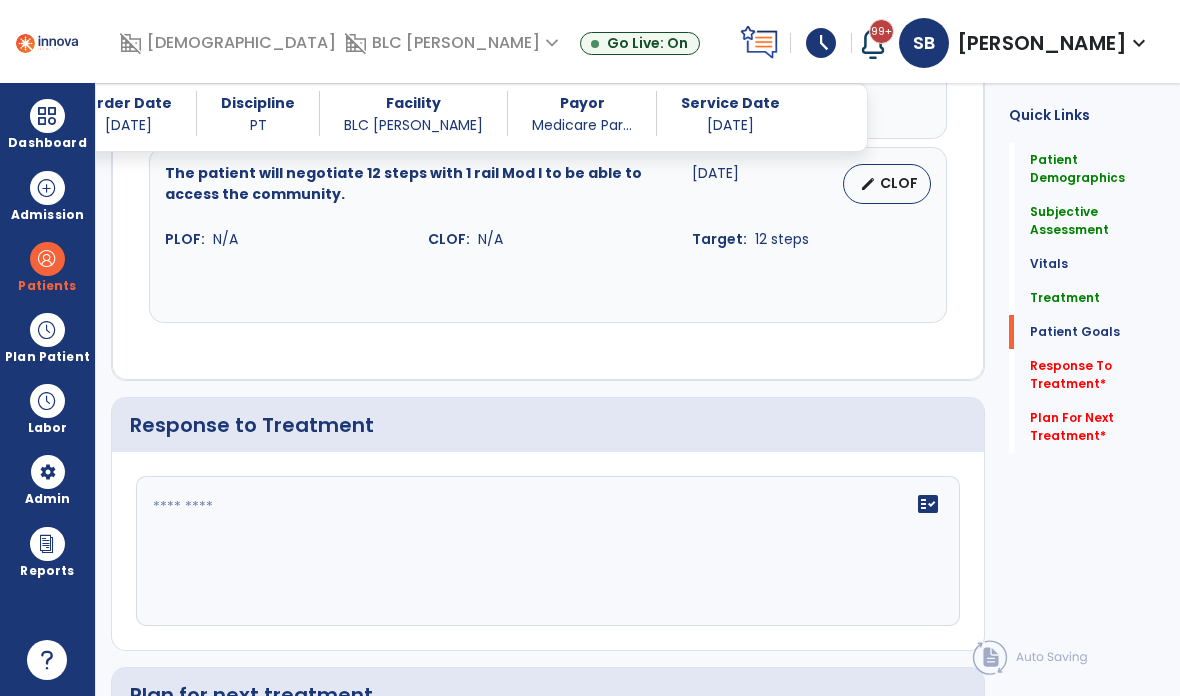 scroll, scrollTop: 2352, scrollLeft: 0, axis: vertical 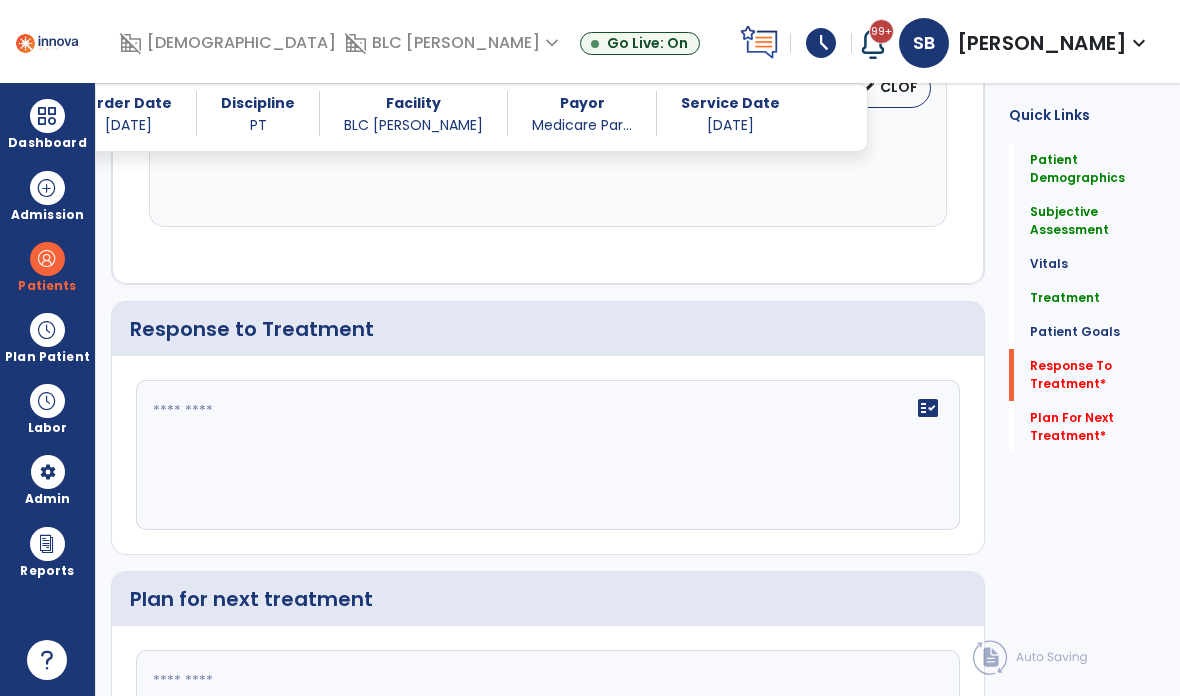 click on "fact_check" 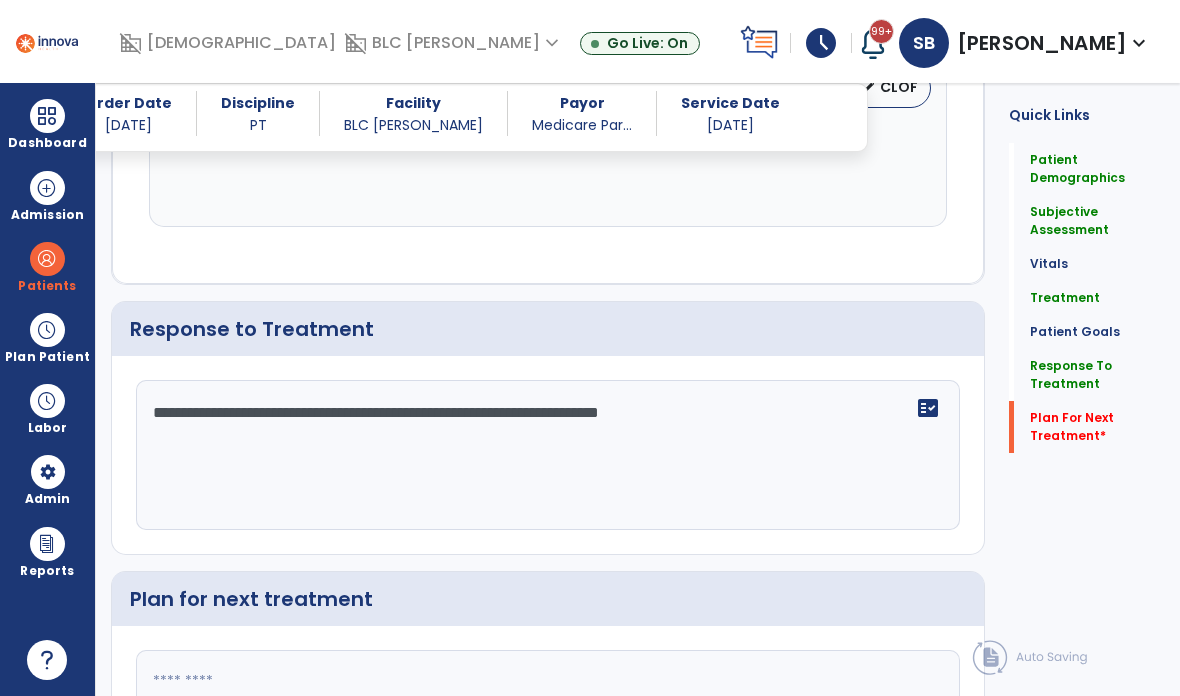 type on "**********" 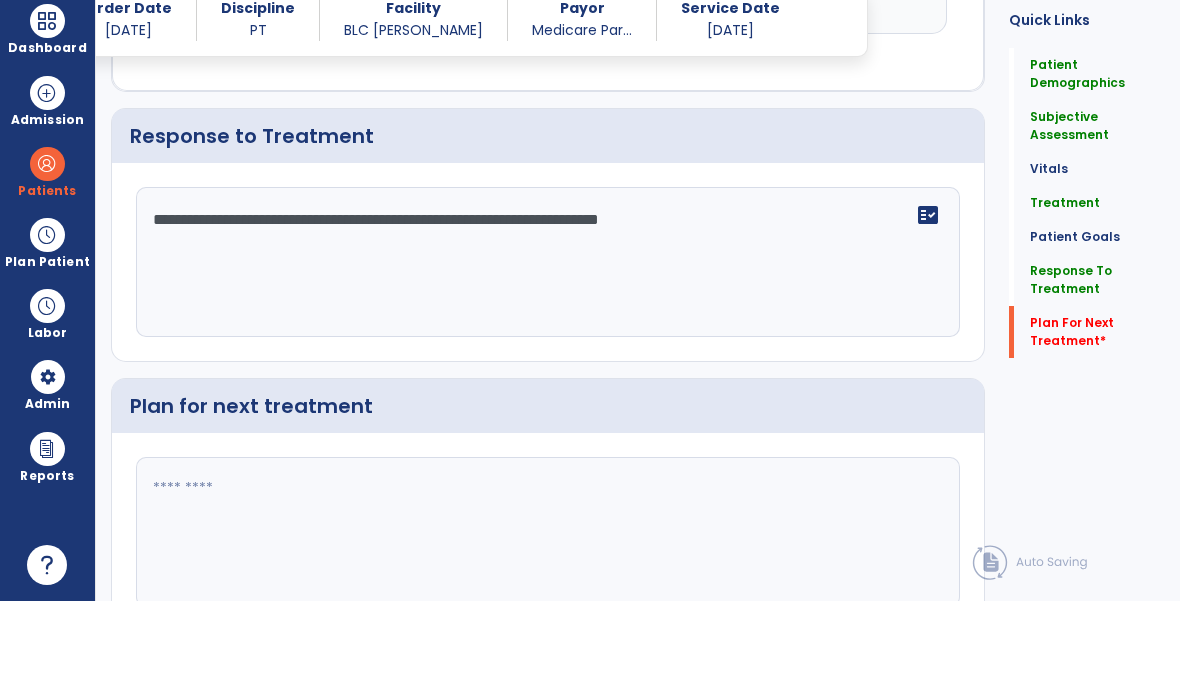 scroll, scrollTop: 2468, scrollLeft: 0, axis: vertical 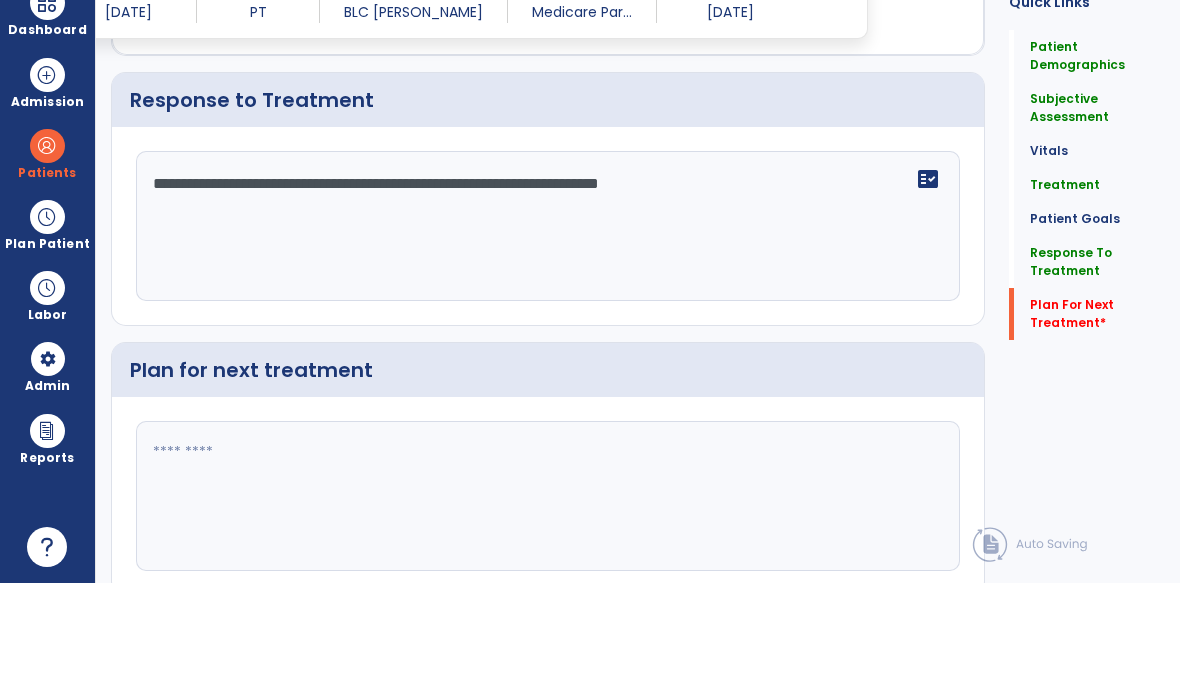 click 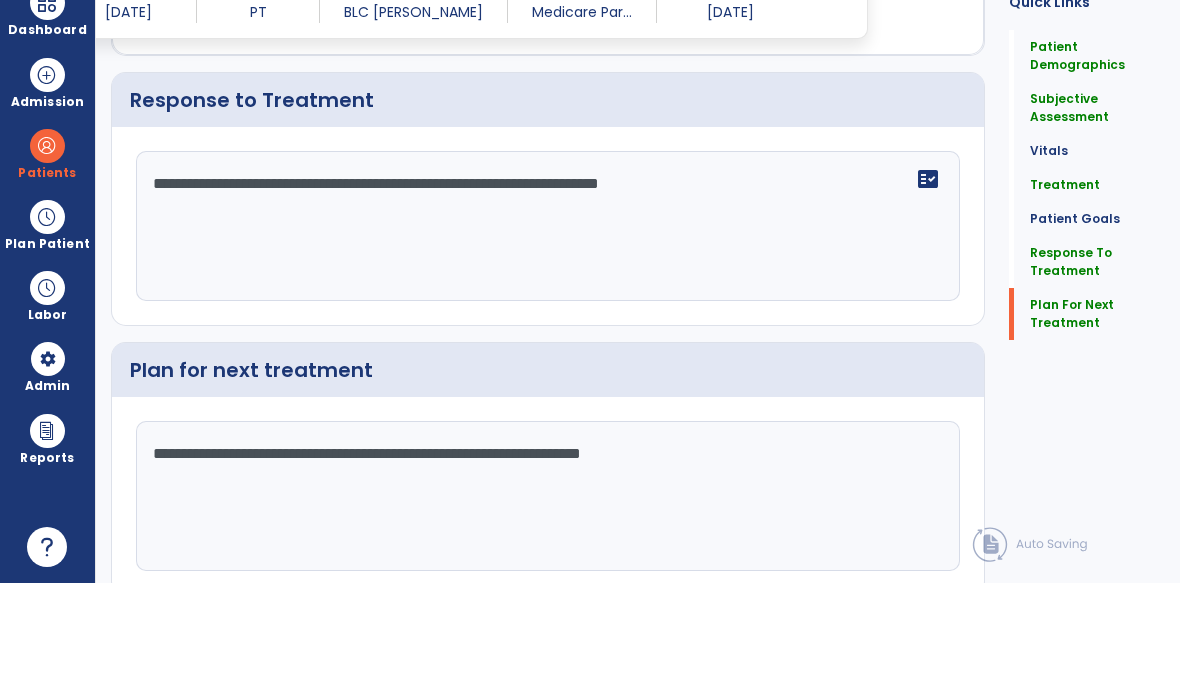 type on "**********" 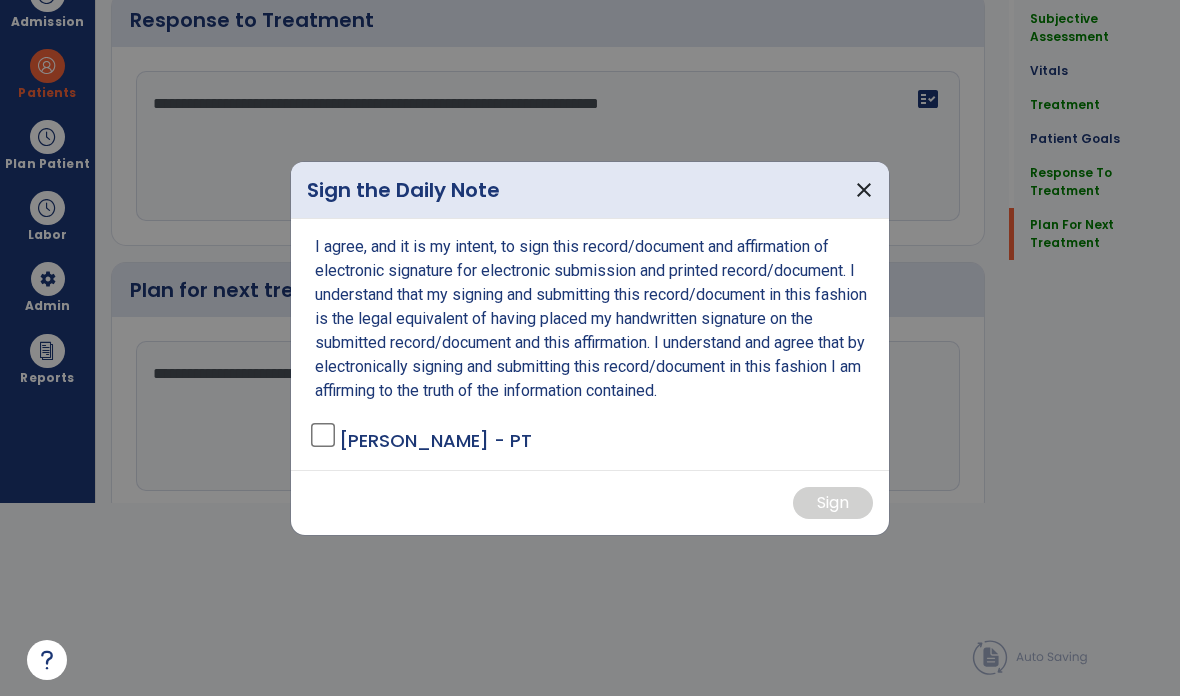 click on "I agree, and it is my intent, to sign this record/document and affirmation of electronic signature for electronic submission and printed record/document. I understand that my signing and submitting this record/document in this fashion is the legal equivalent of having placed my handwritten signature on the submitted record/document and this affirmation. I understand and agree that by electronically signing and submitting this record/document in this fashion I am affirming to the truth of the information contained." at bounding box center (592, 319) 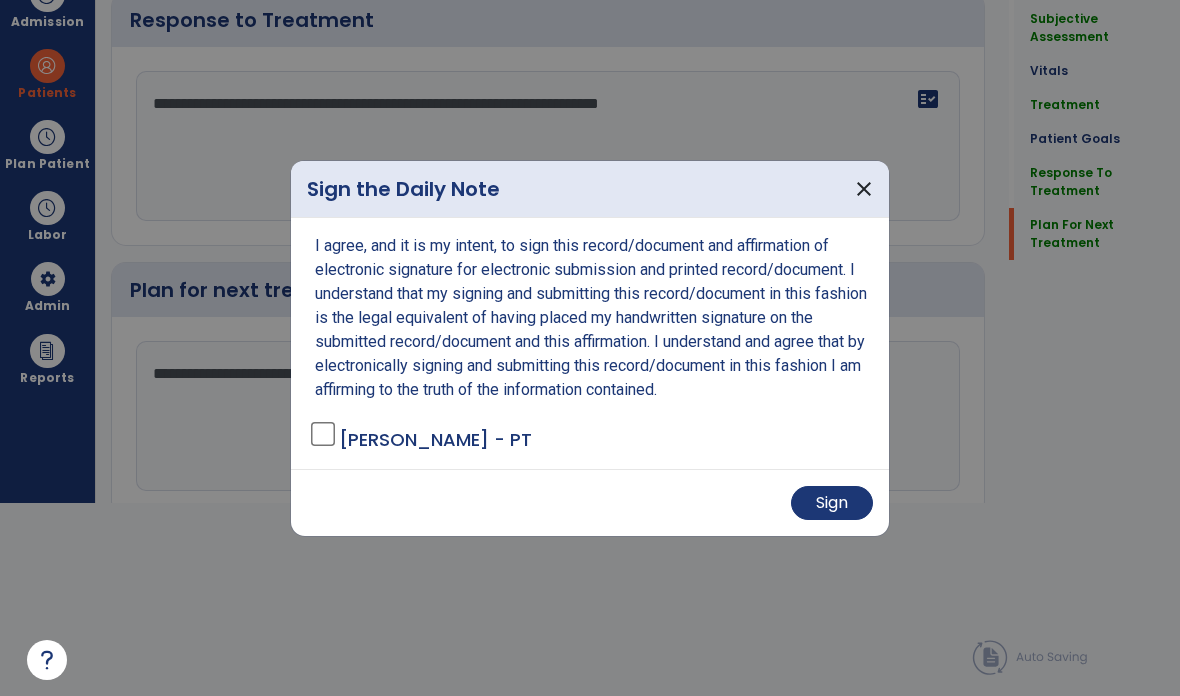 click on "Sign" at bounding box center (832, 503) 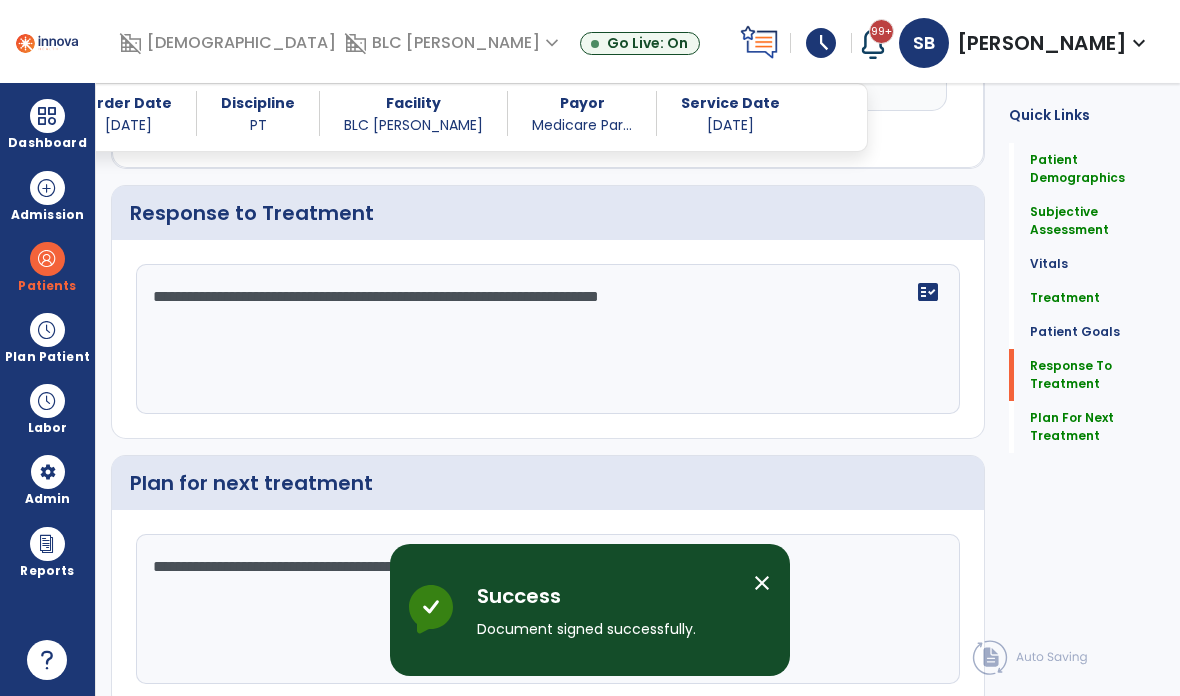 scroll, scrollTop: 0, scrollLeft: 0, axis: both 